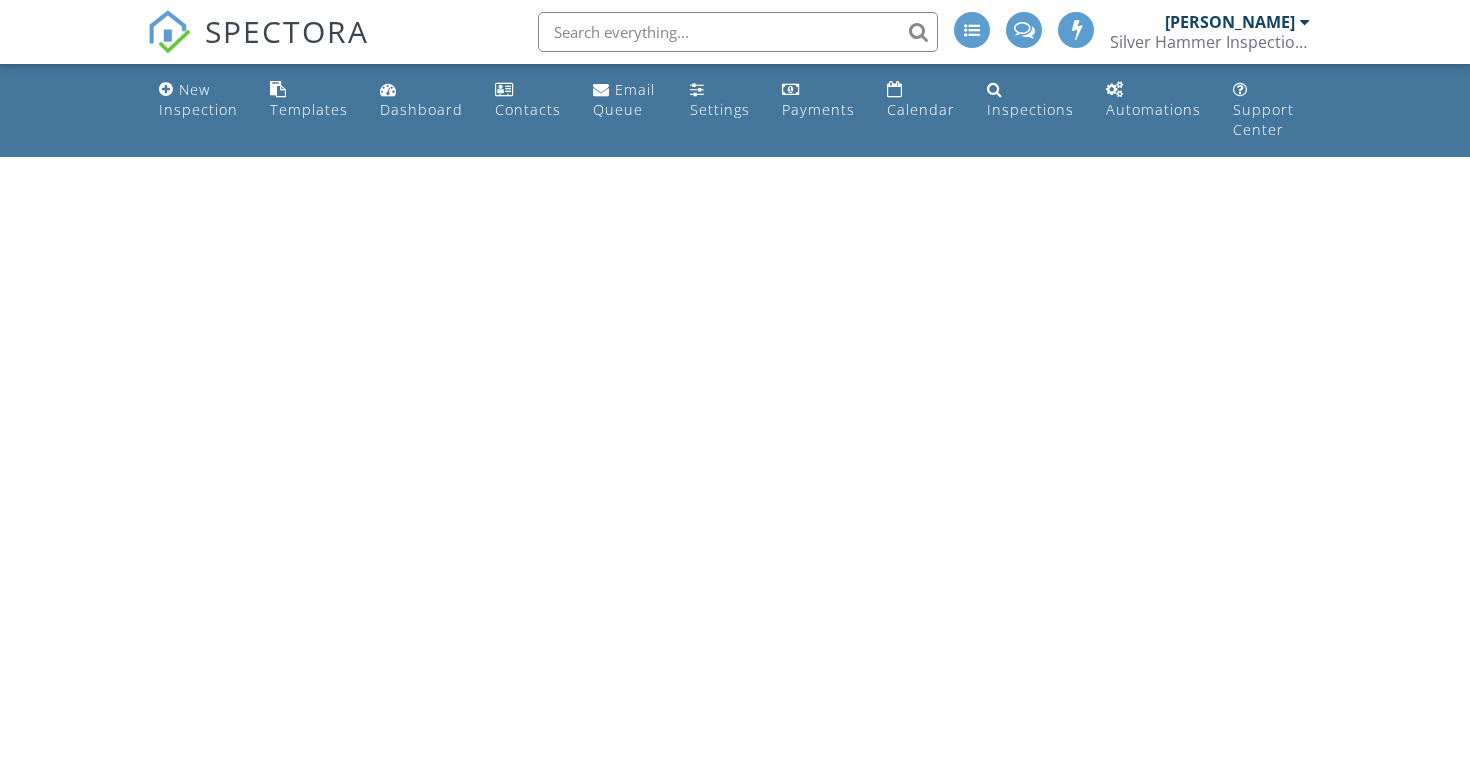 scroll, scrollTop: 0, scrollLeft: 0, axis: both 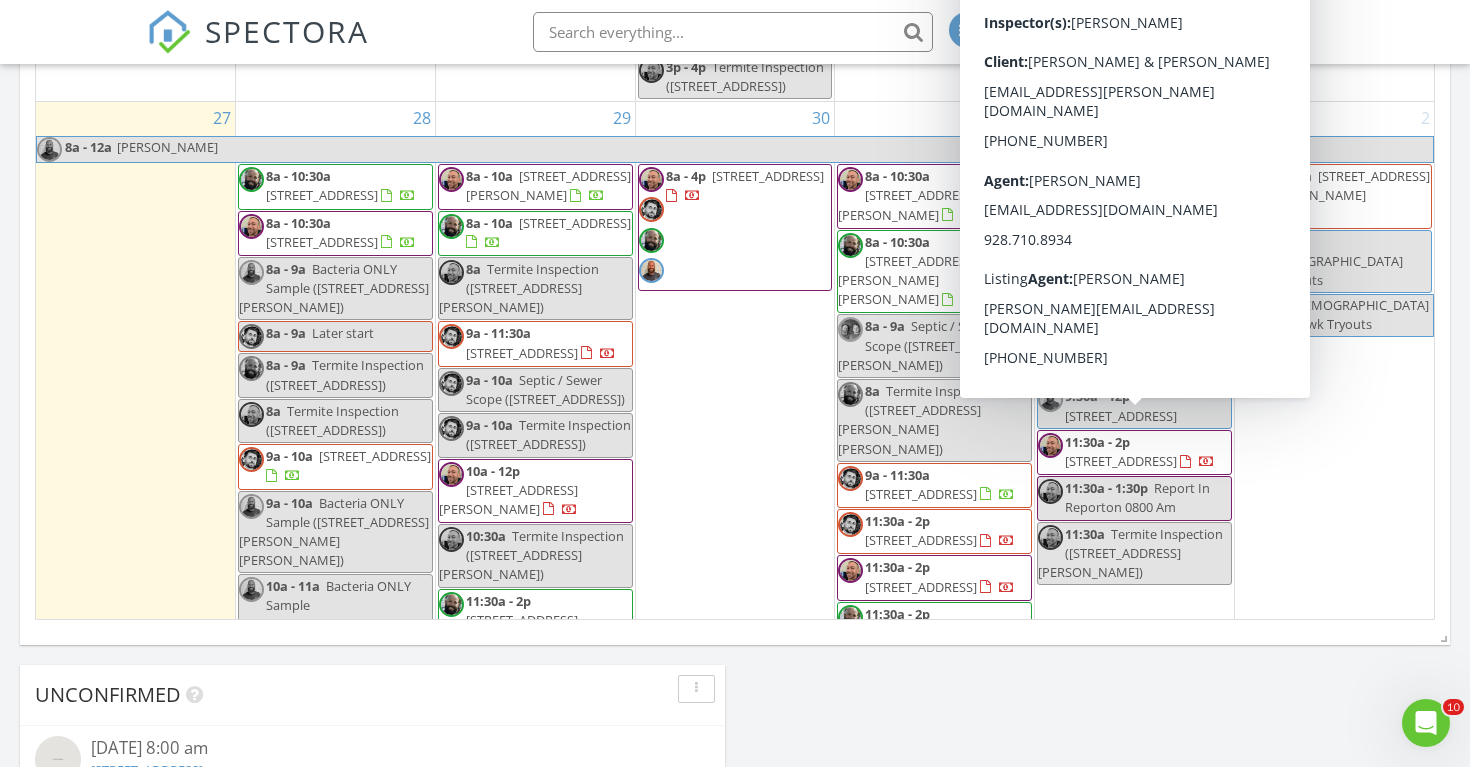 click on "[STREET_ADDRESS]" at bounding box center (1121, 461) 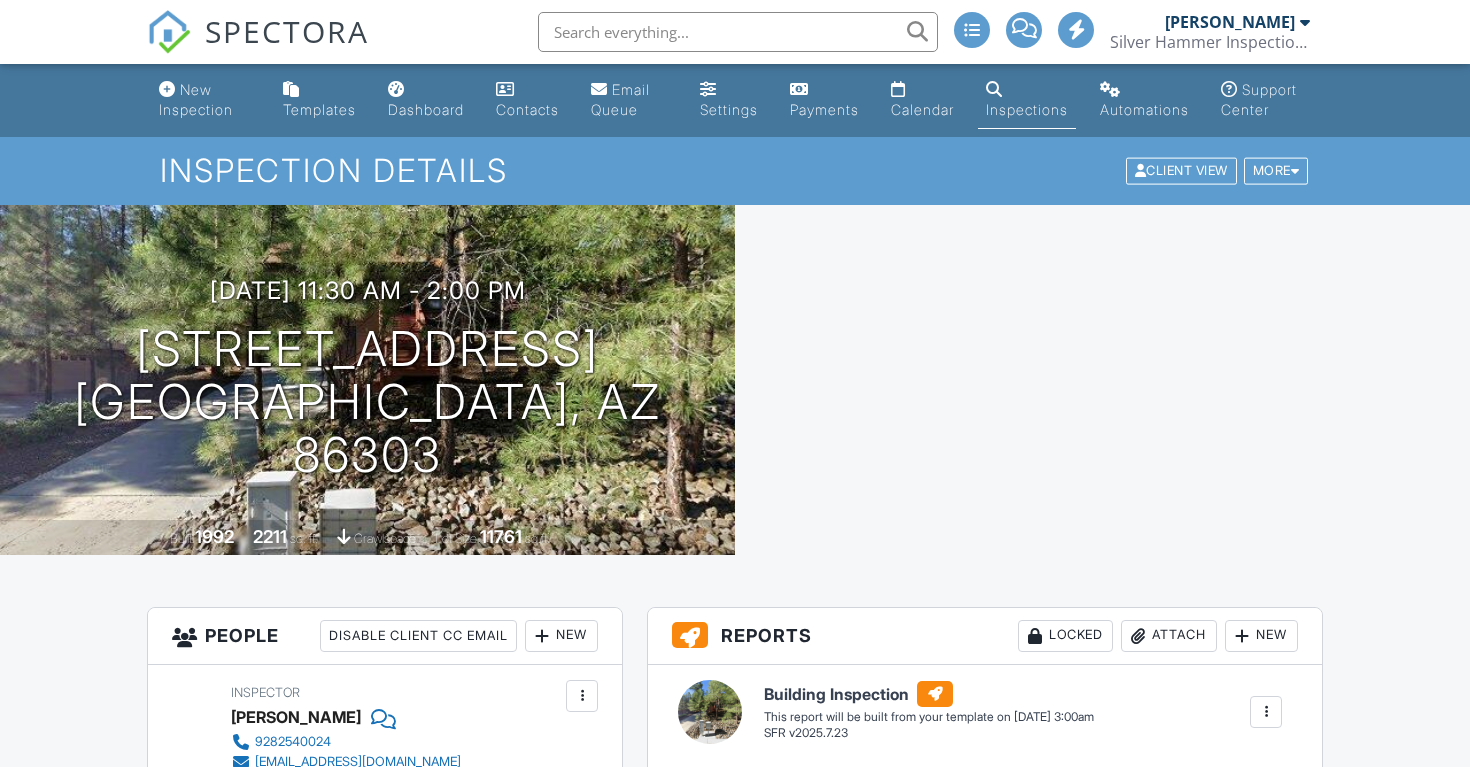 scroll, scrollTop: 0, scrollLeft: 0, axis: both 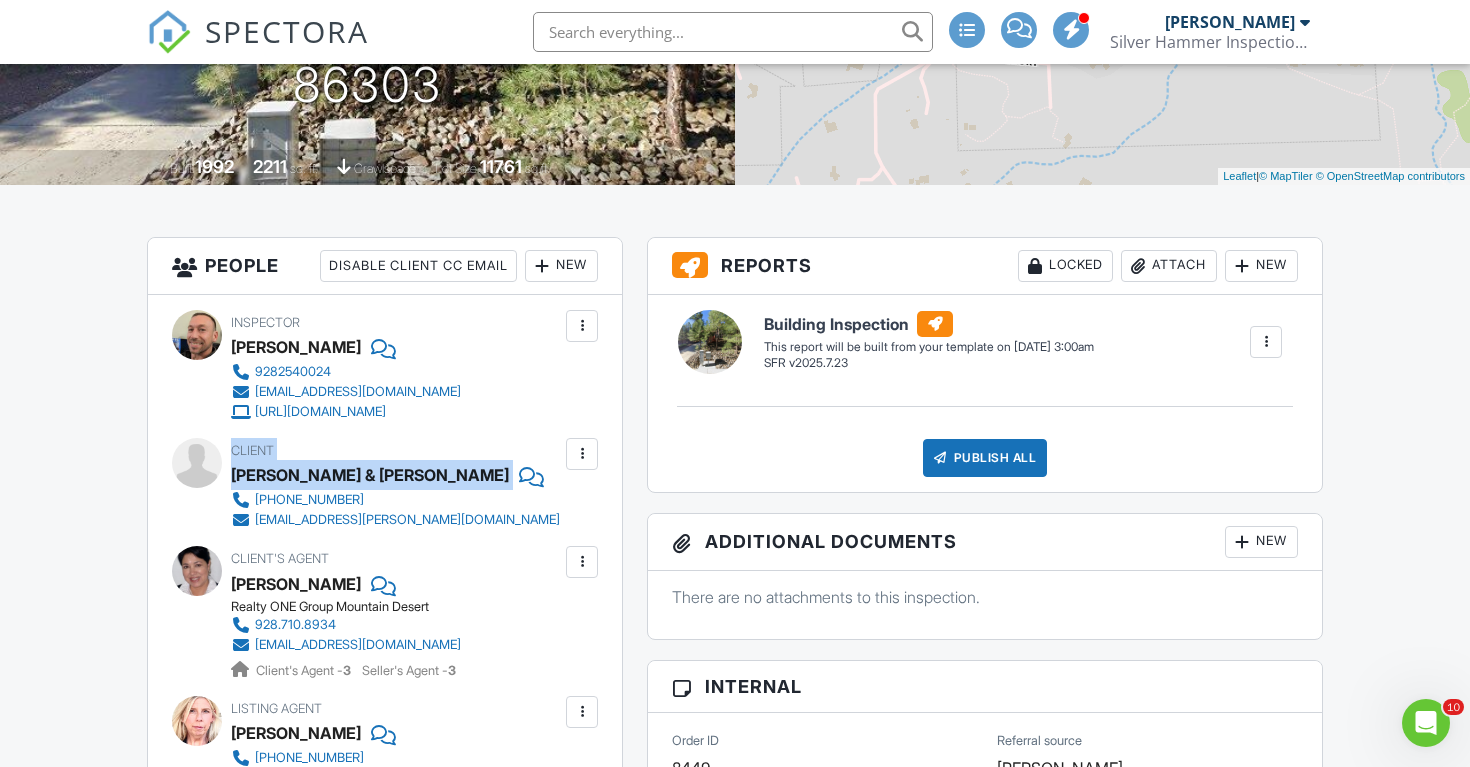 drag, startPoint x: 230, startPoint y: 491, endPoint x: 366, endPoint y: 509, distance: 137.186 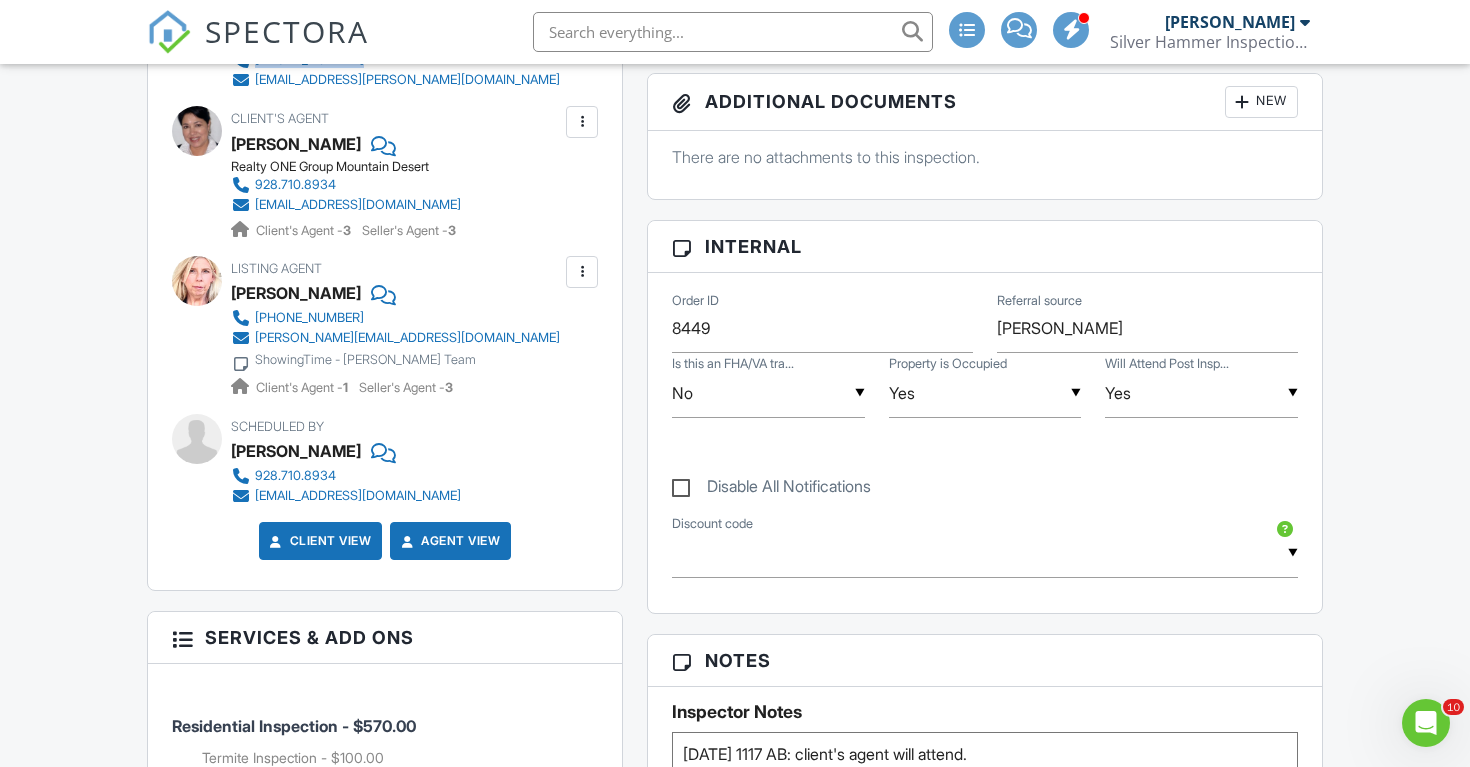 scroll, scrollTop: 813, scrollLeft: 0, axis: vertical 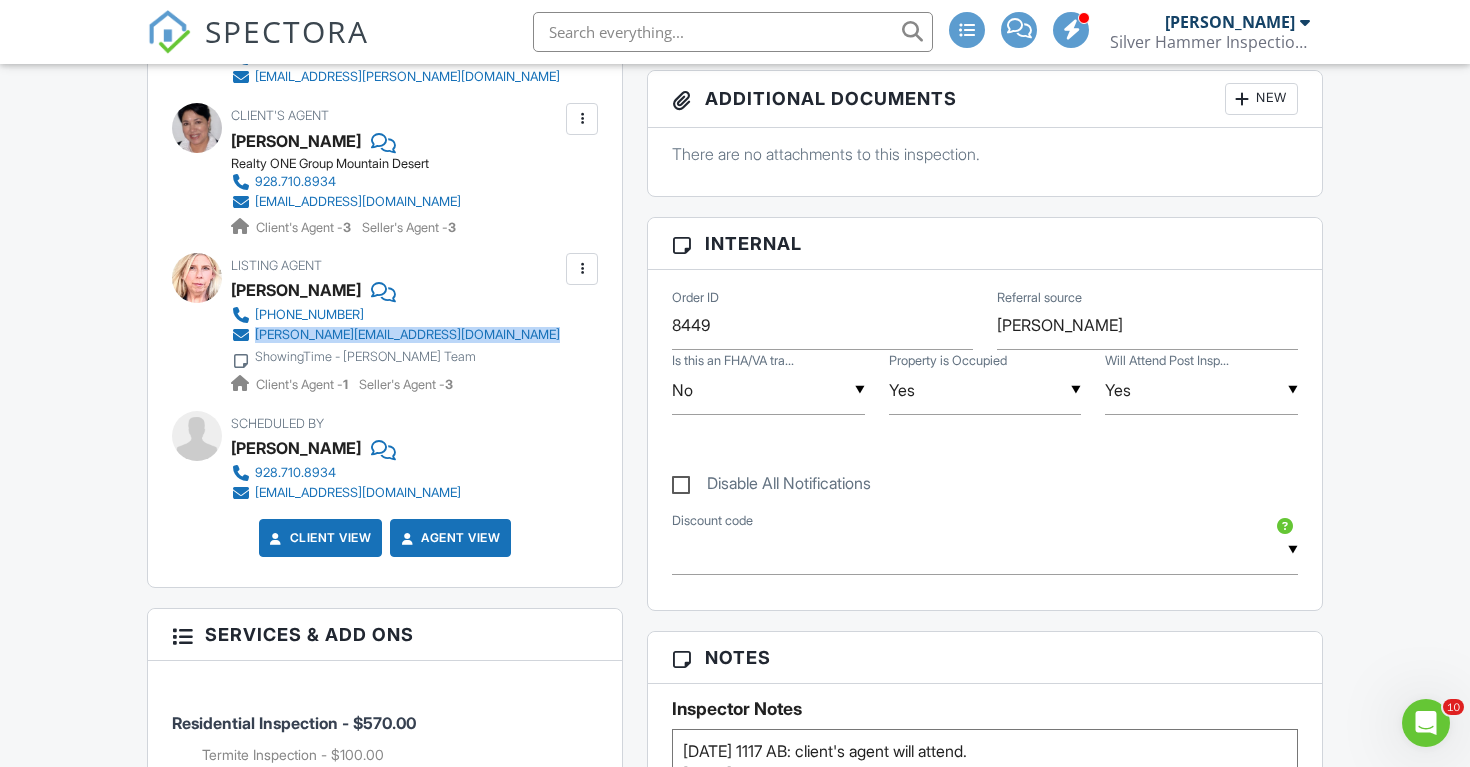 click on "Listing Agent
Parrish Anderson
928-830-8373
parrish@prescottareaproperty.com
ShowingTime - Hyland Team
Client's Agent -
1
Seller's Agent -
3" at bounding box center [443, 324] 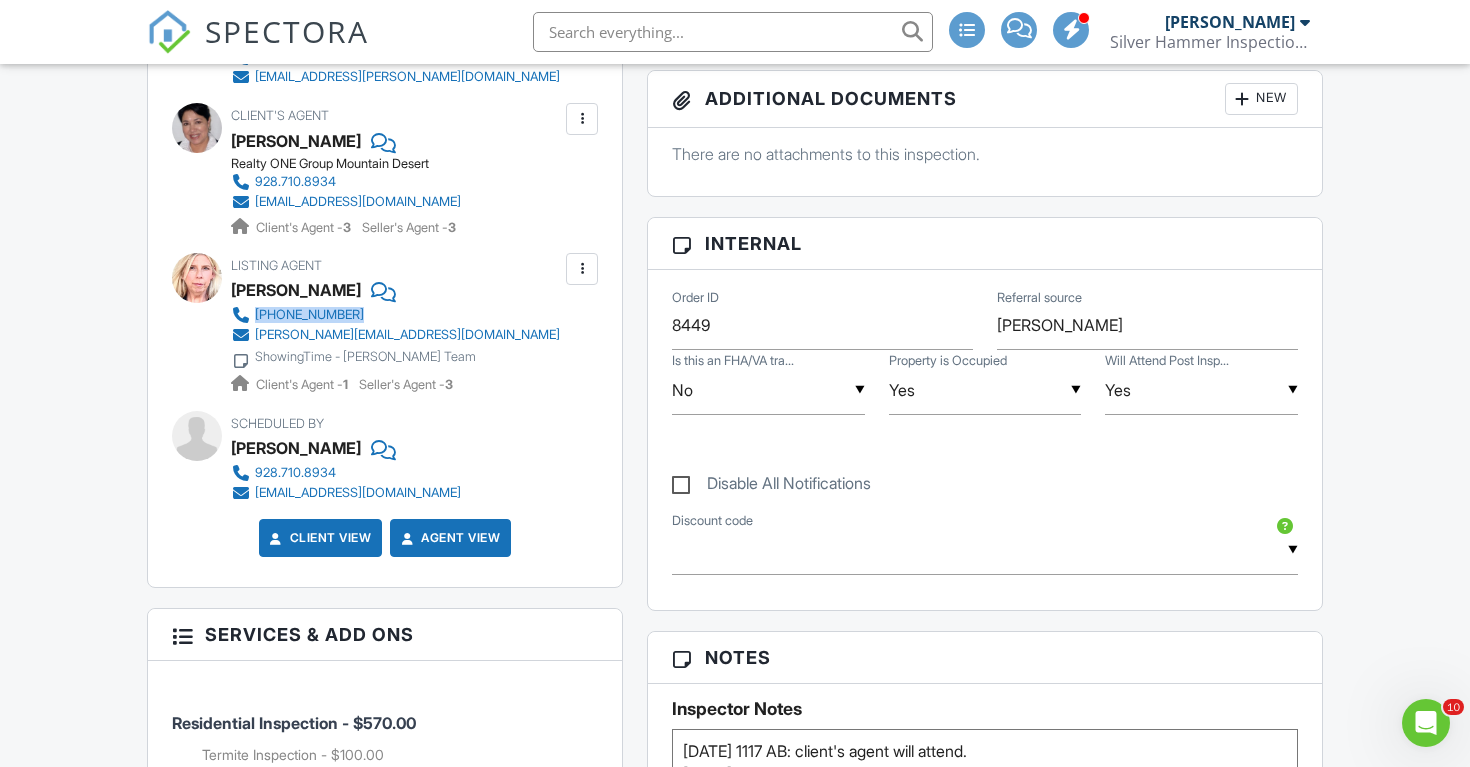 click on "Listing Agent
Parrish Anderson
928-830-8373
parrish@prescottareaproperty.com
ShowingTime - Hyland Team
Client's Agent -
1
Seller's Agent -
3" at bounding box center [443, 324] 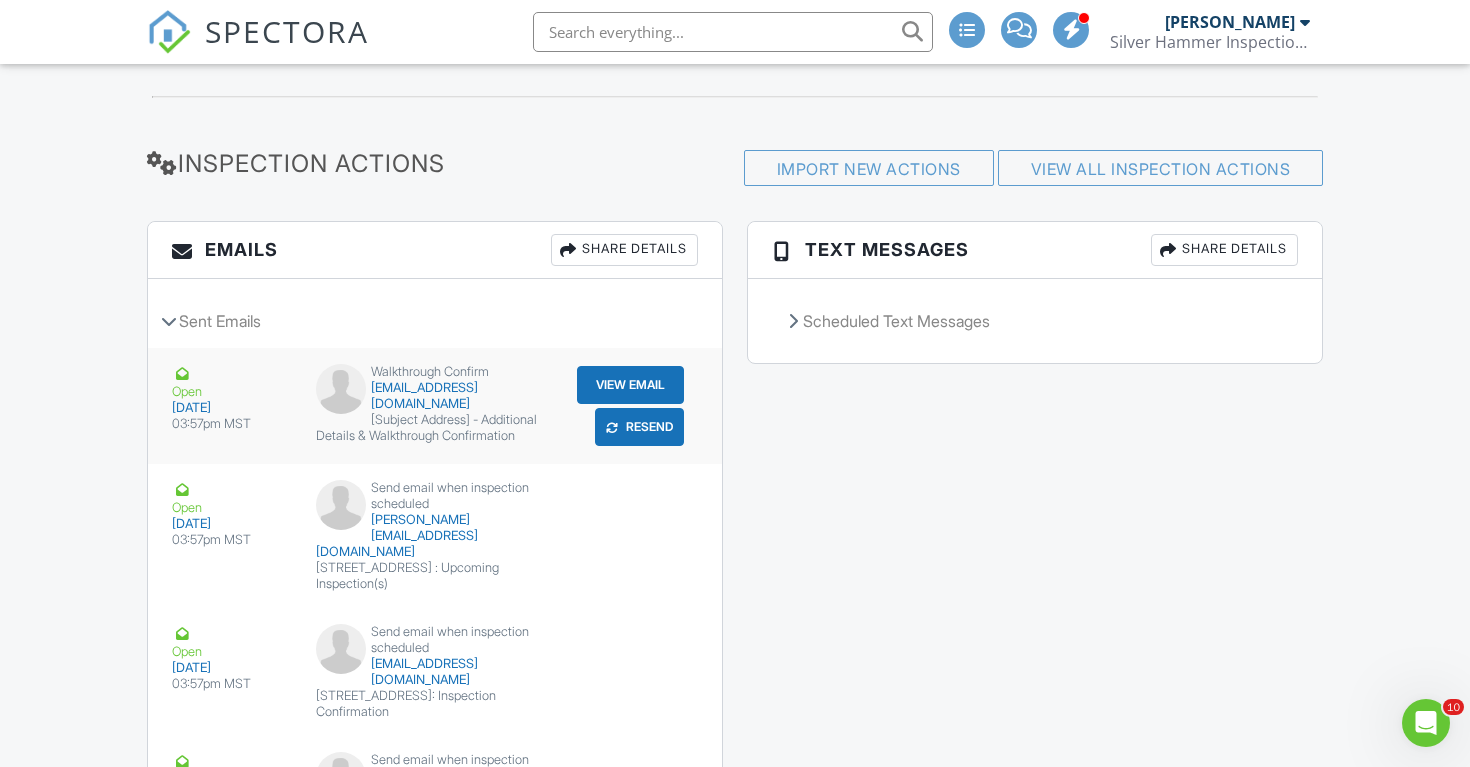 scroll, scrollTop: 2581, scrollLeft: 0, axis: vertical 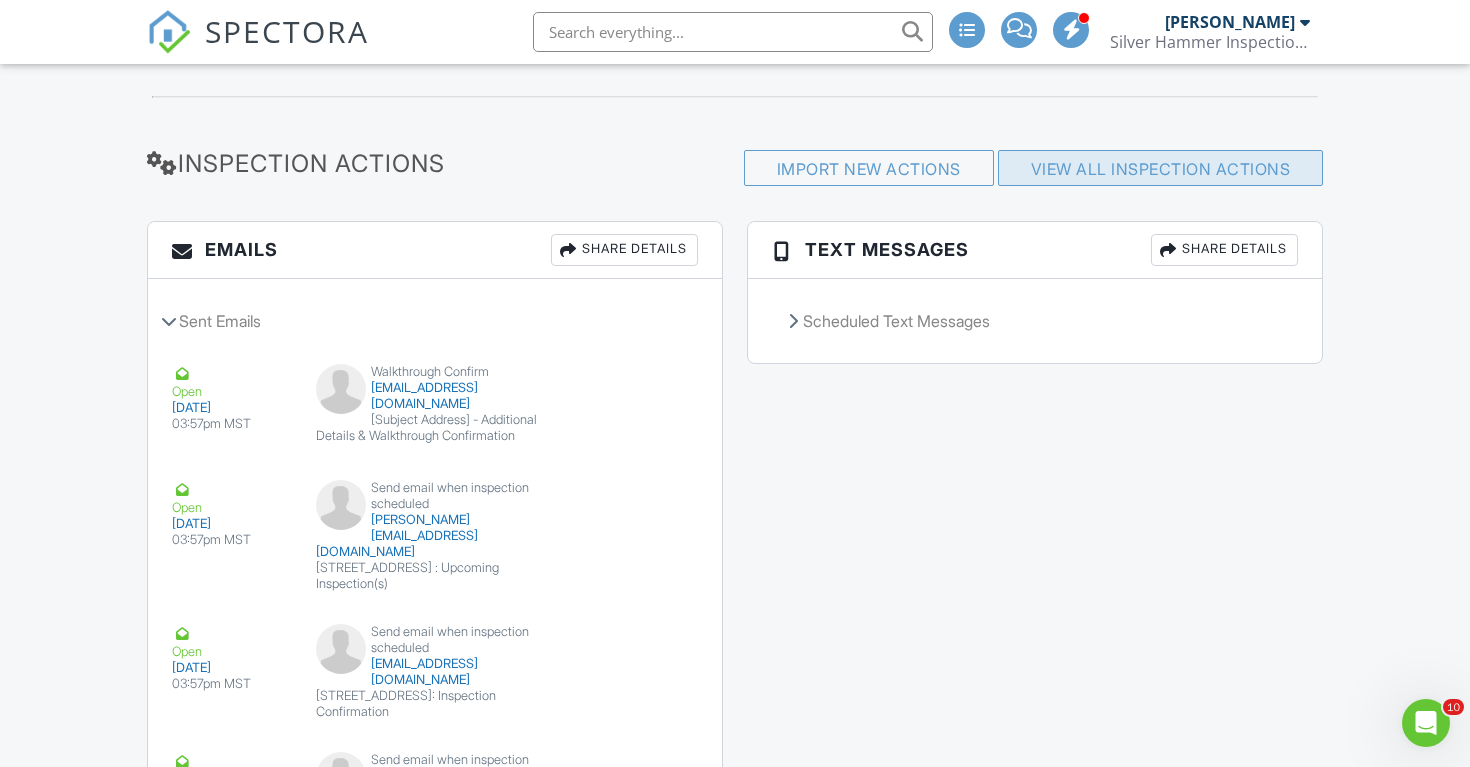 click on "View All Inspection Actions" at bounding box center (1161, 169) 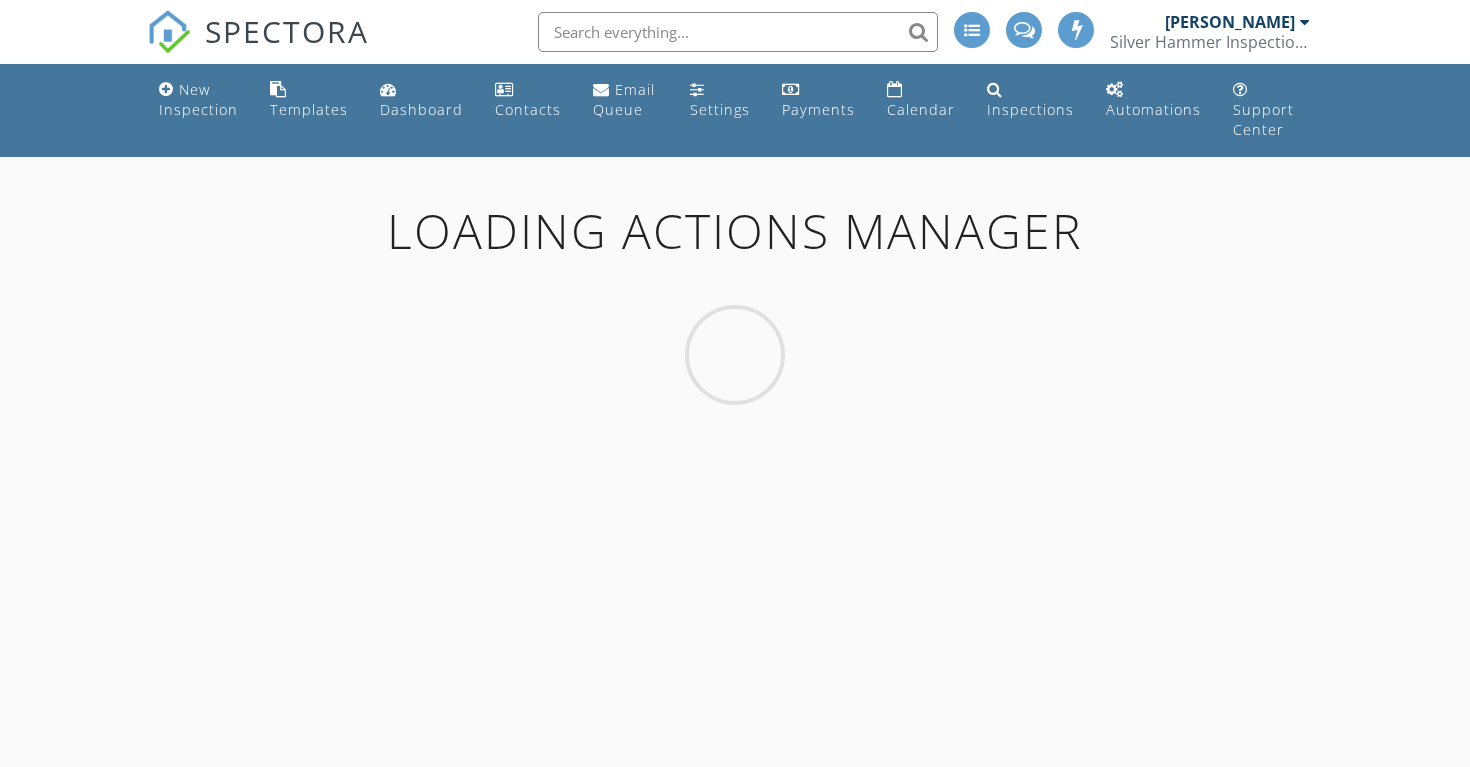 scroll, scrollTop: 0, scrollLeft: 0, axis: both 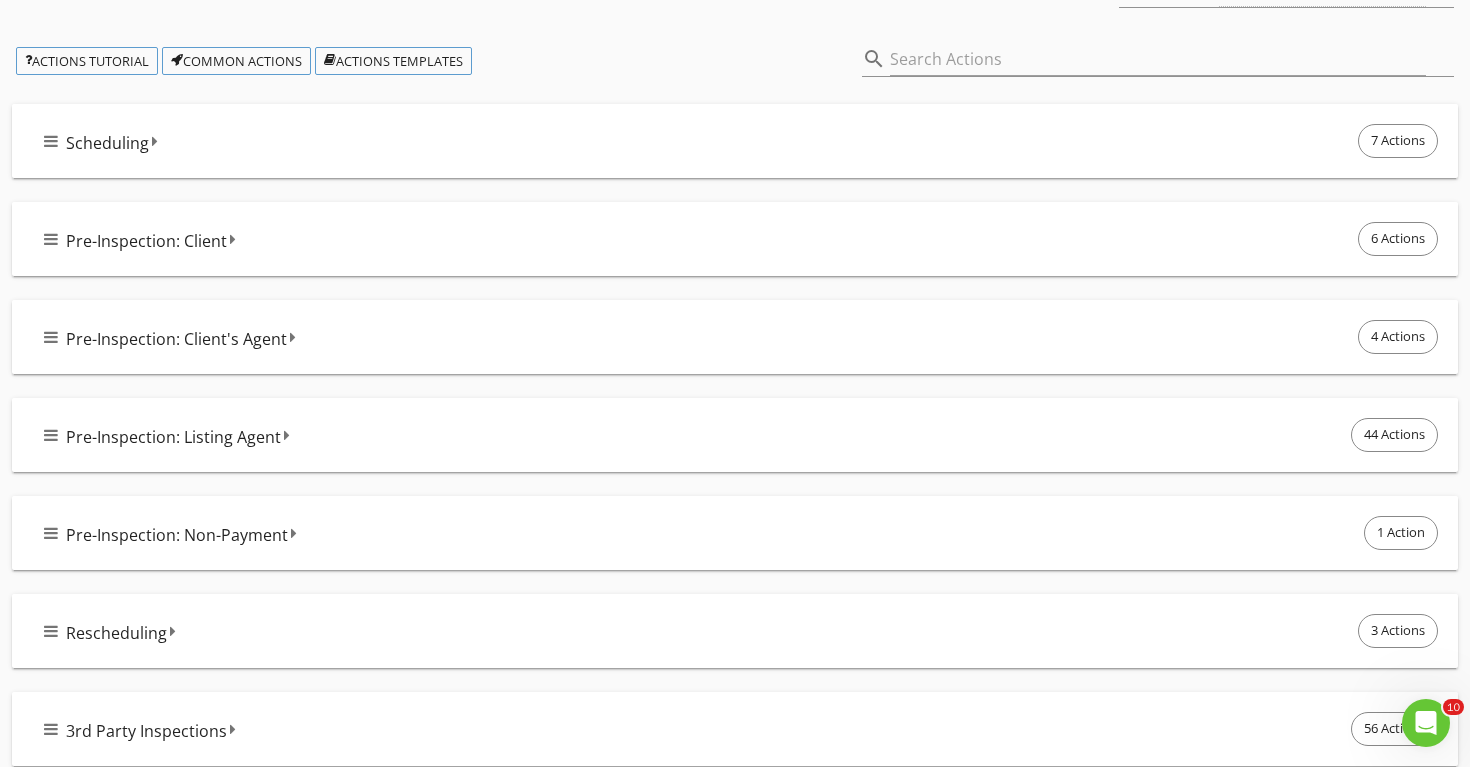 click on "Pre-Inspection: Client
6 Actions" at bounding box center [743, 239] 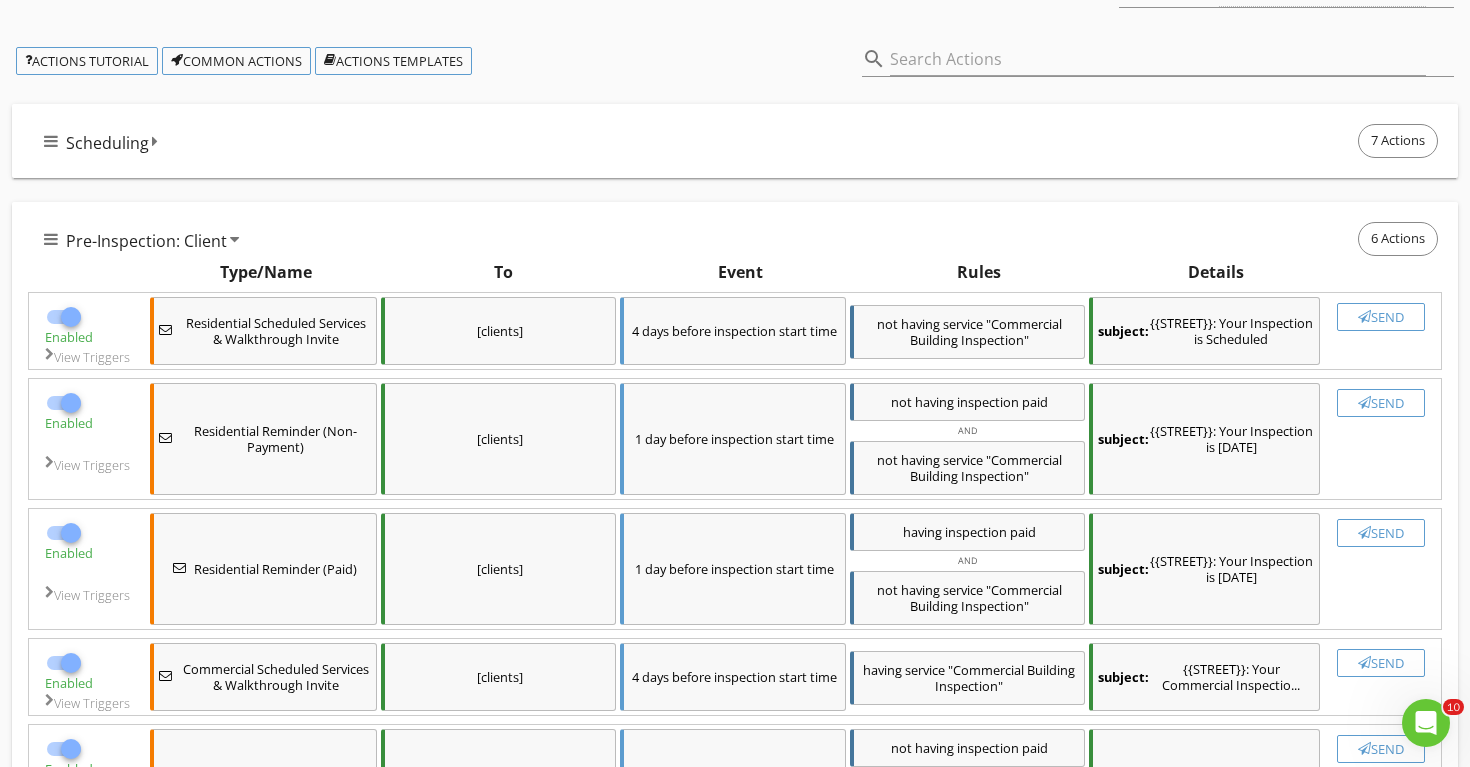 click at bounding box center [71, 317] 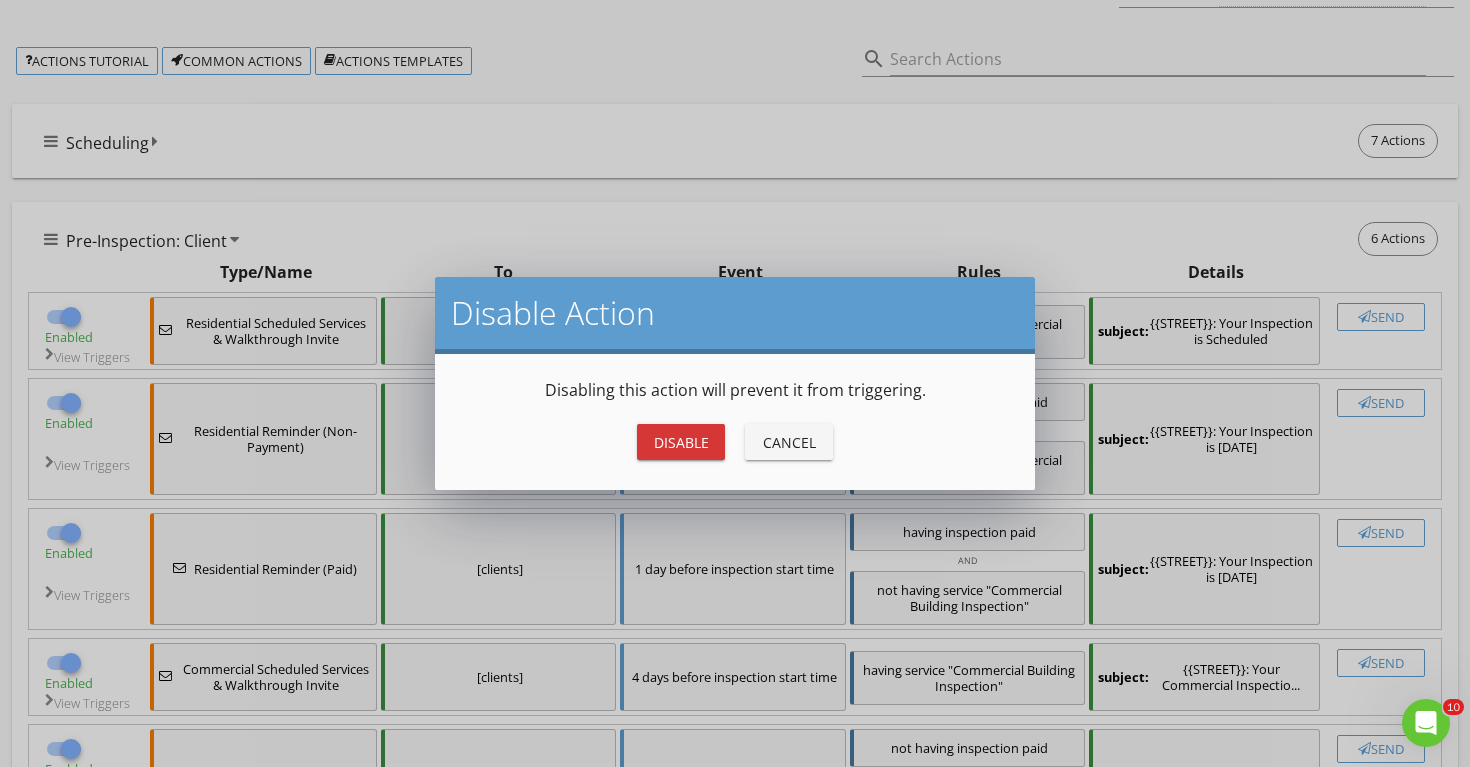 click on "Disable" at bounding box center [681, 442] 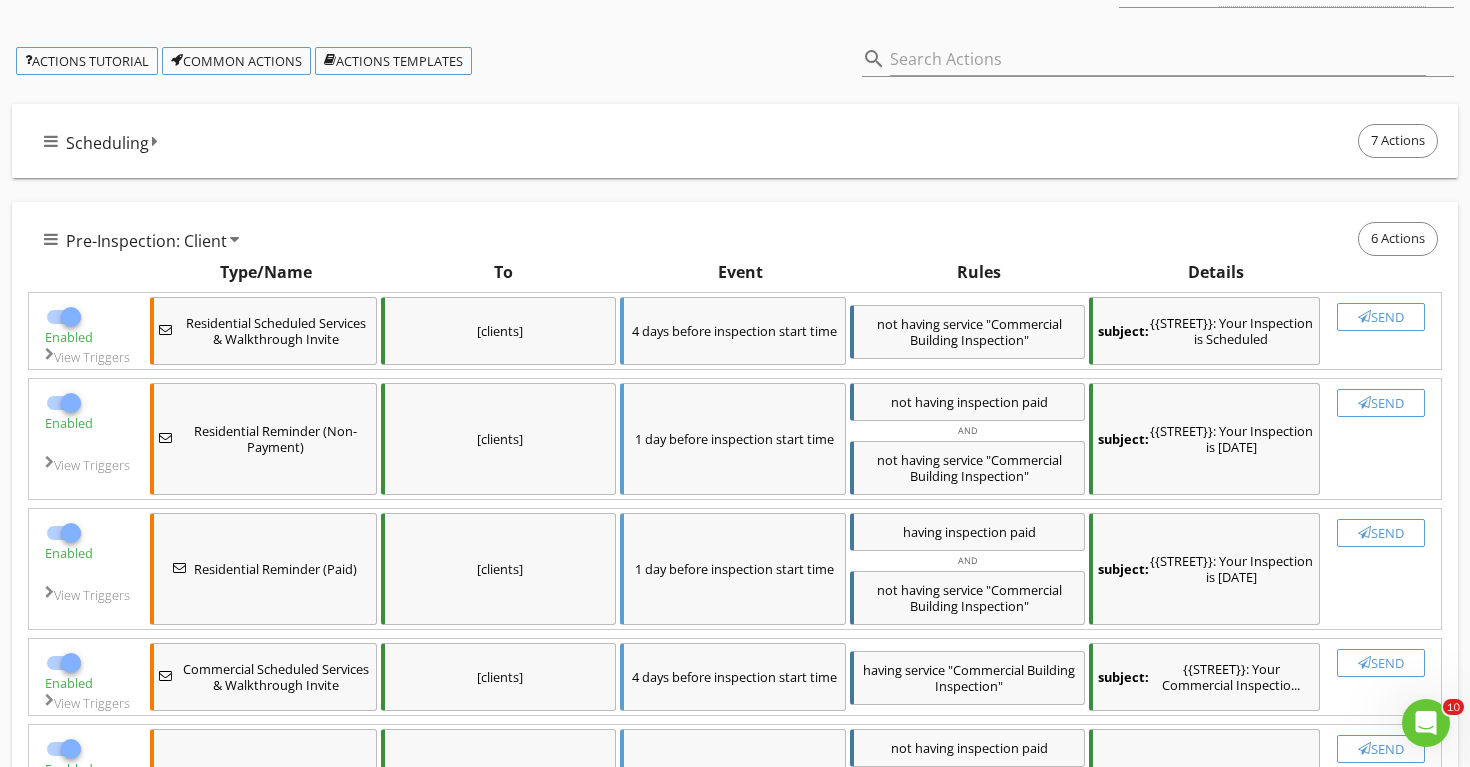 checkbox on "false" 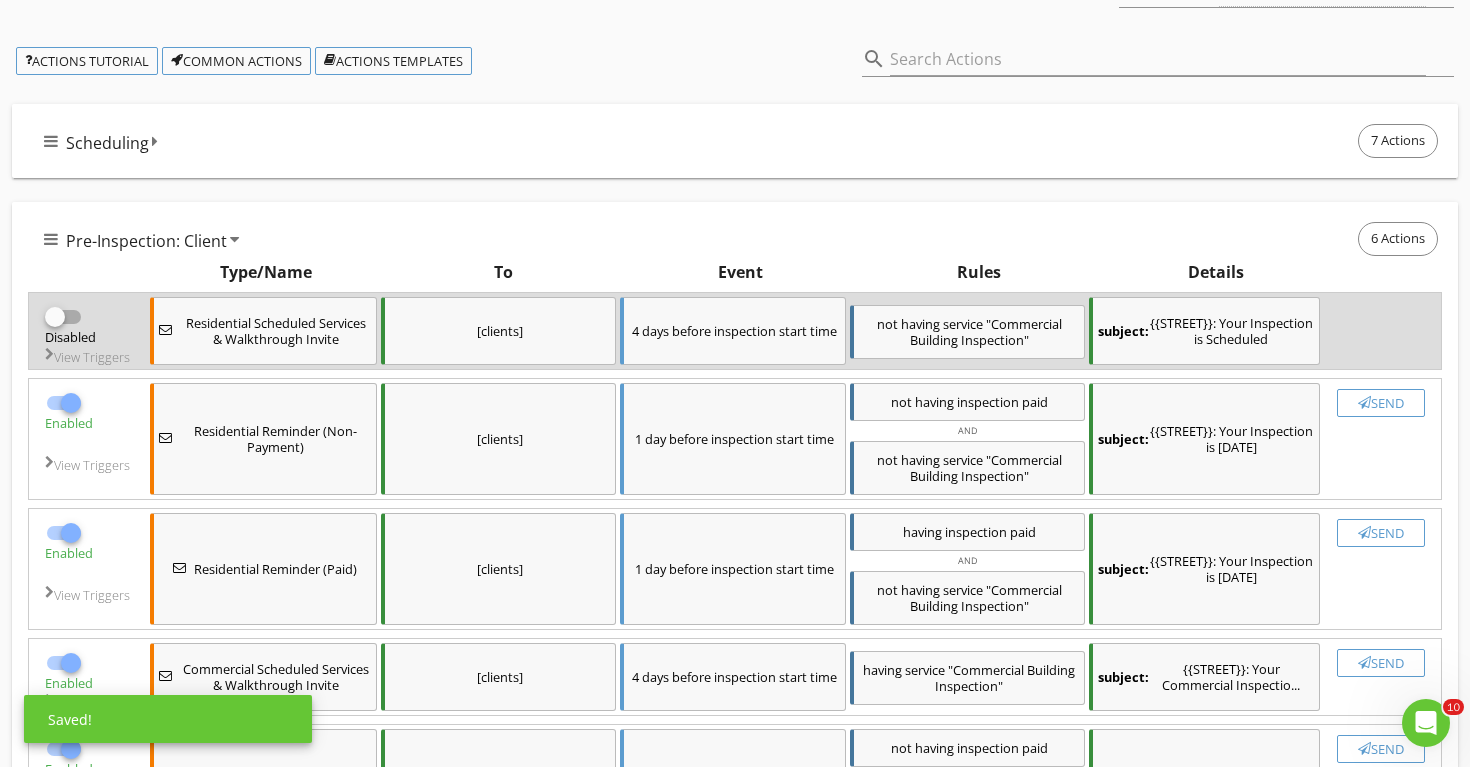 click at bounding box center (71, 403) 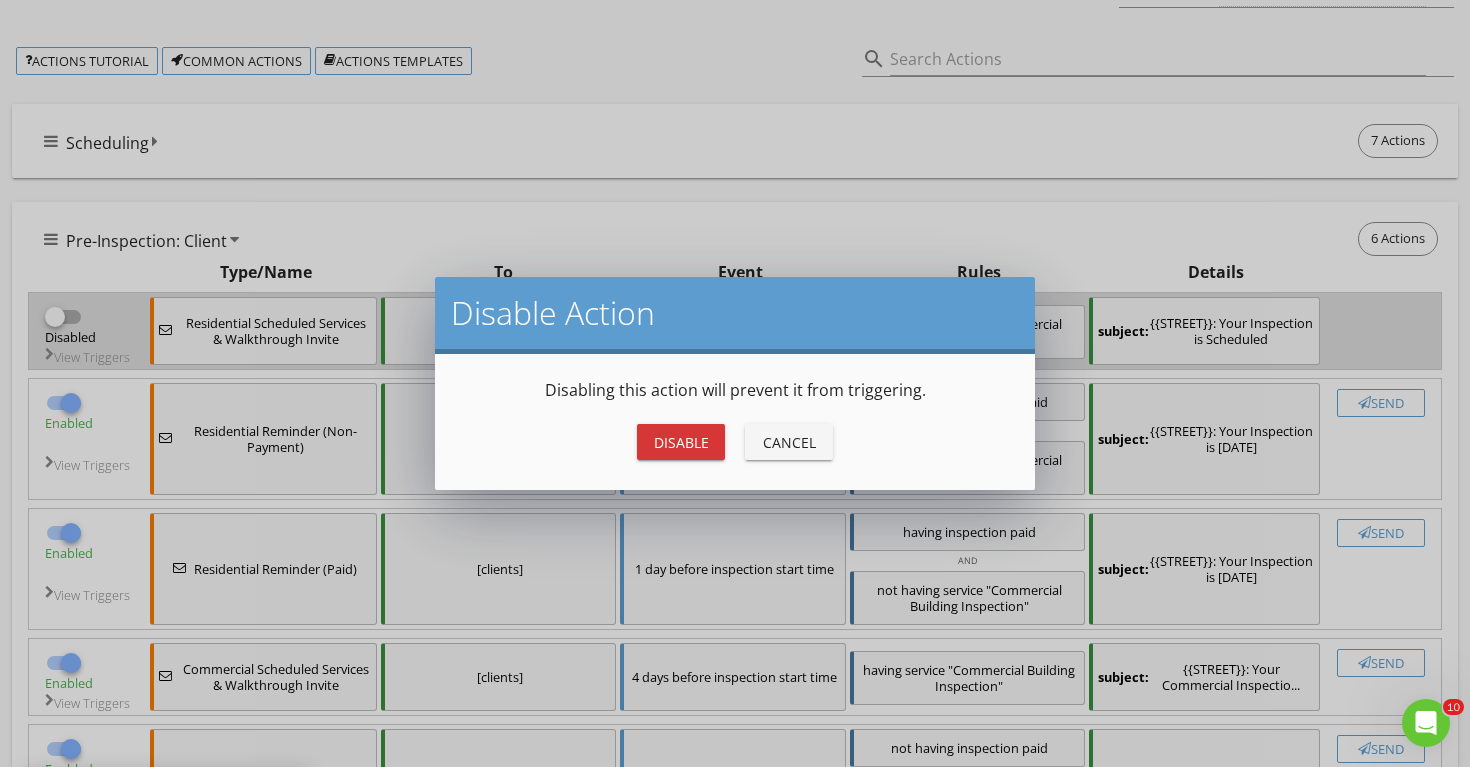 click on "Disable" at bounding box center [681, 442] 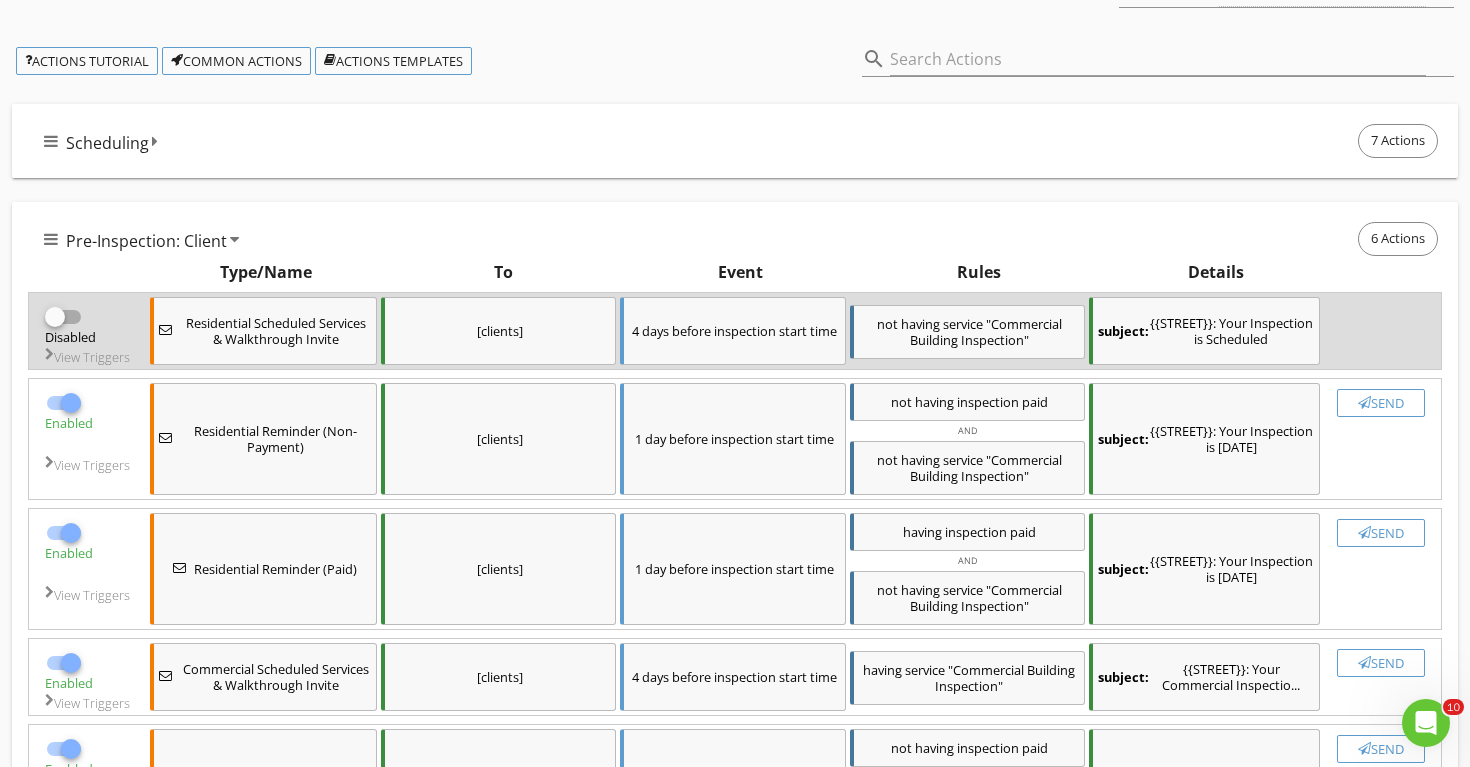 checkbox on "false" 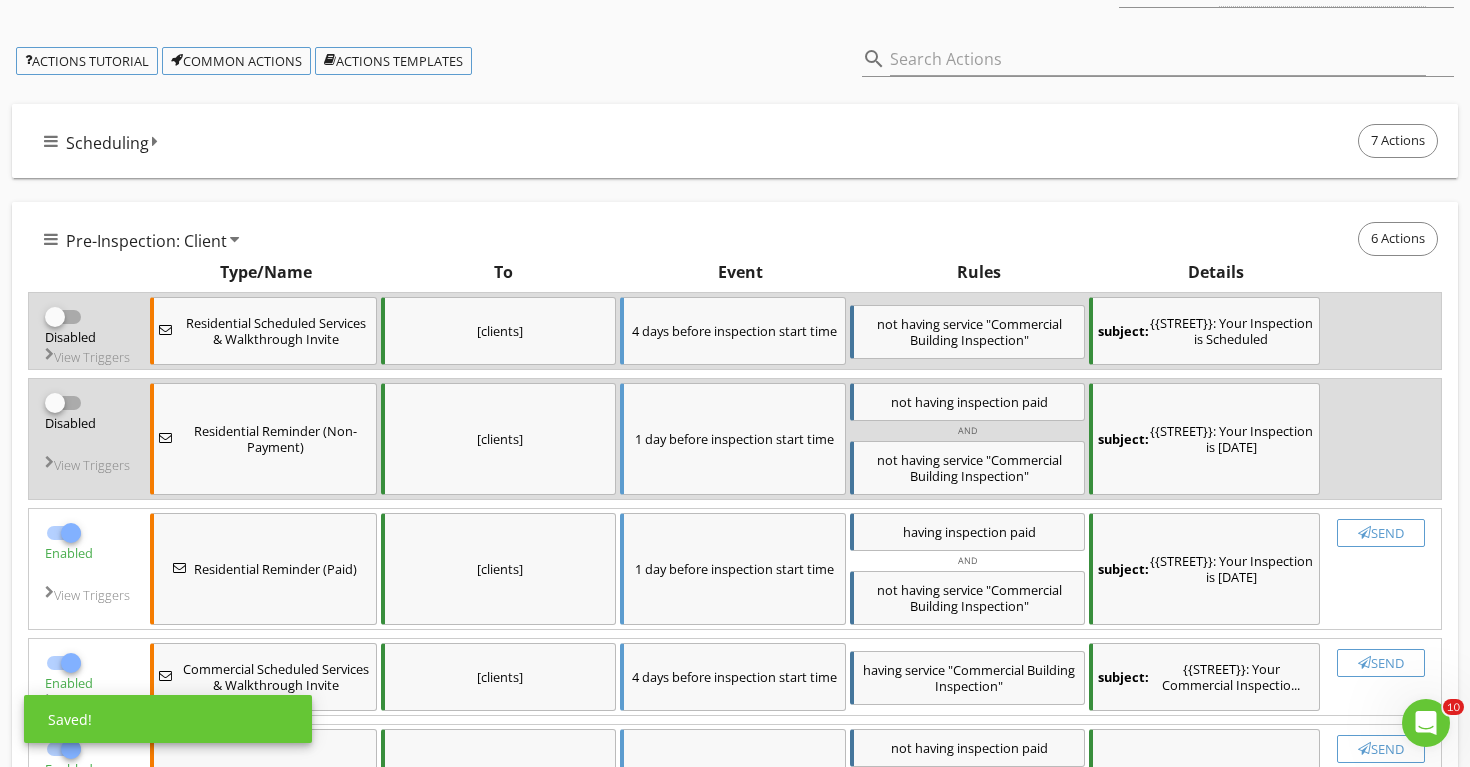 click at bounding box center [71, 533] 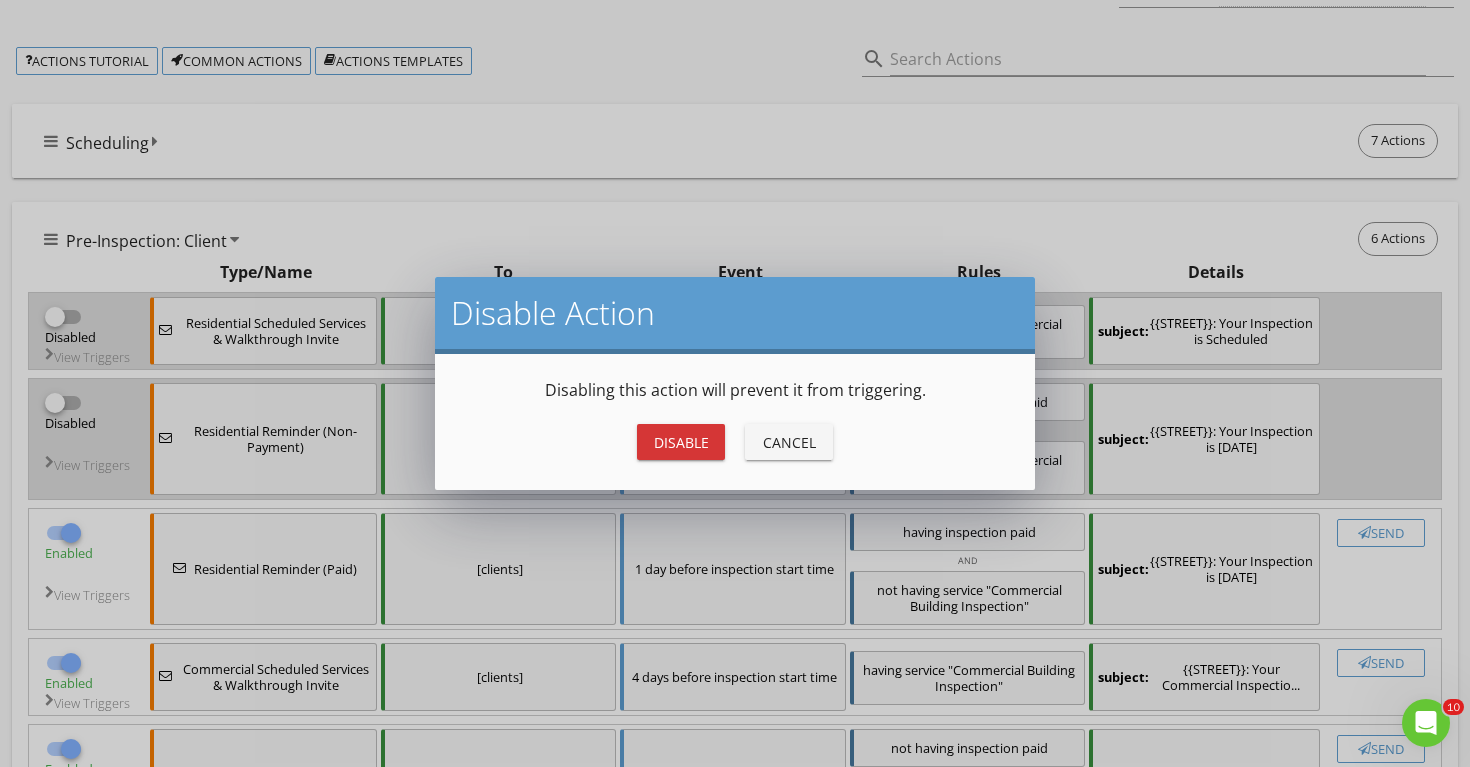 click on "Disable" at bounding box center (681, 442) 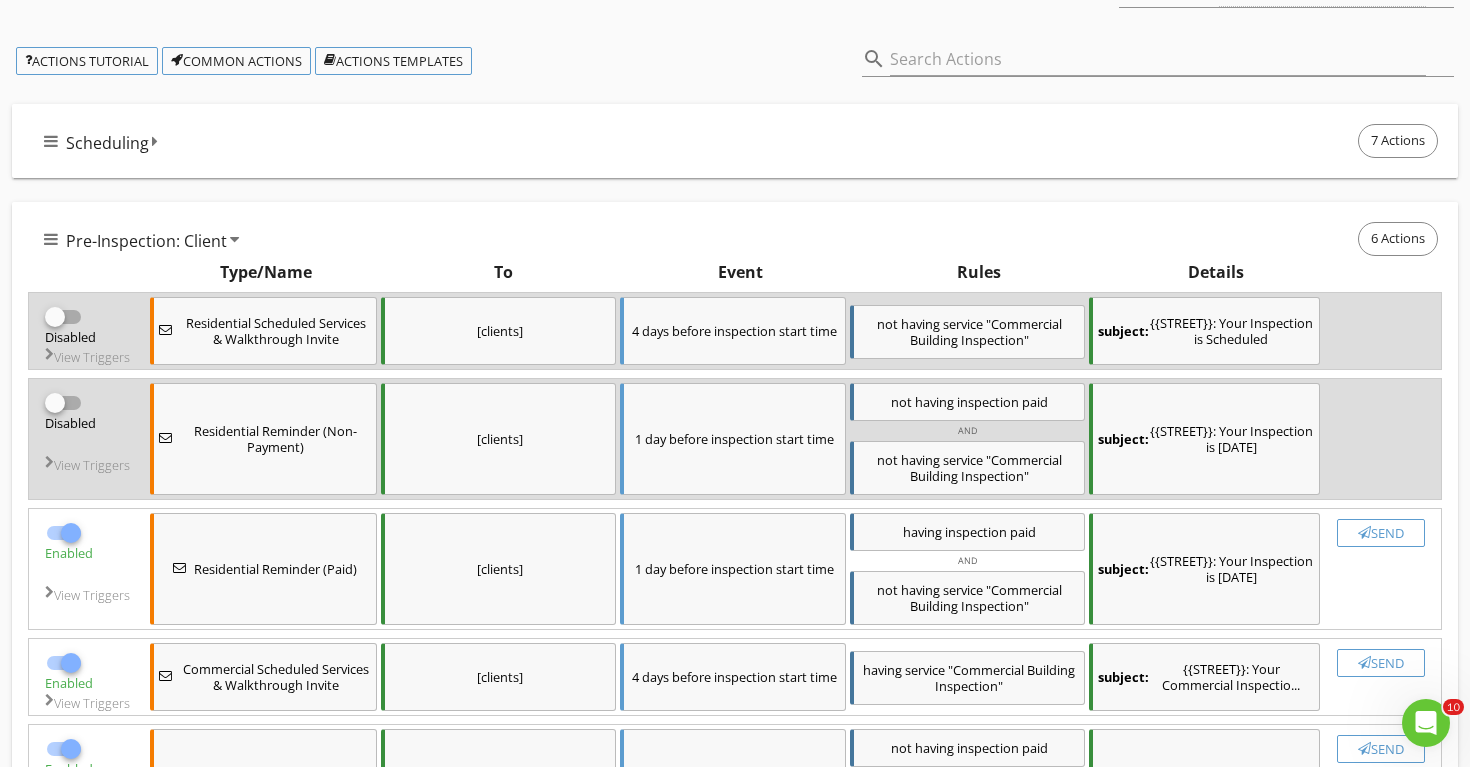checkbox on "false" 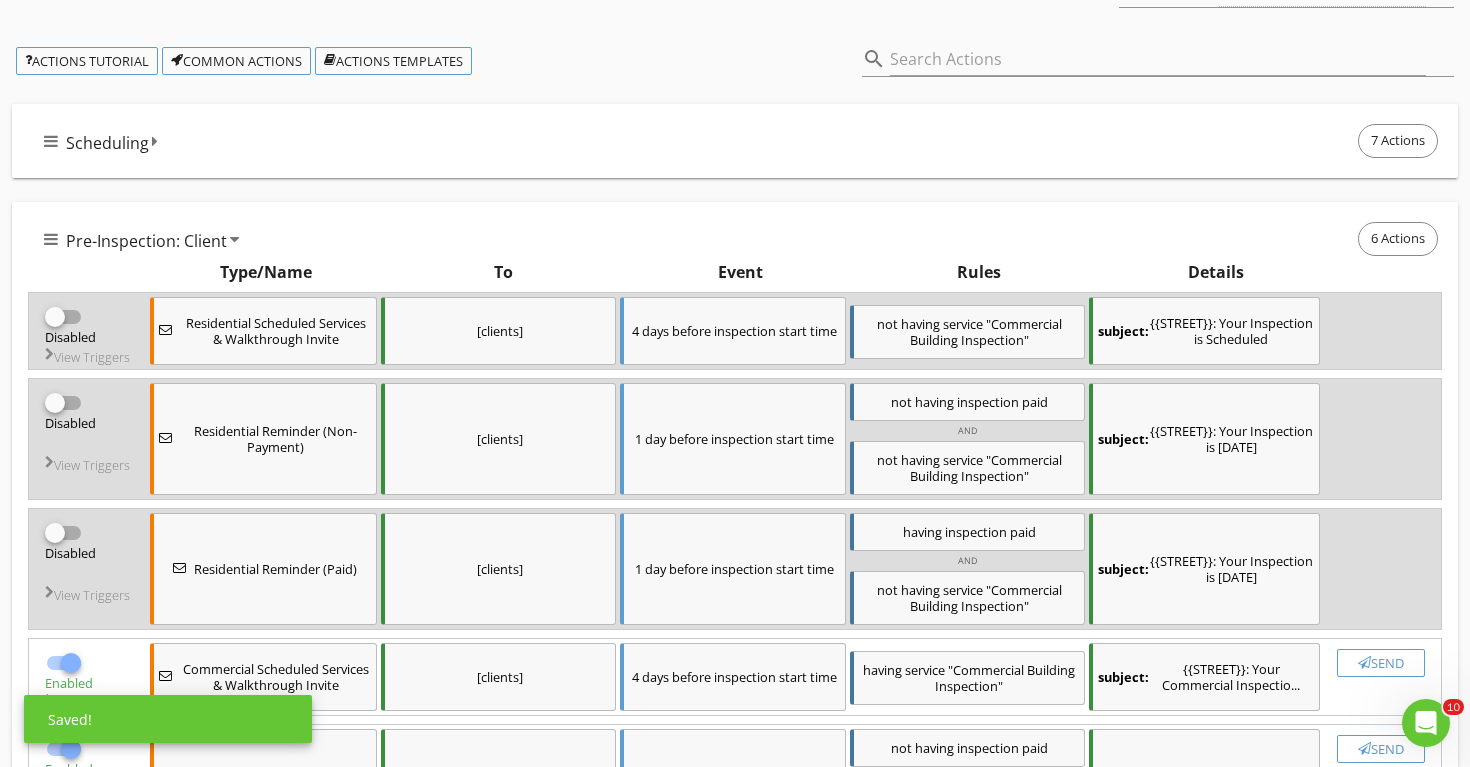 click at bounding box center (71, 663) 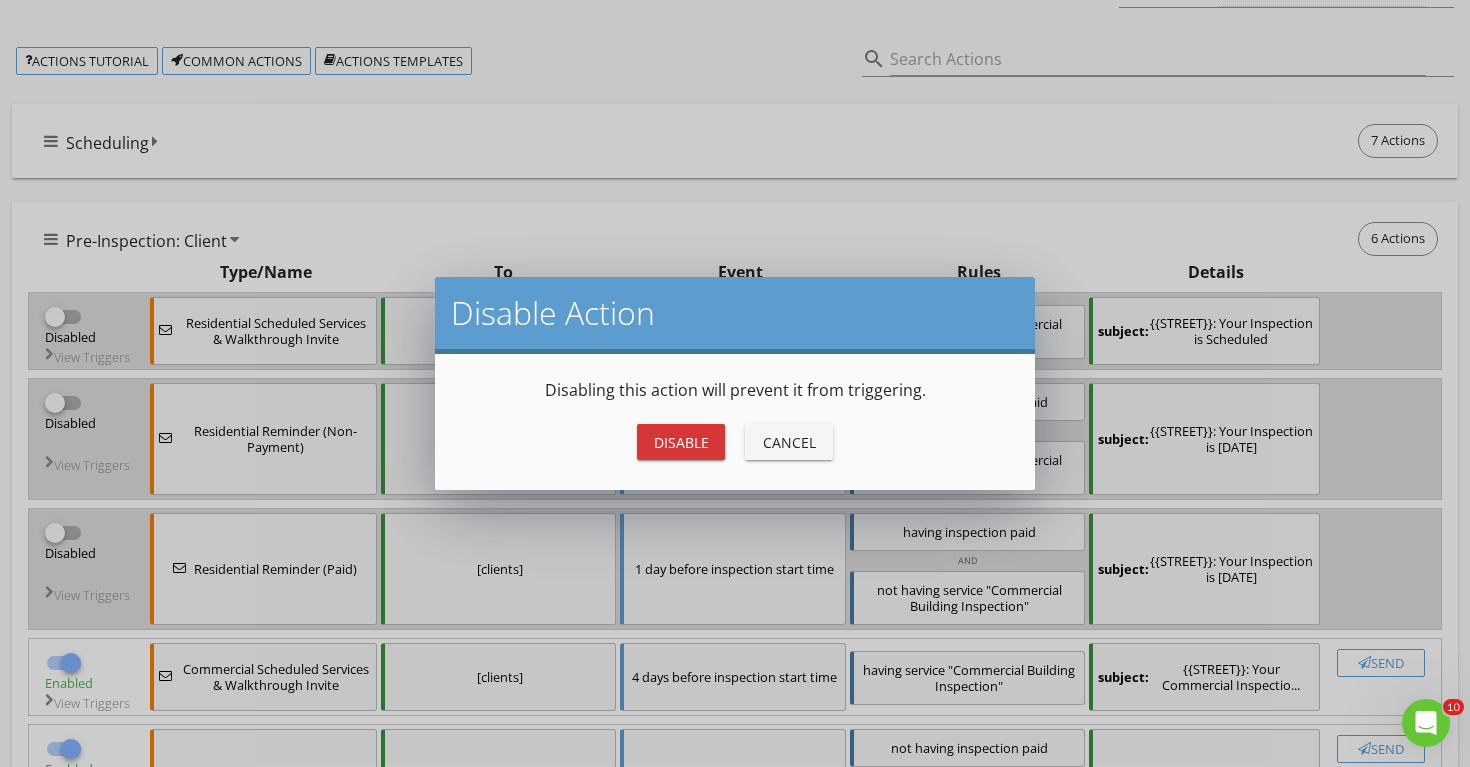 click on "Disable" at bounding box center [681, 442] 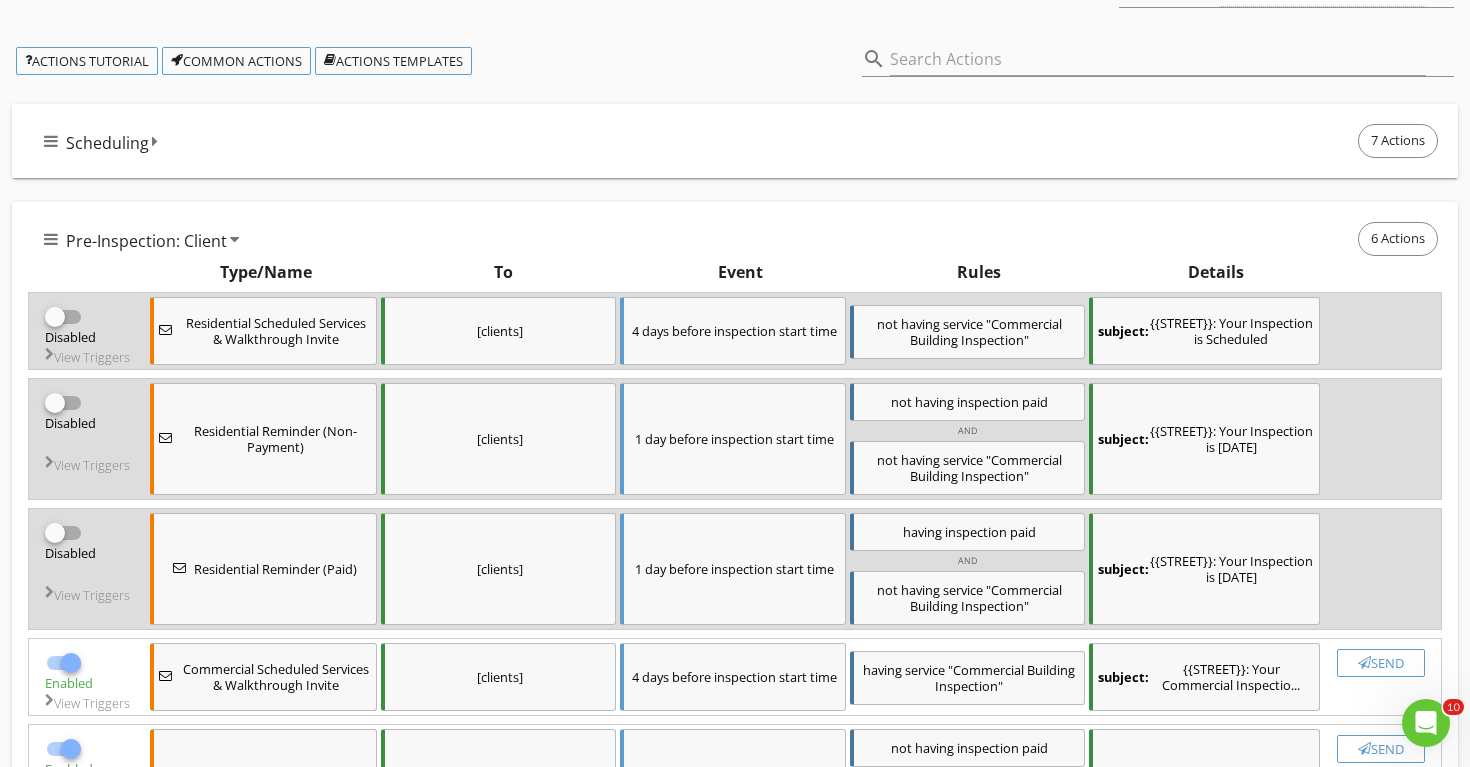 checkbox on "false" 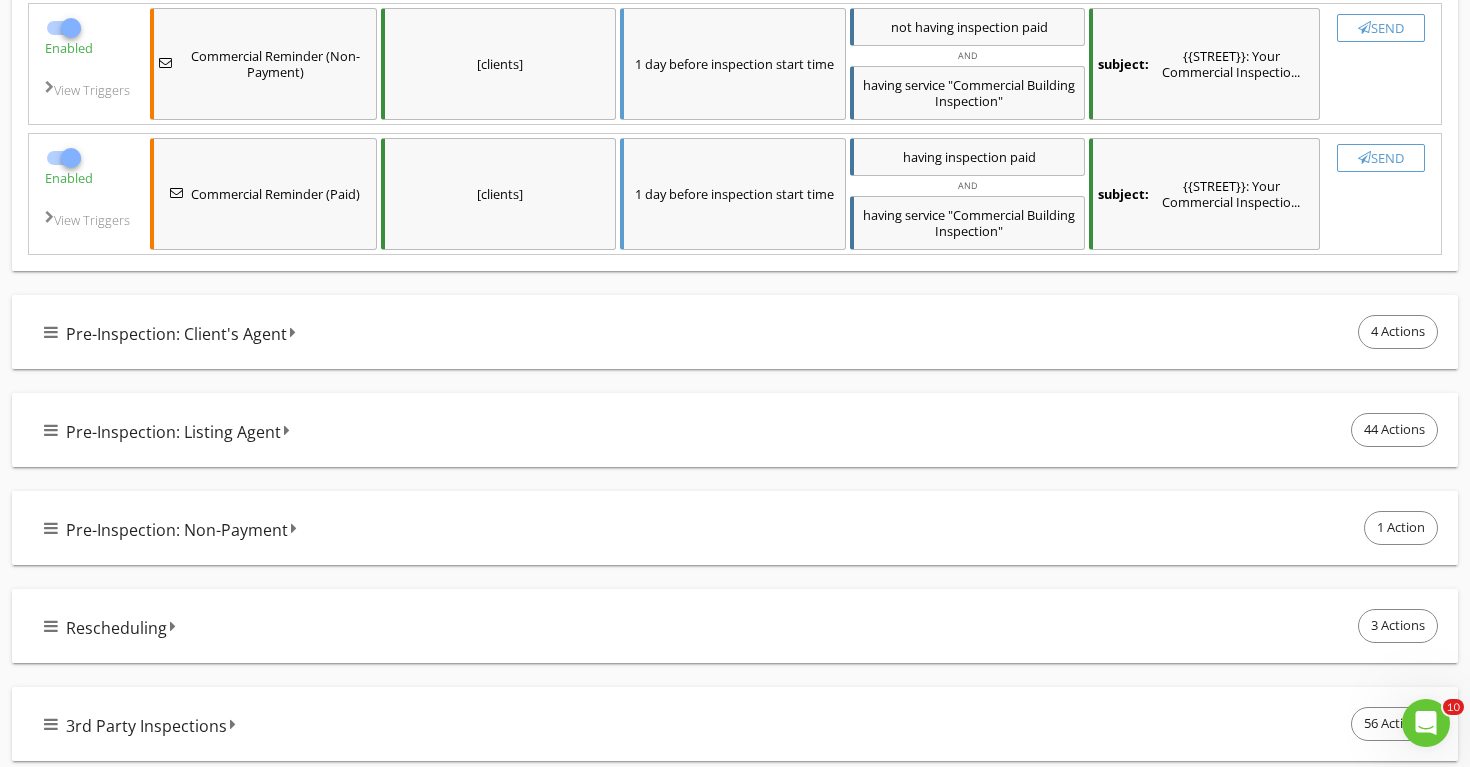 scroll, scrollTop: 936, scrollLeft: 0, axis: vertical 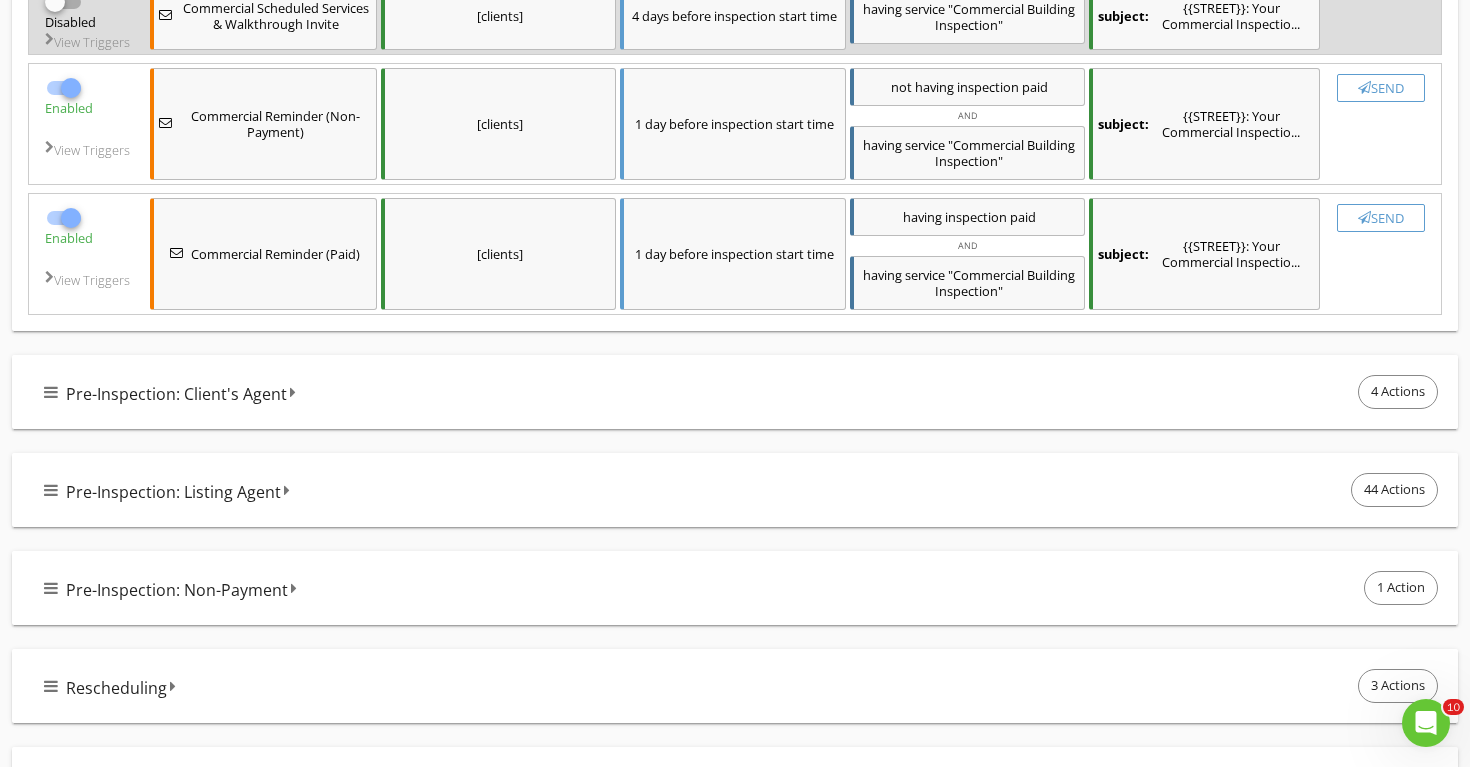 click at bounding box center (51, 392) 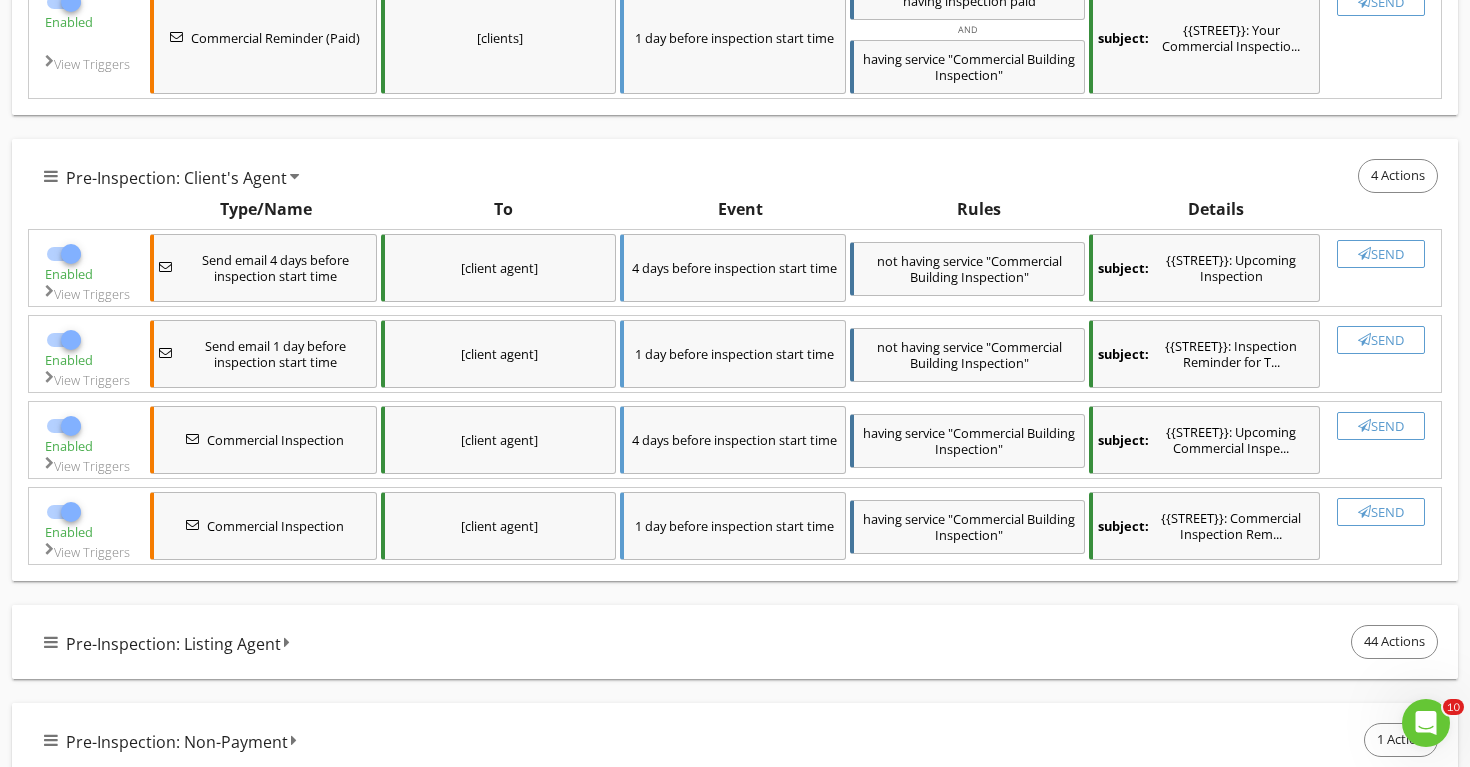 scroll, scrollTop: 1160, scrollLeft: 0, axis: vertical 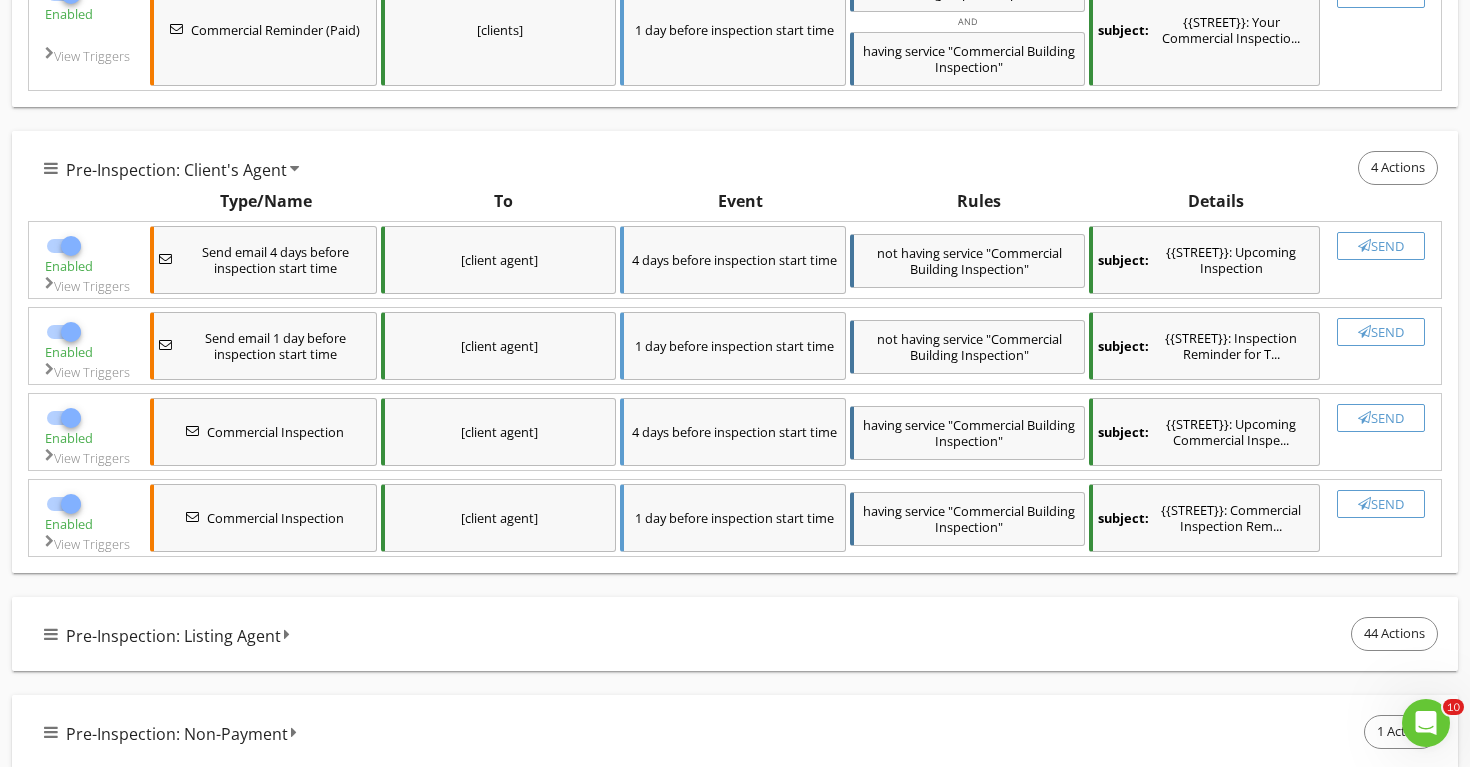 click at bounding box center [71, 246] 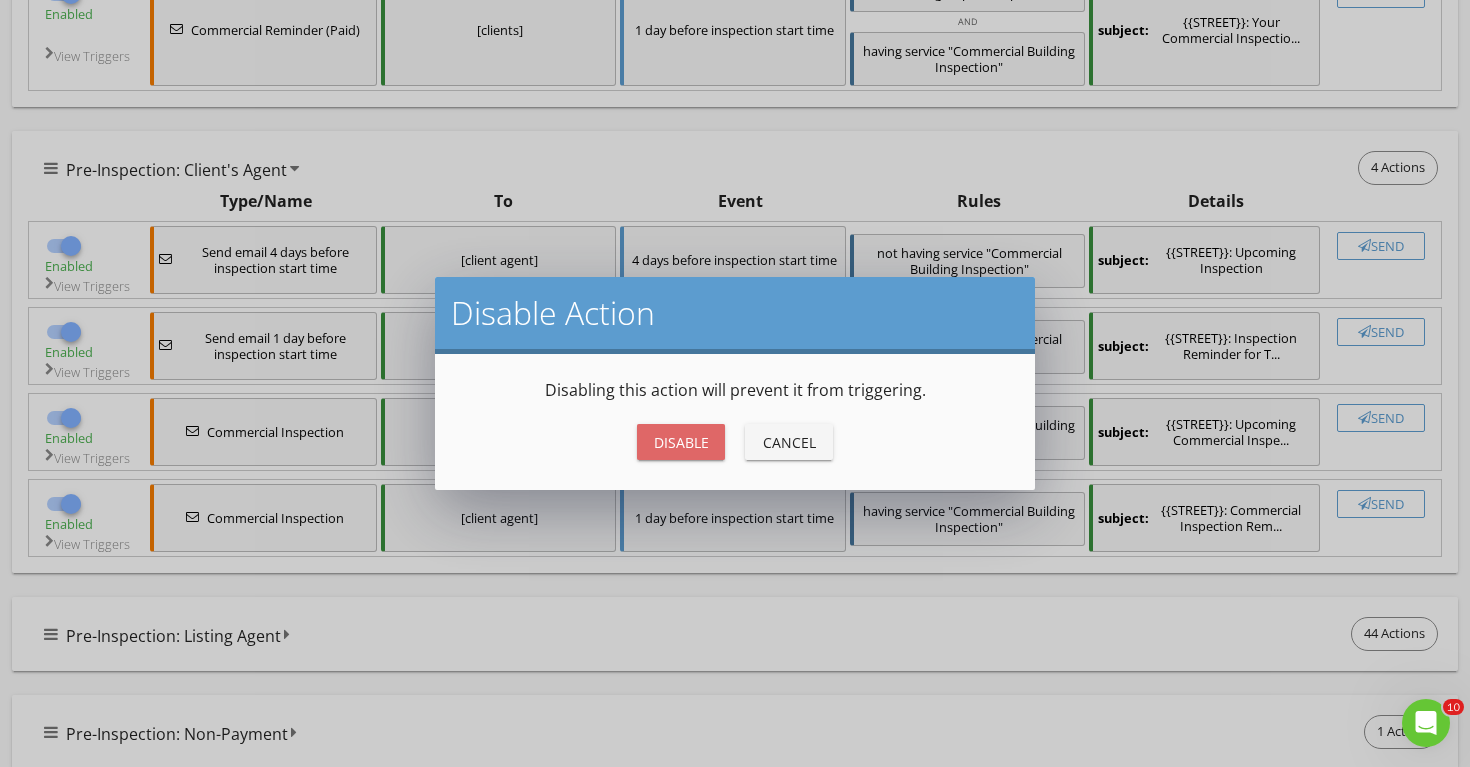 click on "Disable" at bounding box center [681, 442] 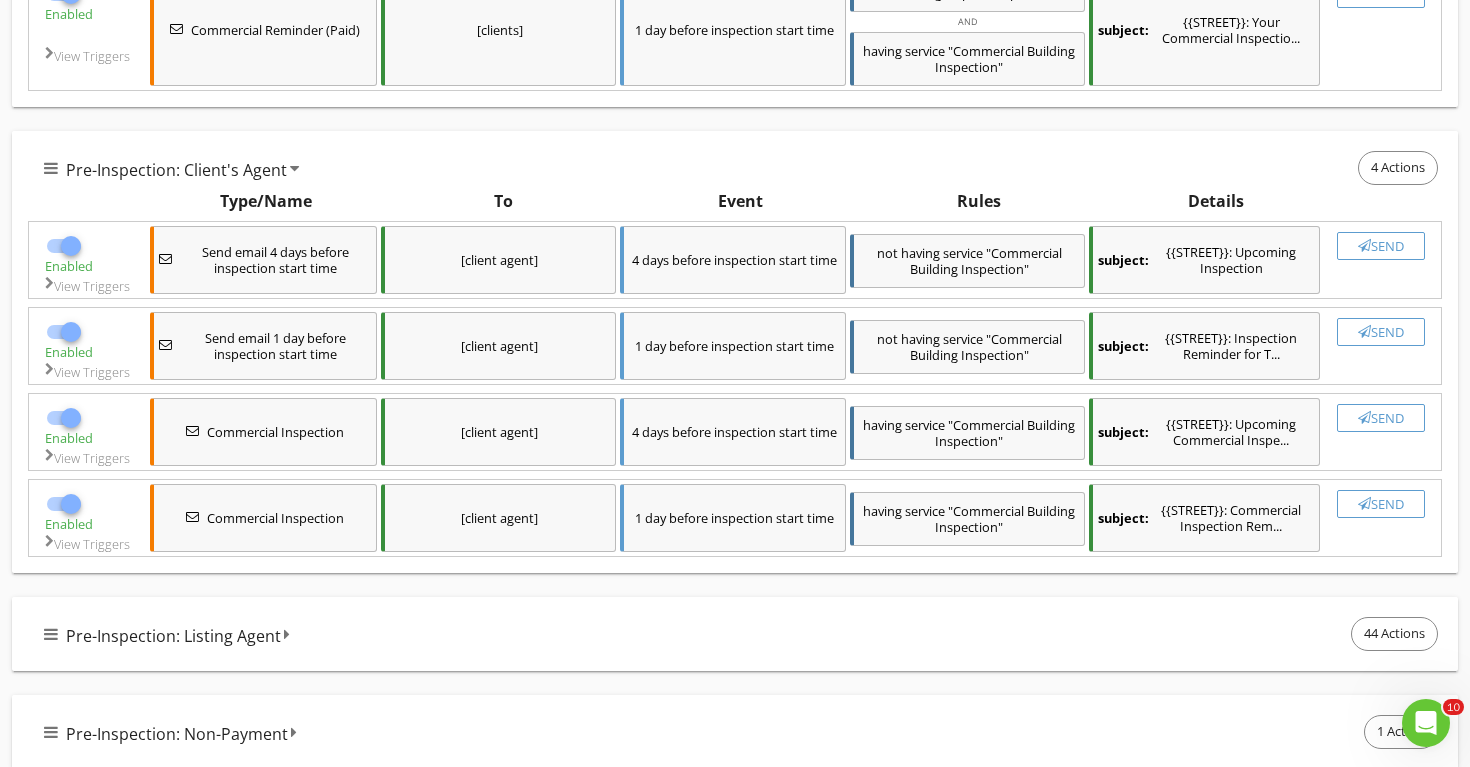 checkbox on "false" 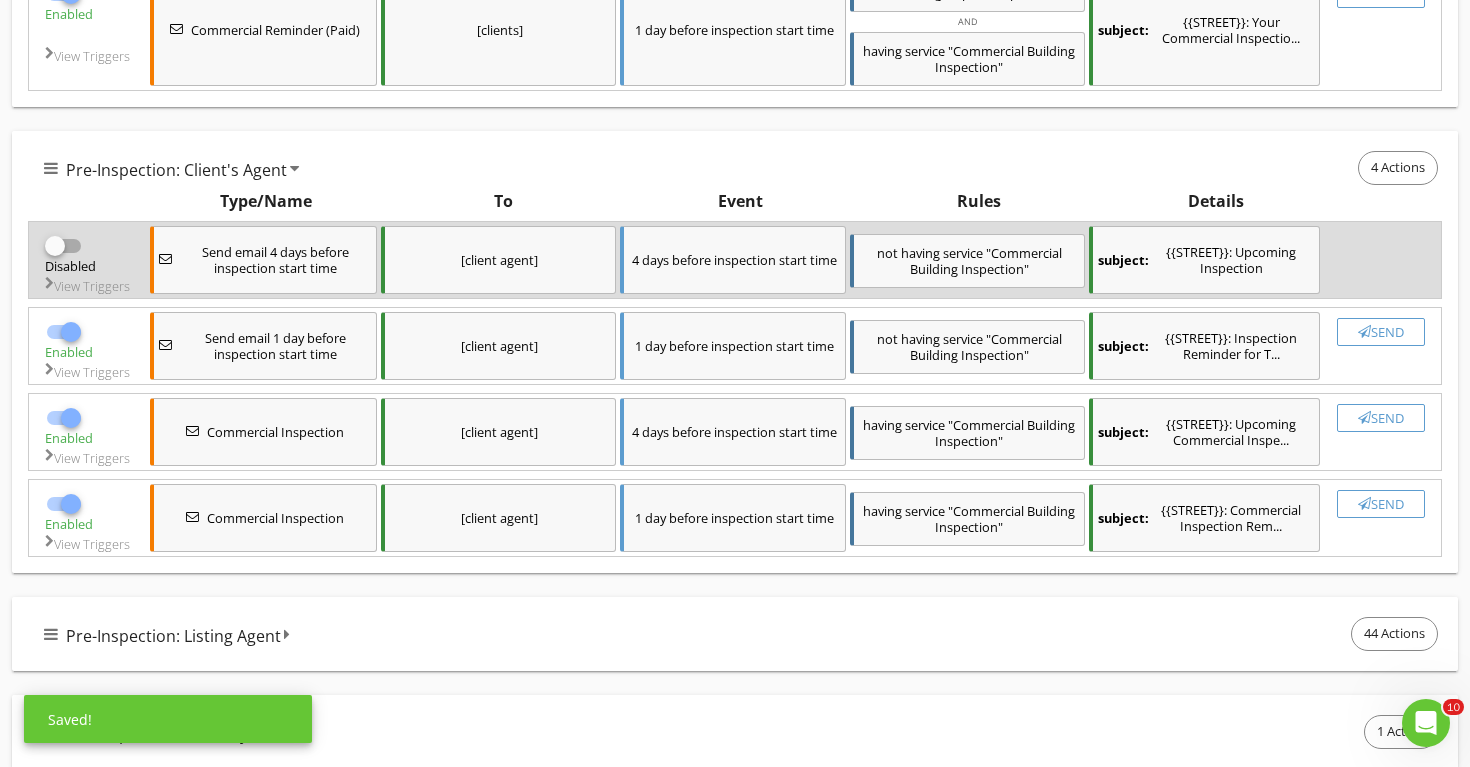 click at bounding box center (71, 332) 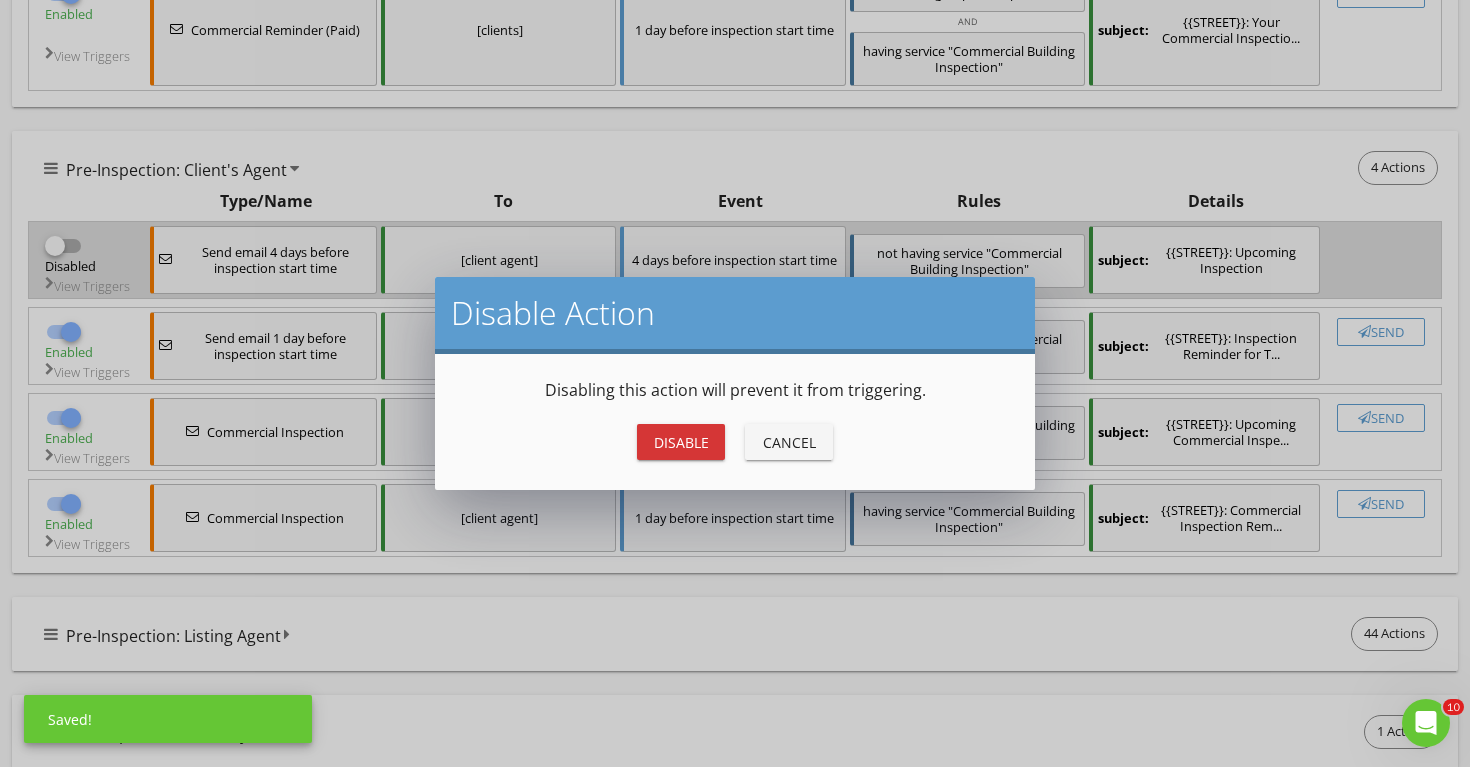 click on "Disable" at bounding box center (681, 442) 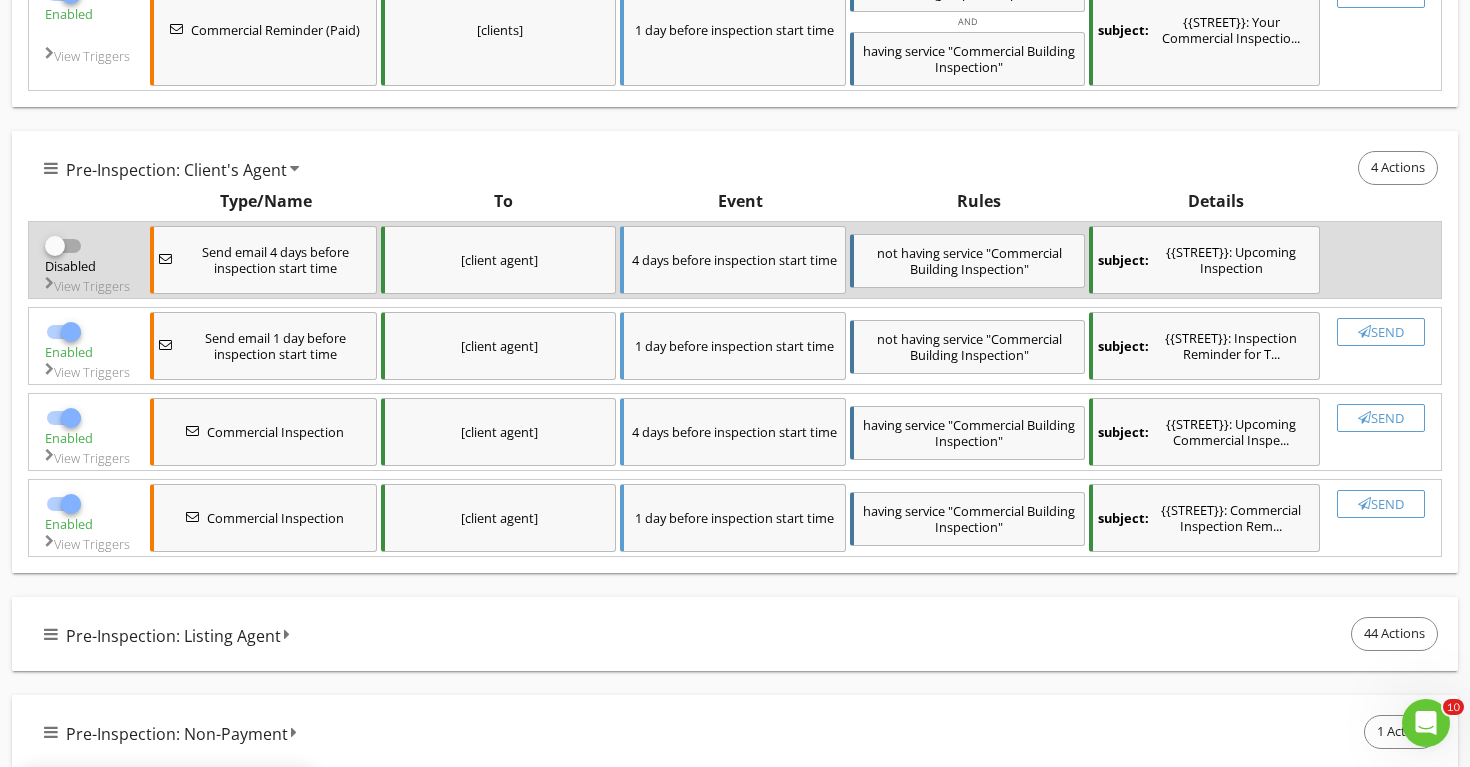 checkbox on "false" 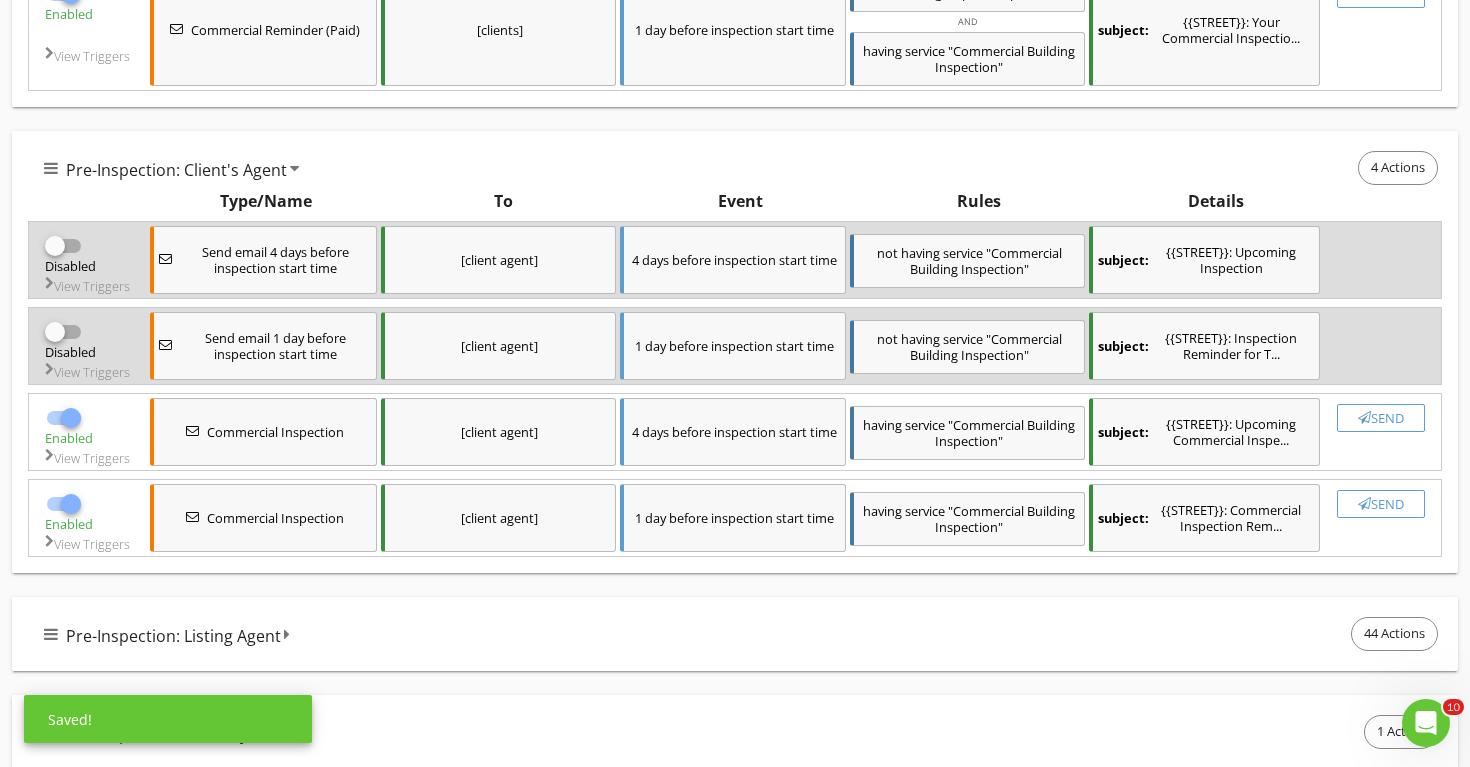 click at bounding box center [71, 418] 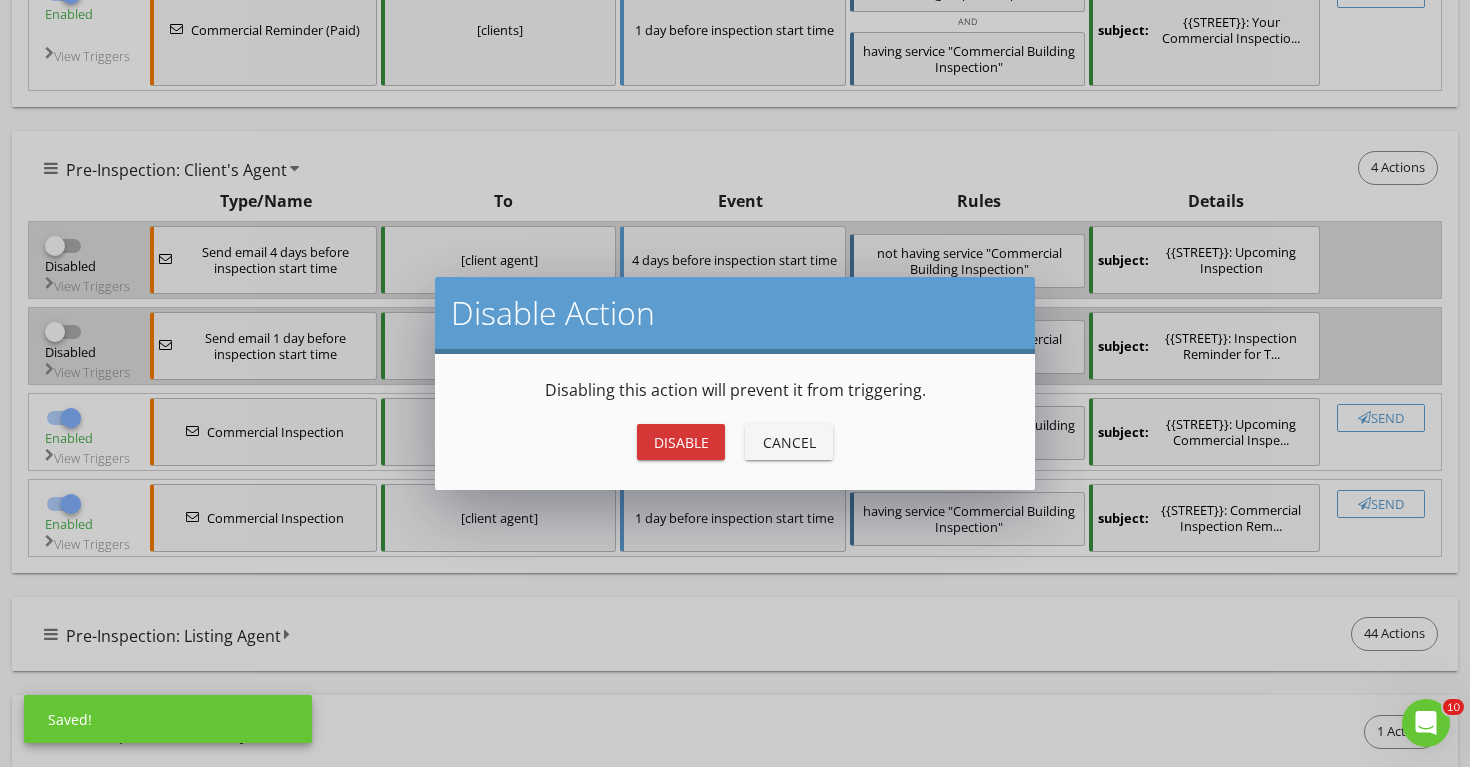 click on "Disable" at bounding box center [681, 442] 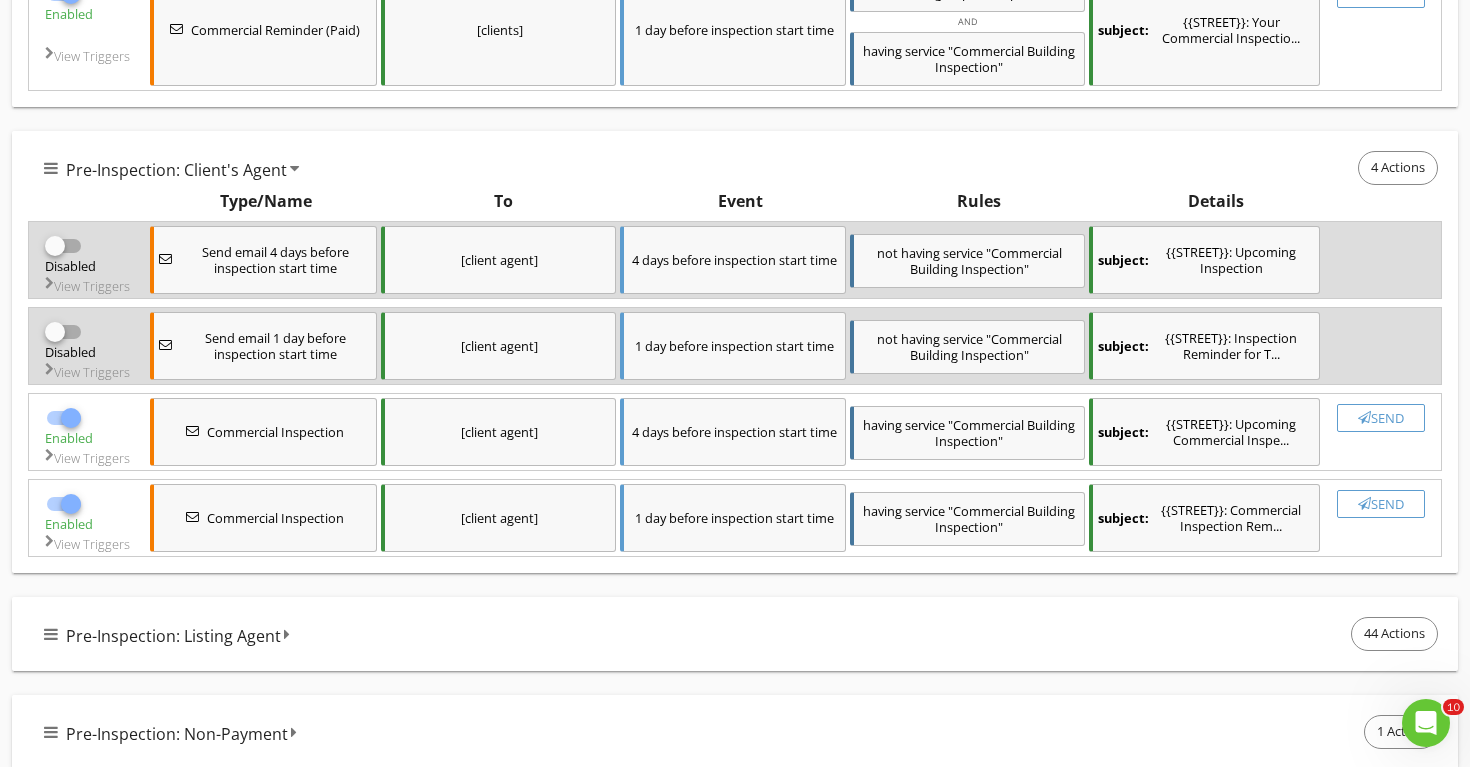 checkbox on "false" 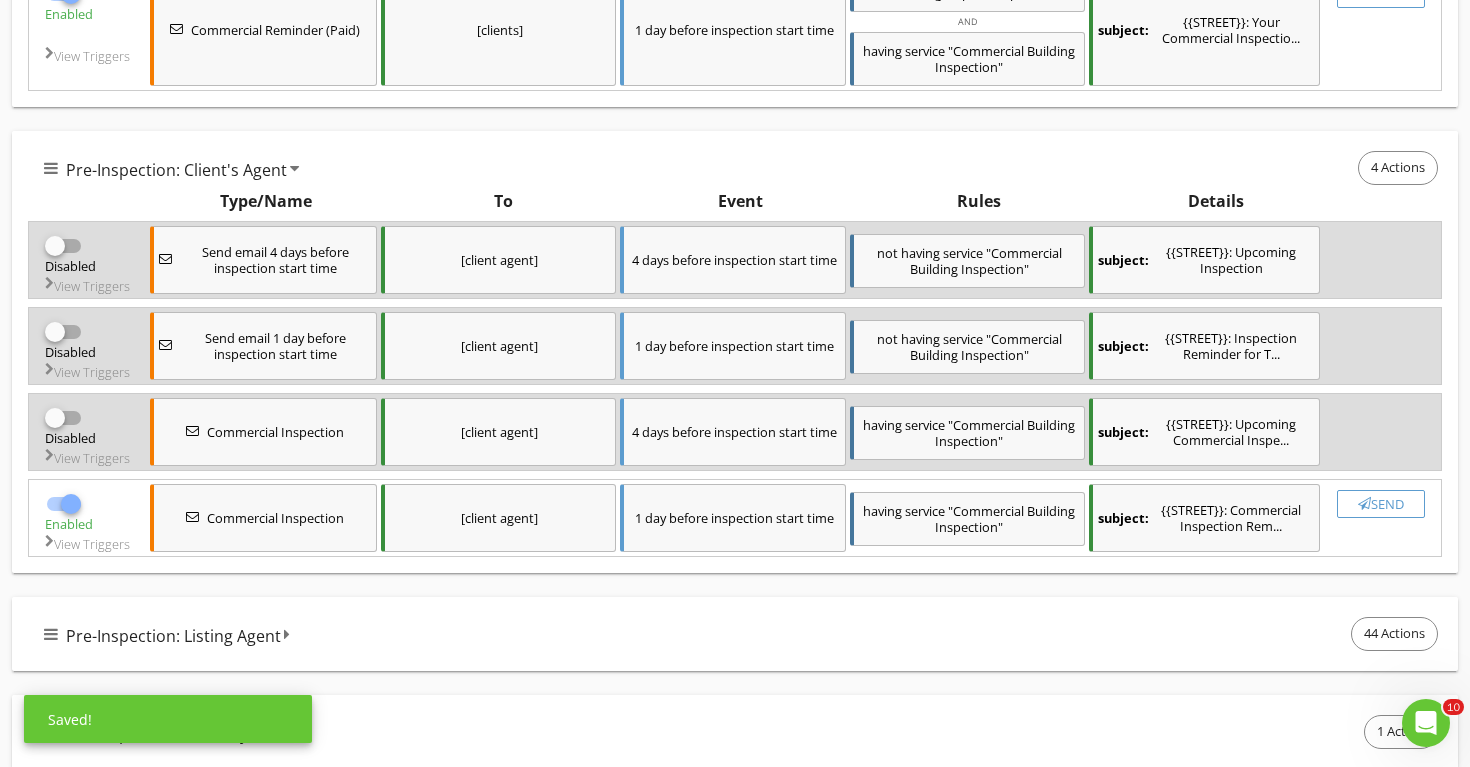 click at bounding box center (71, 504) 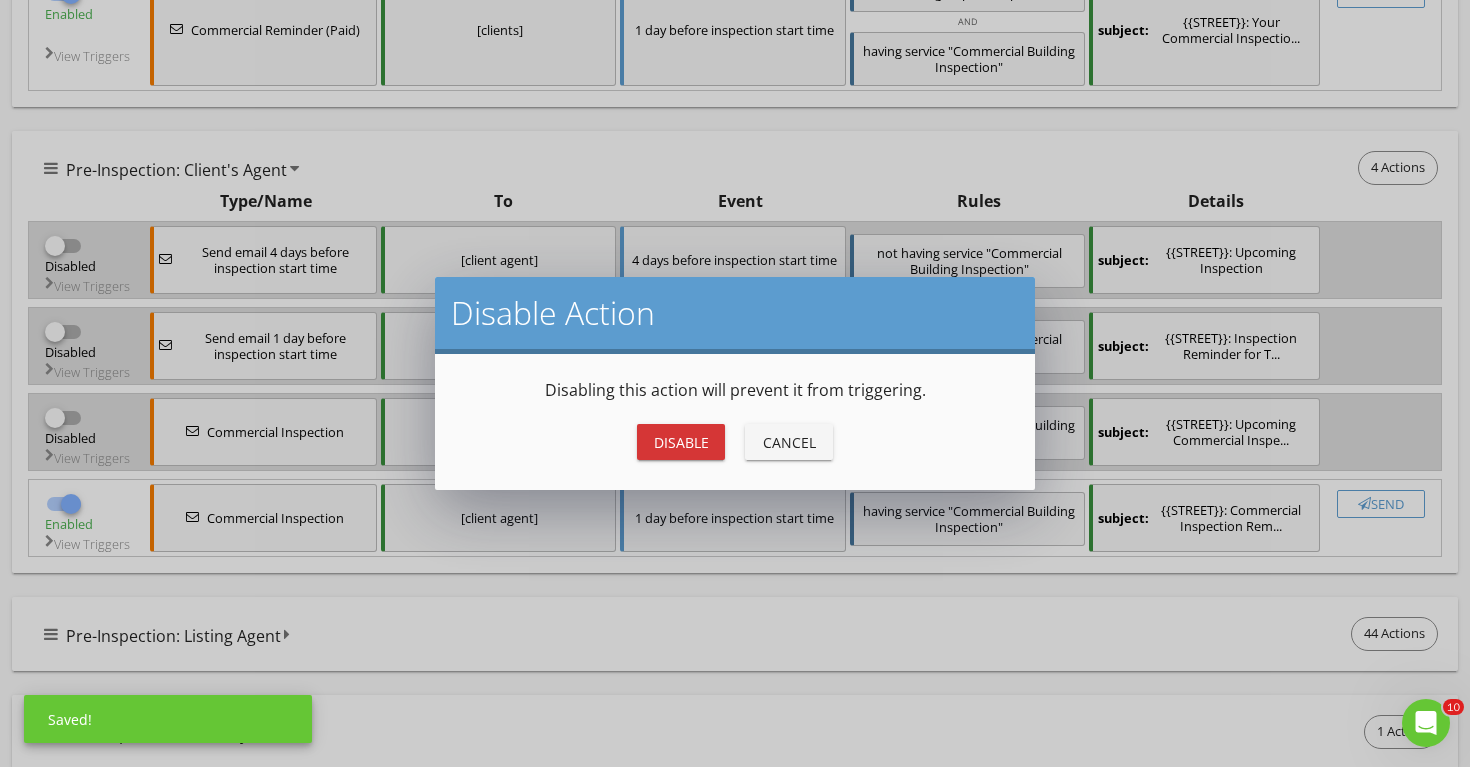 click on "Disable" at bounding box center [681, 442] 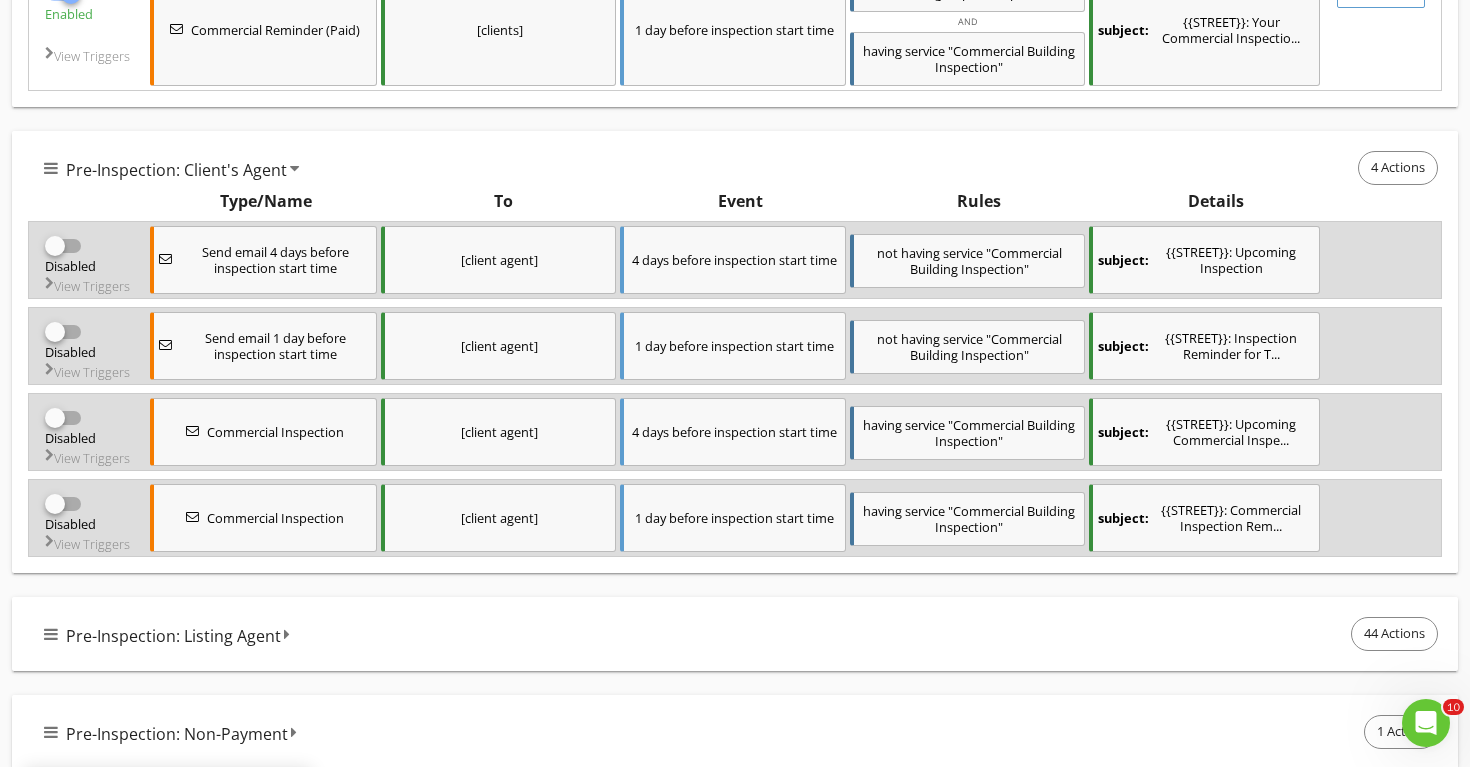 checkbox on "false" 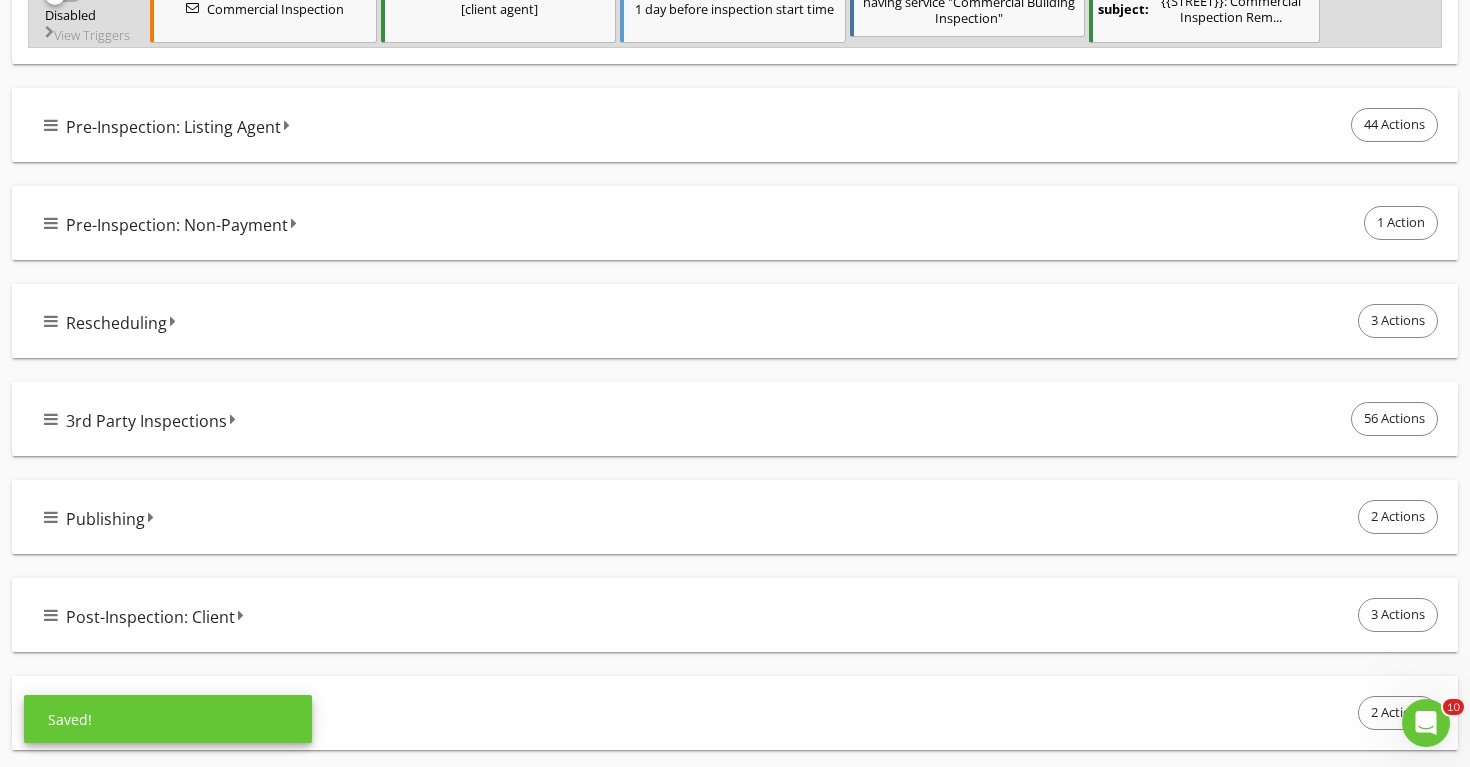 scroll, scrollTop: 1678, scrollLeft: 0, axis: vertical 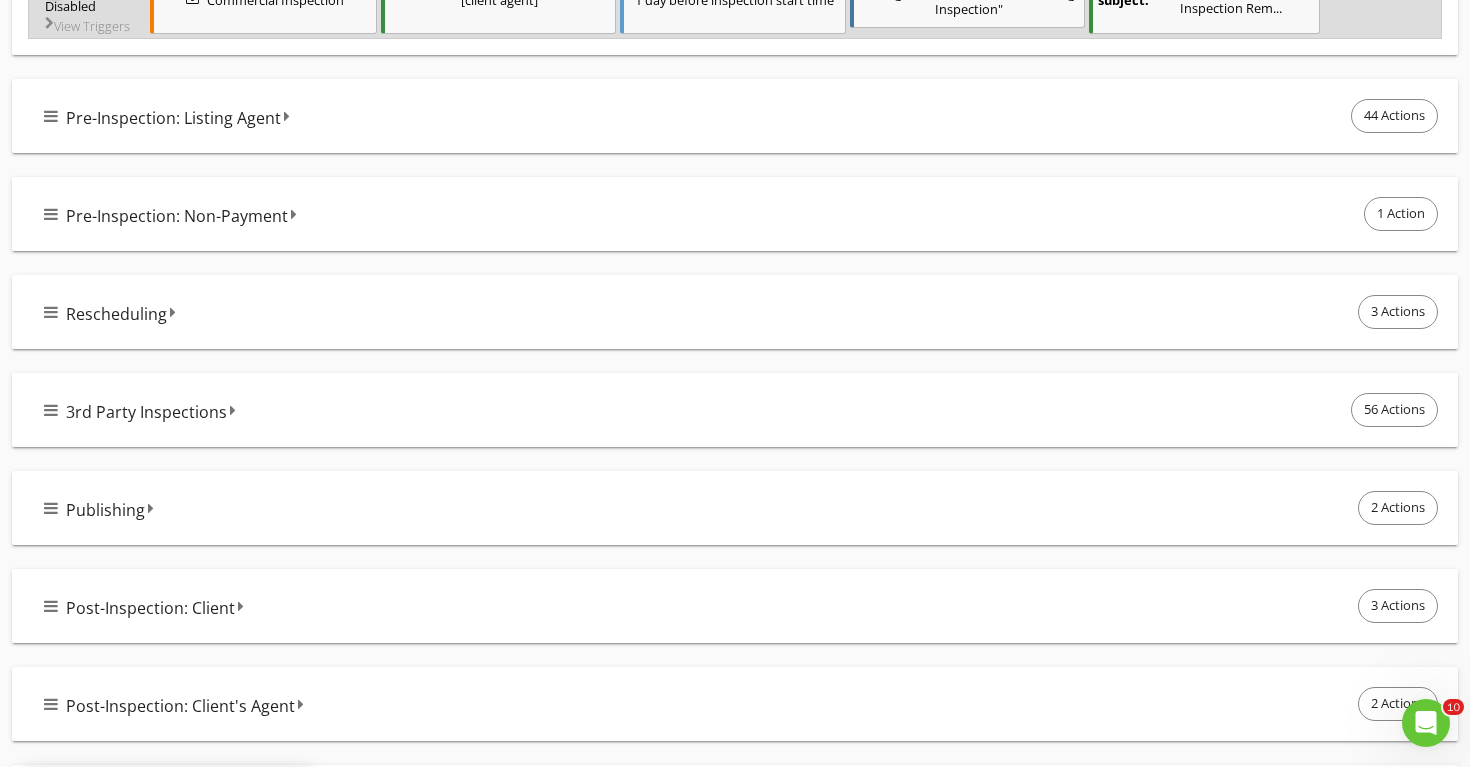 click on "Pre-Inspection: Listing Agent
44 Actions" at bounding box center (735, 116) 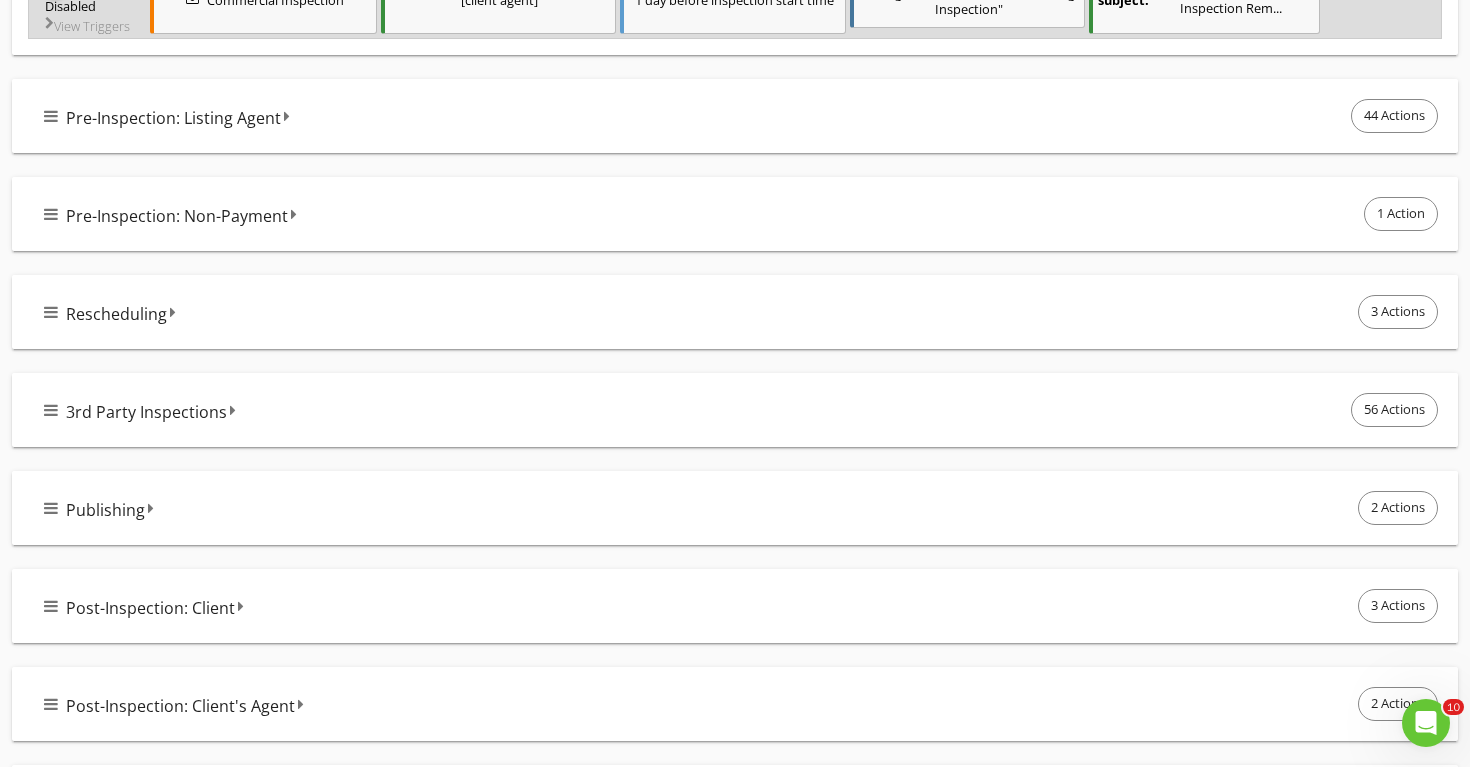 click on "Pre-Inspection: Listing Agent" at bounding box center [173, 118] 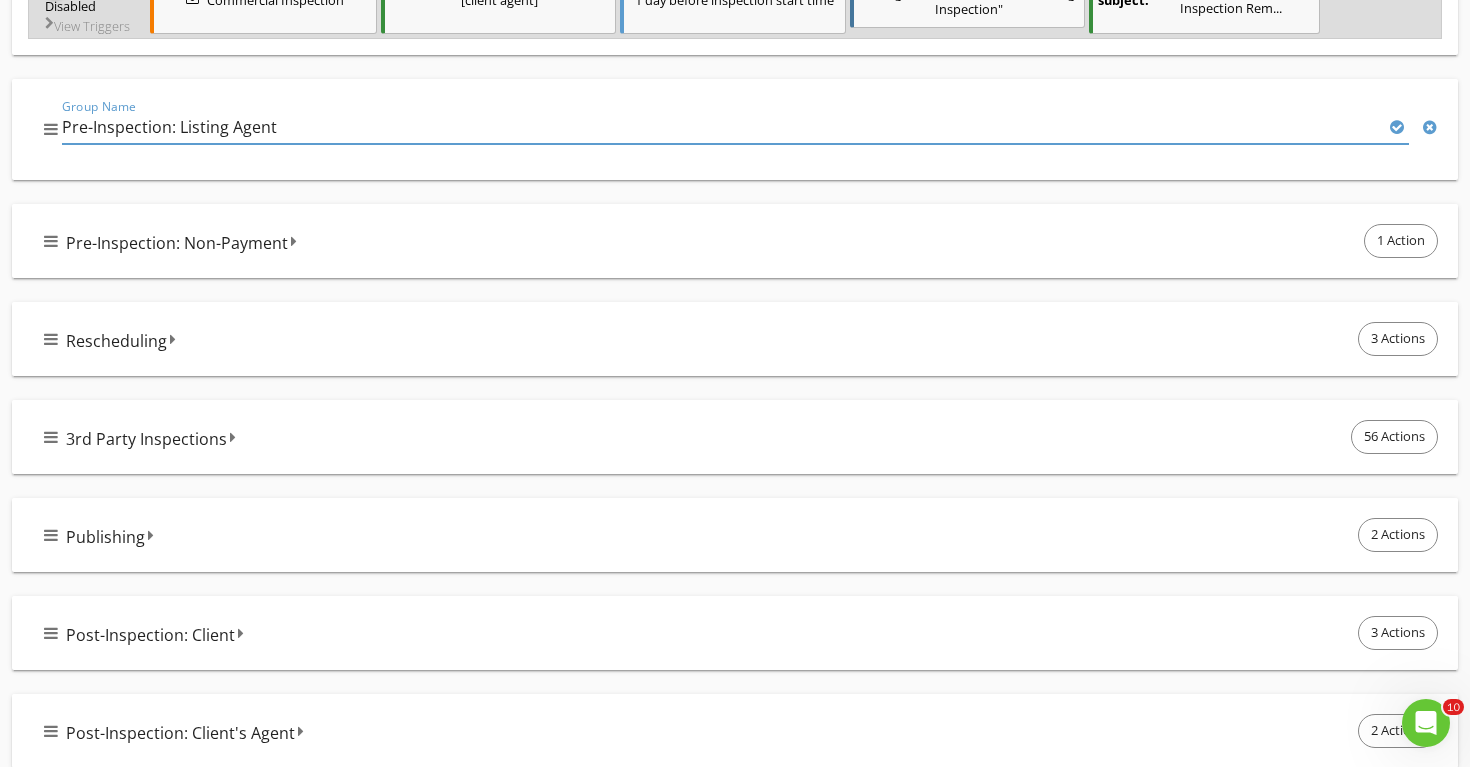 click at bounding box center [51, 129] 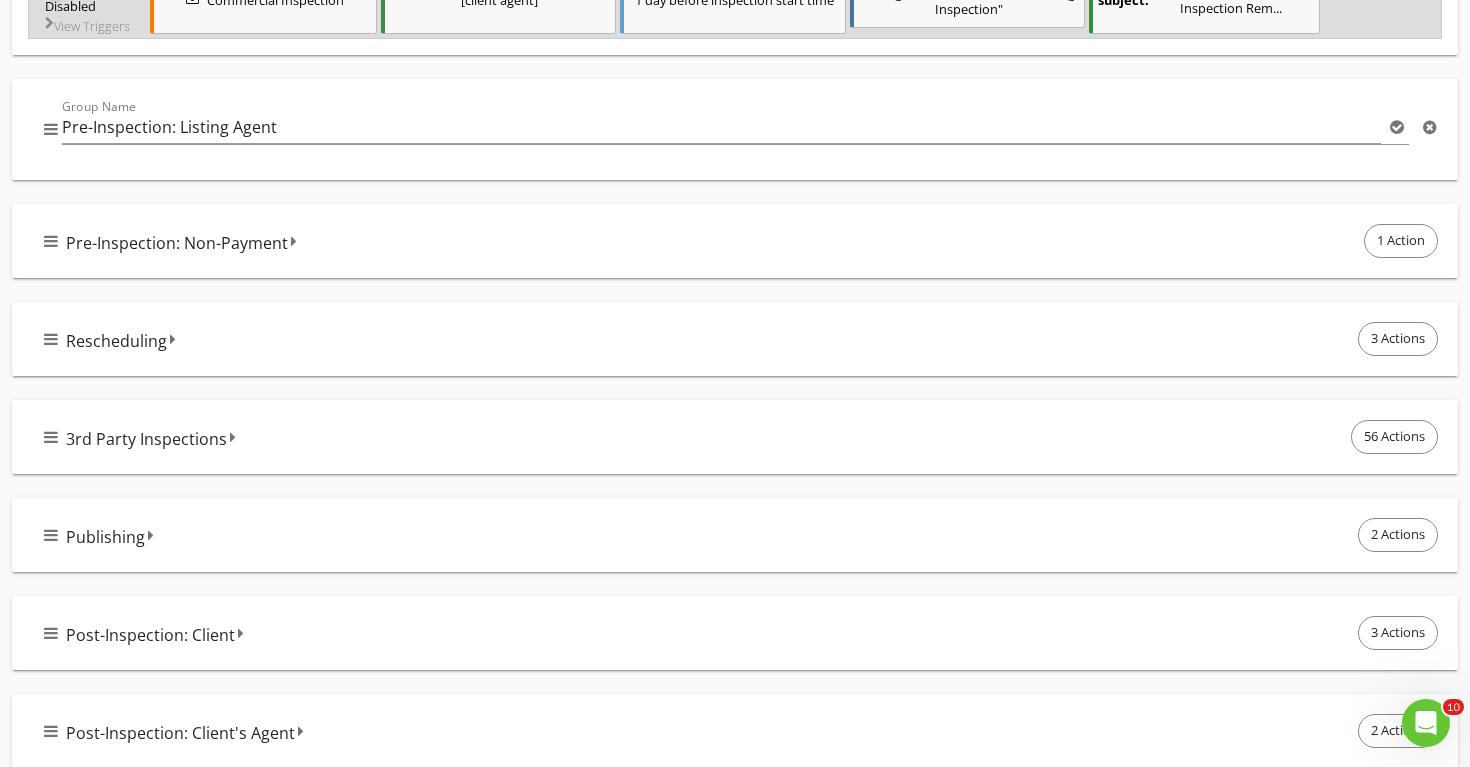 click at bounding box center (51, 129) 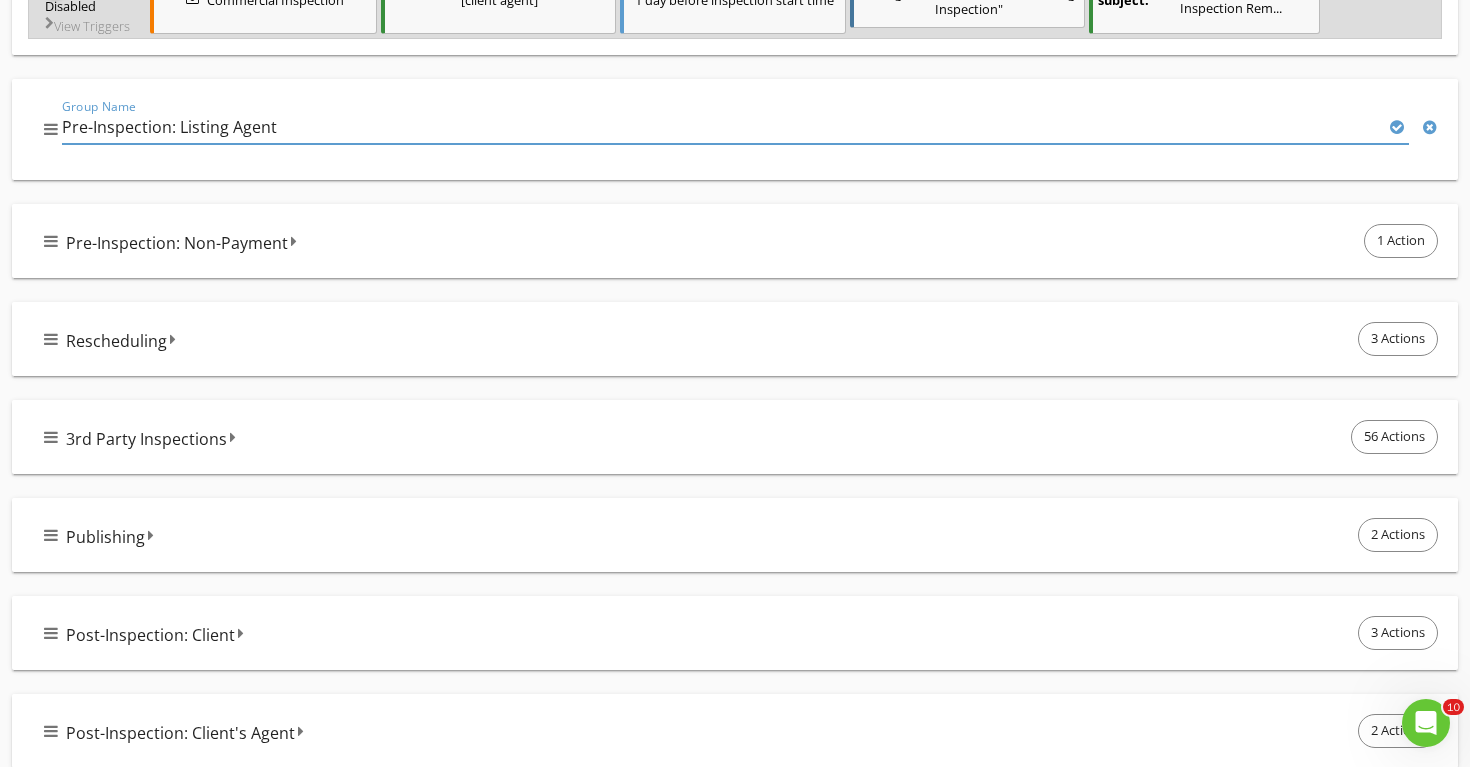 click on "Pre-Inspection: Listing Agent" at bounding box center (721, 127) 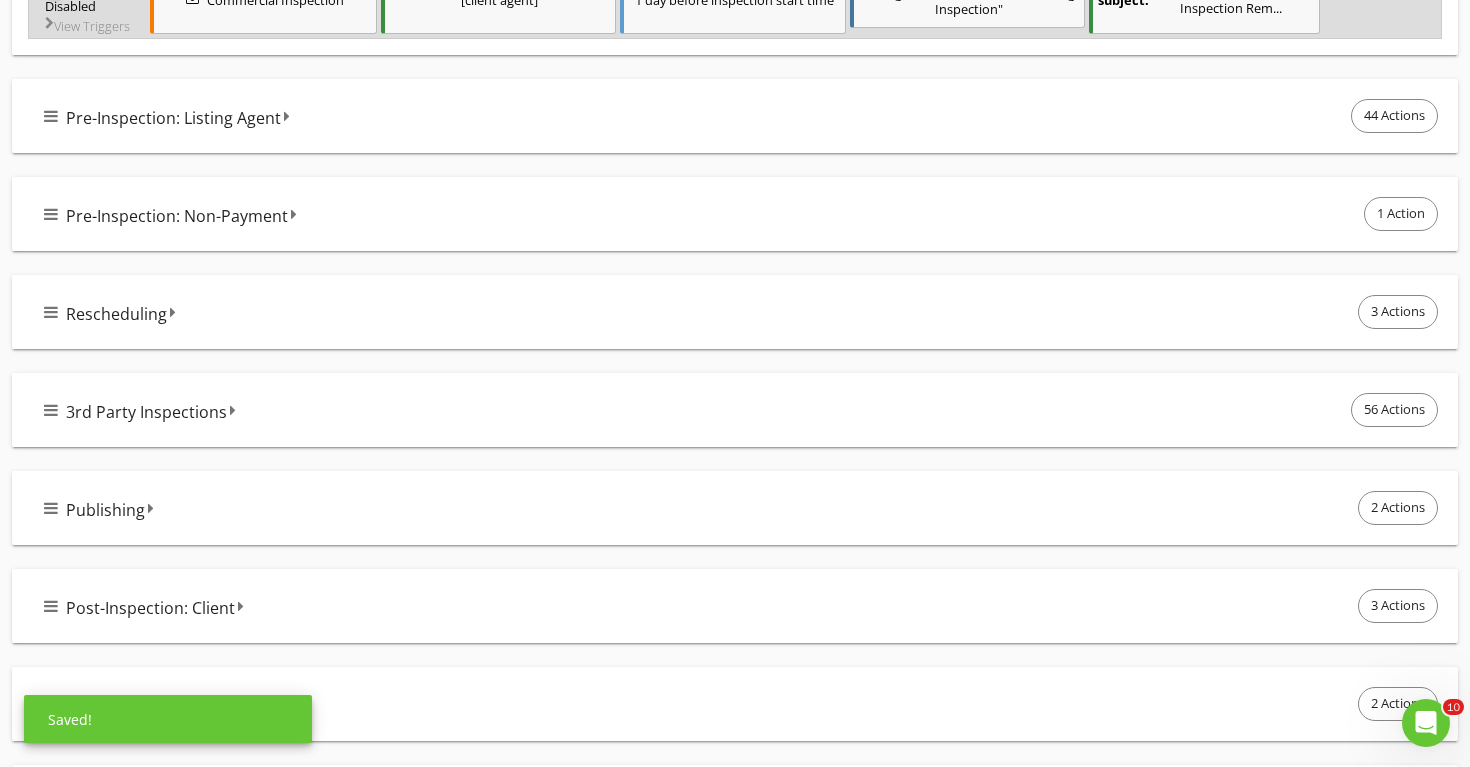 click at bounding box center [51, 116] 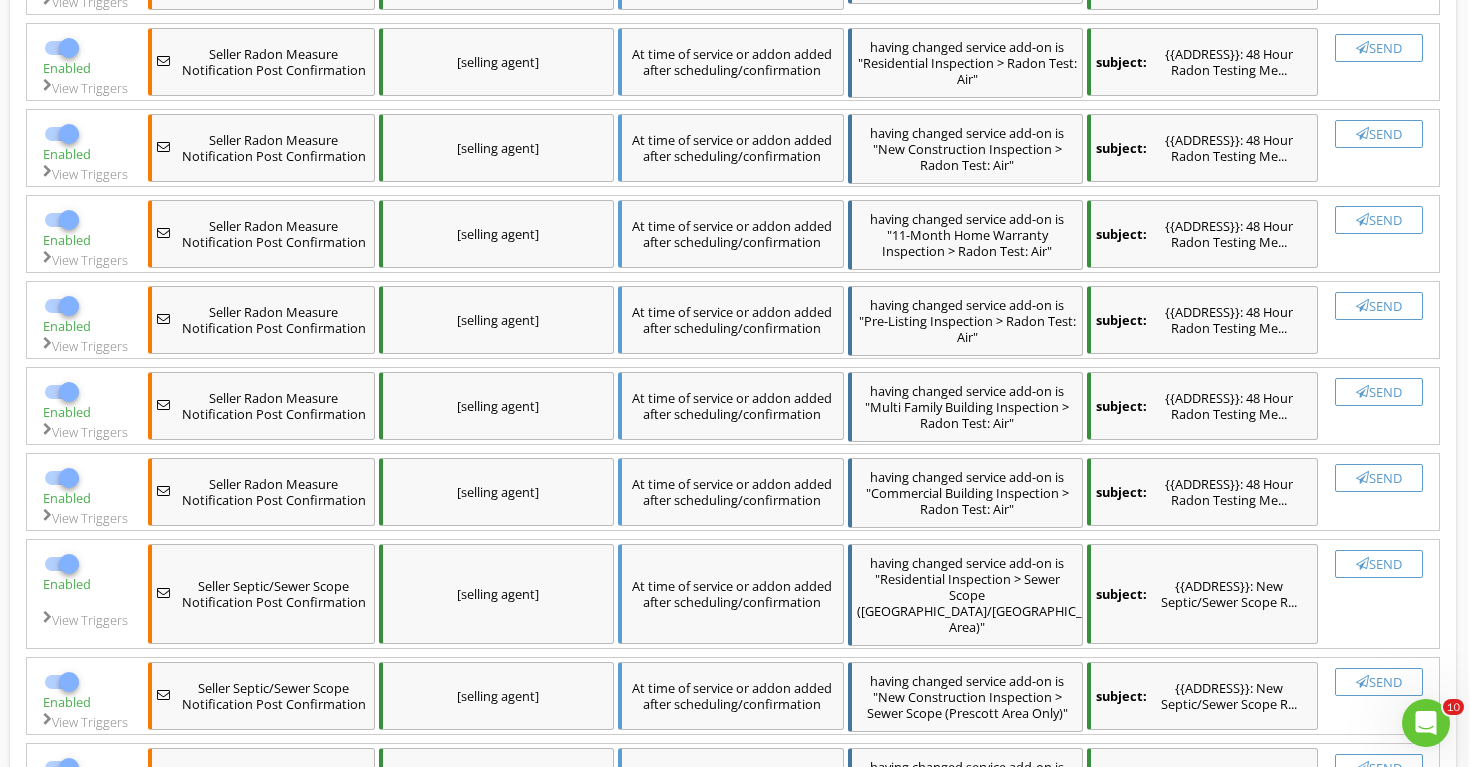 scroll, scrollTop: 3960, scrollLeft: 3, axis: both 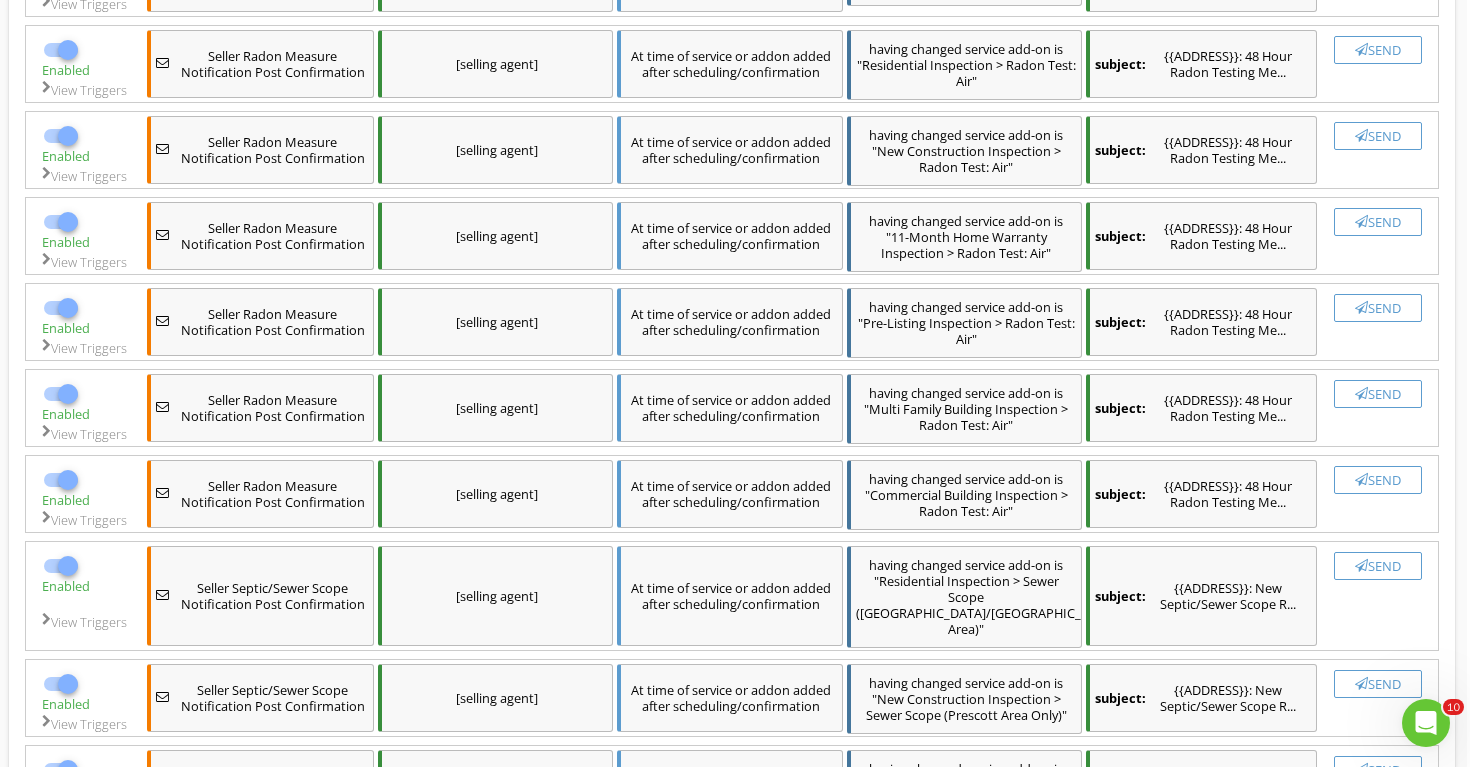 click at bounding box center [68, -122] 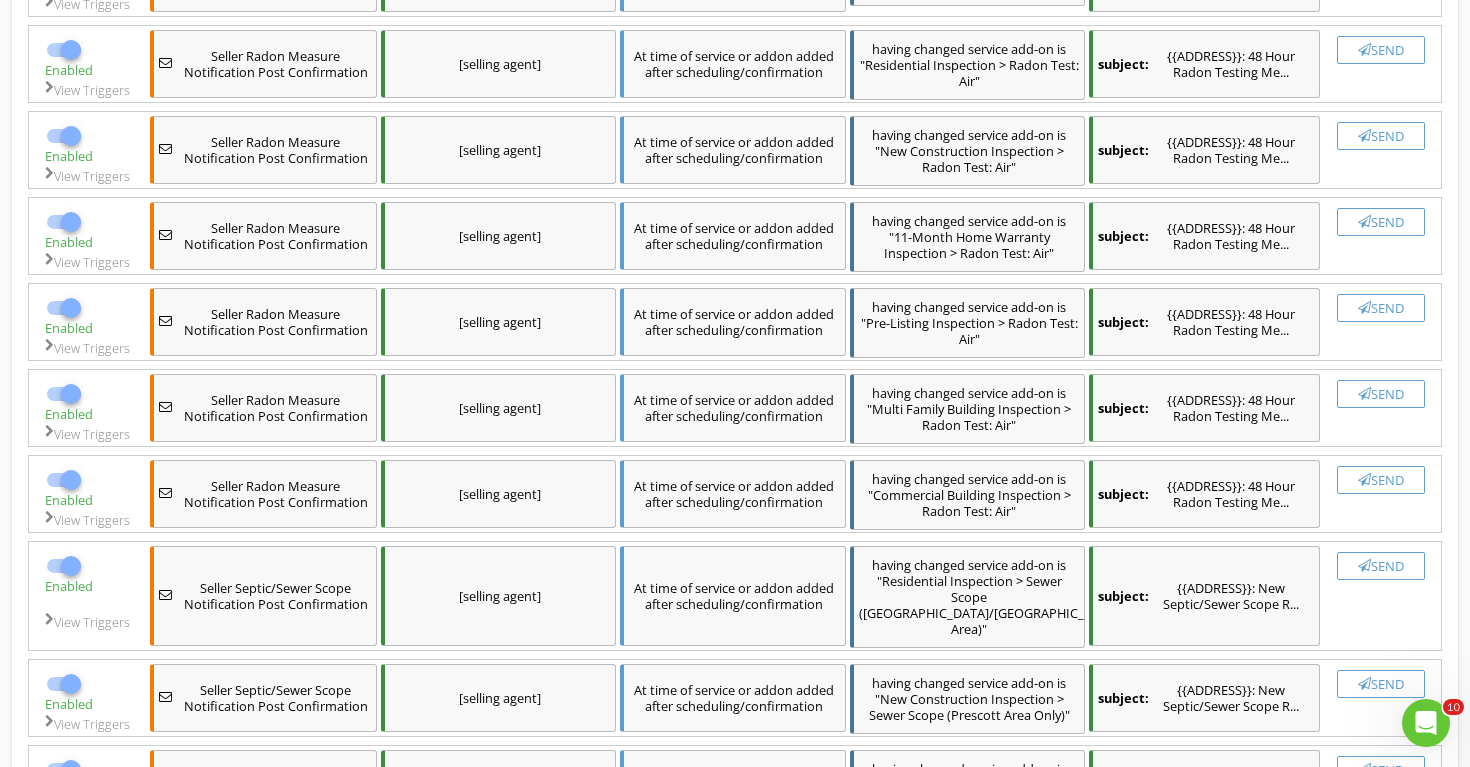 scroll, scrollTop: 3960, scrollLeft: 0, axis: vertical 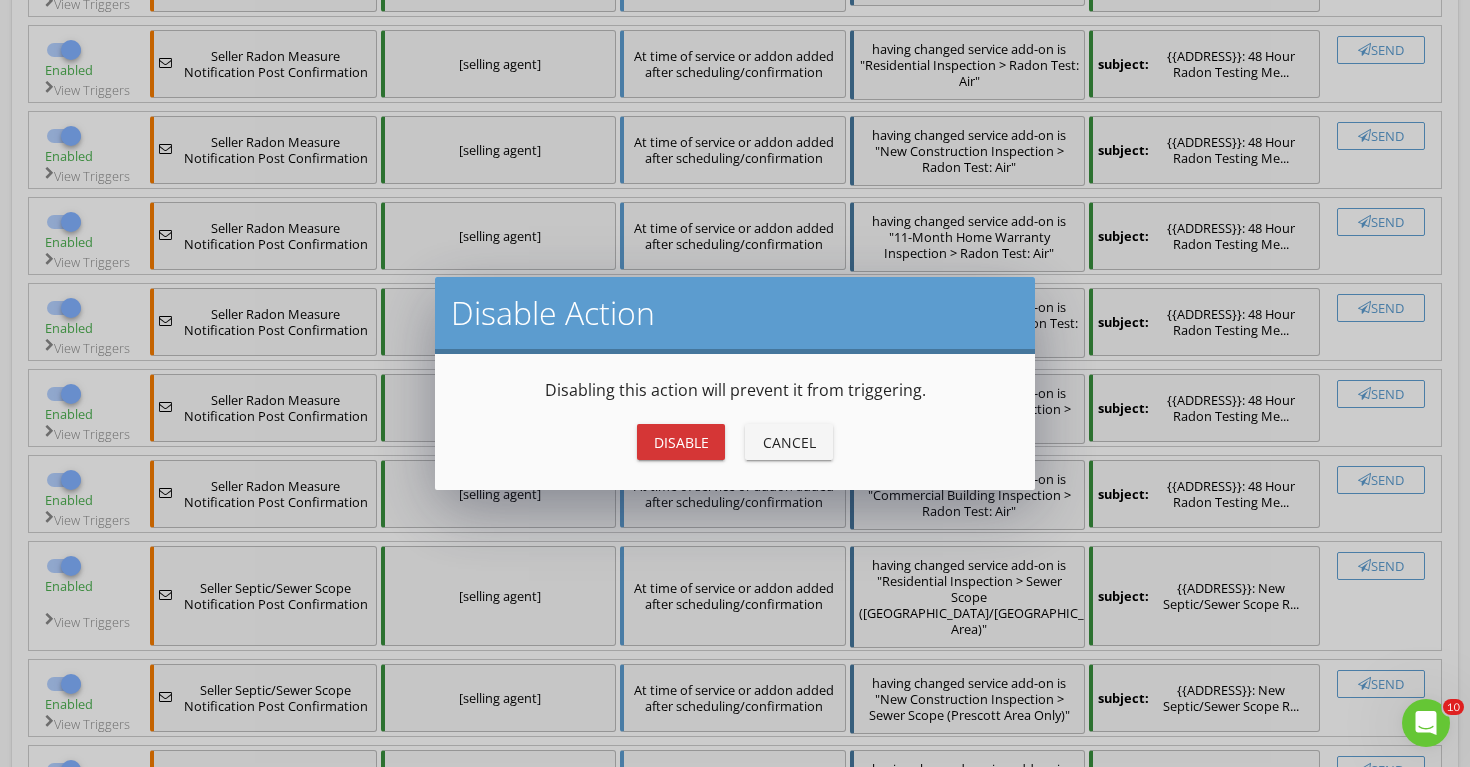 click on "Disable" at bounding box center (681, 442) 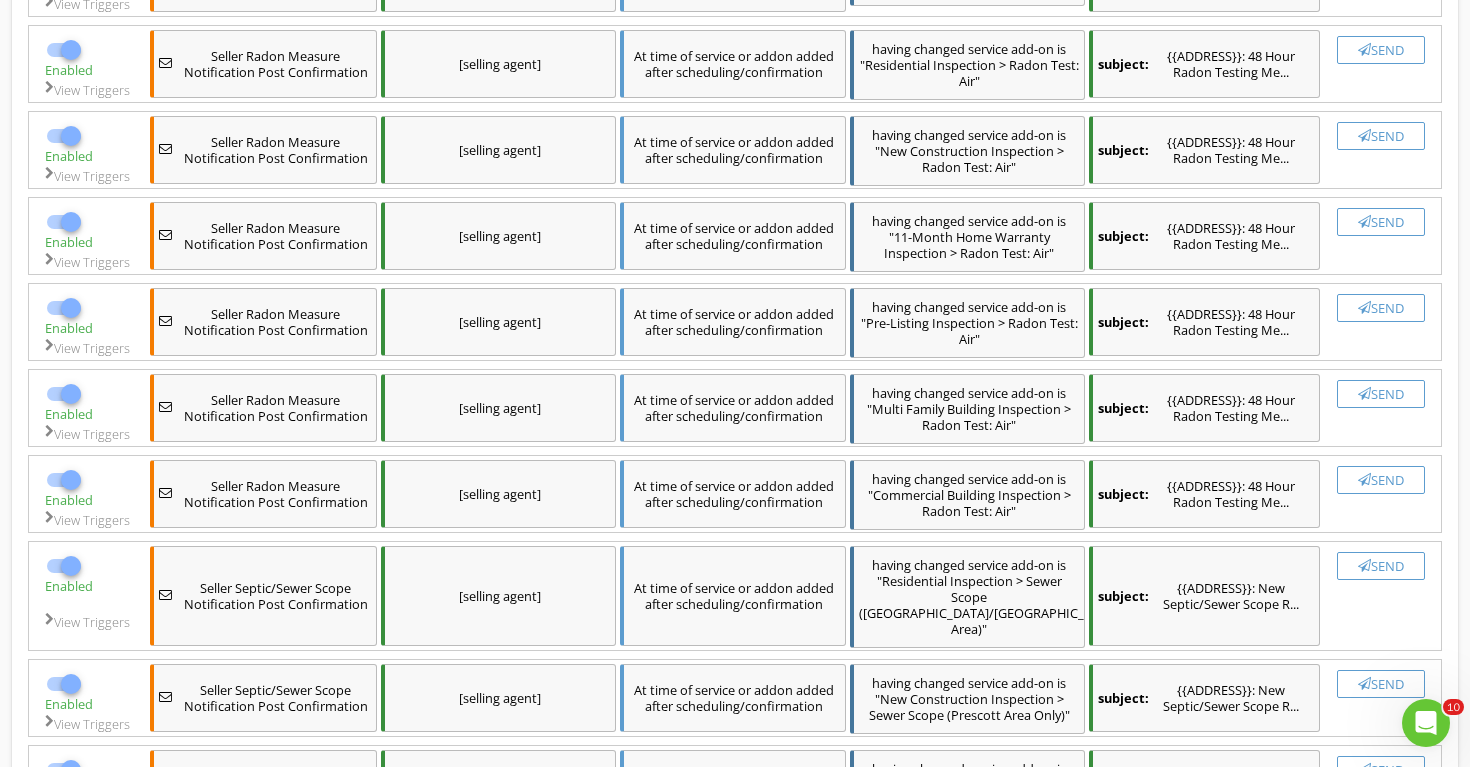 checkbox on "false" 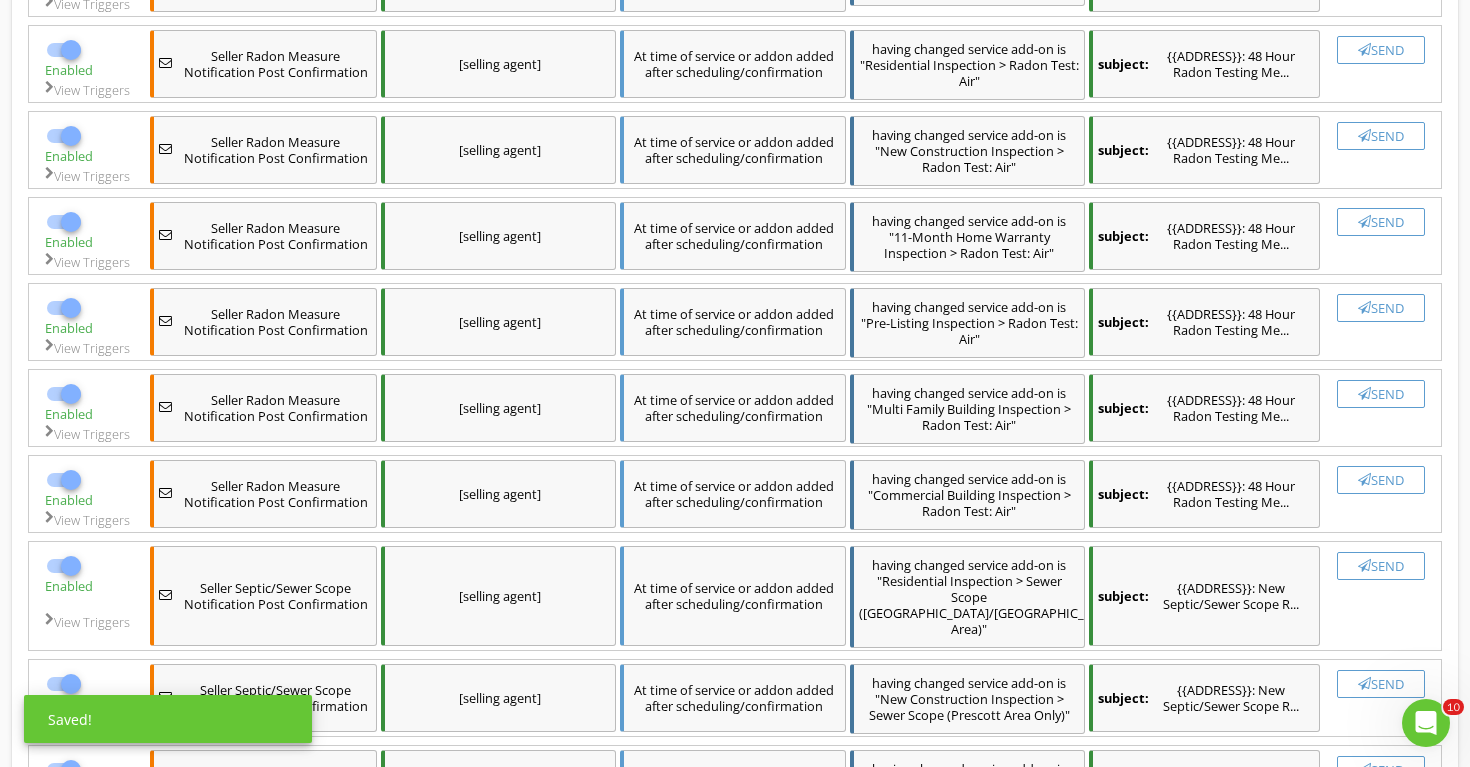 click at bounding box center (71, -36) 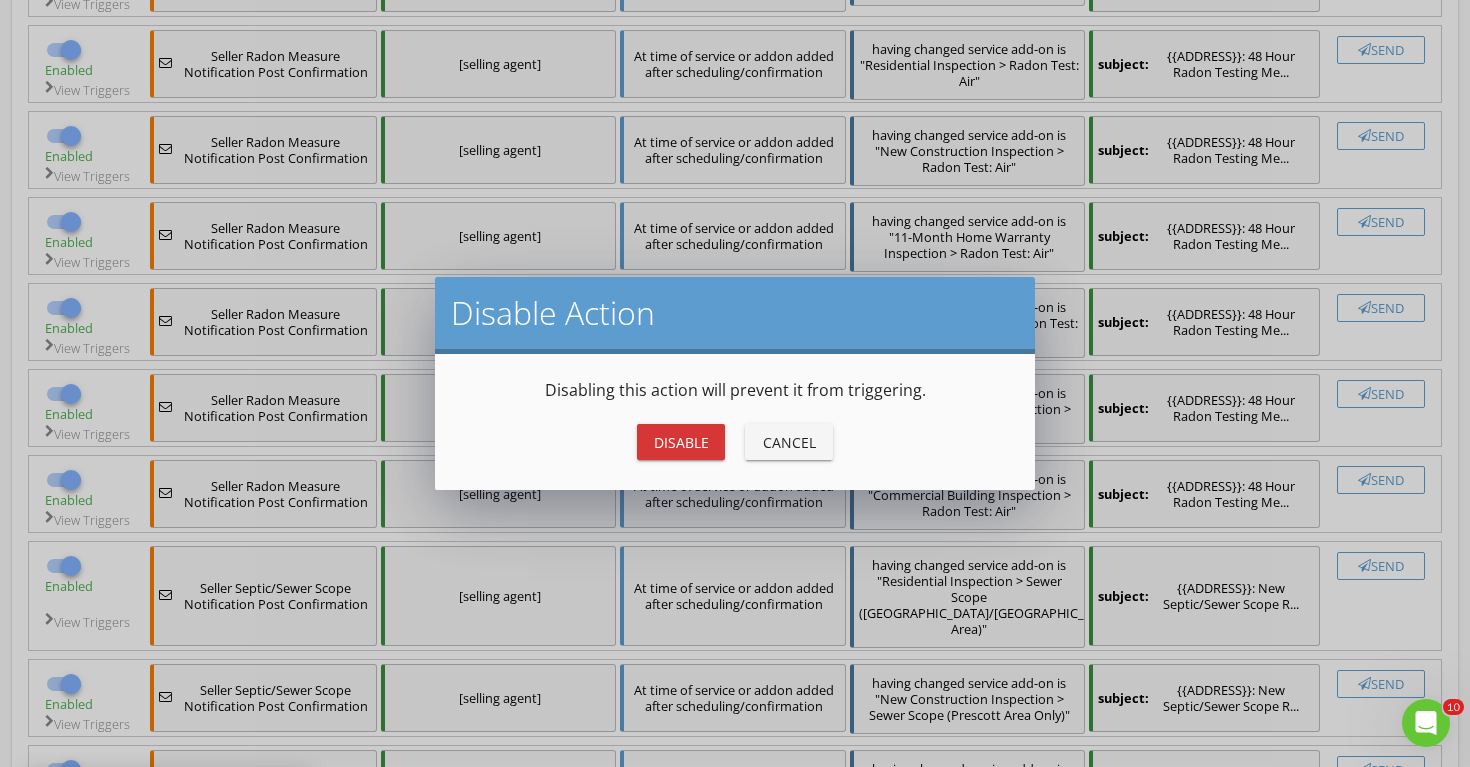 click on "Disable" at bounding box center [681, 442] 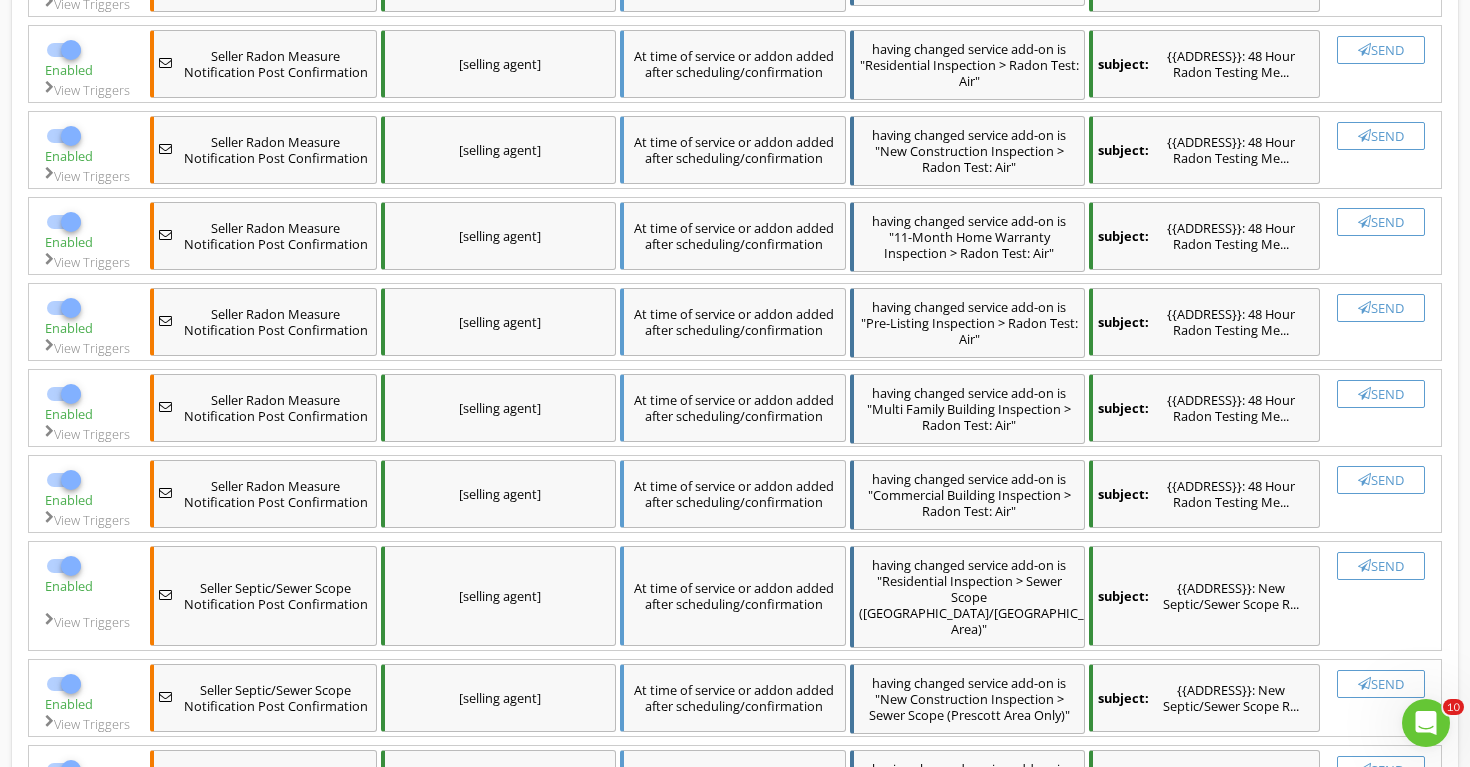 checkbox on "false" 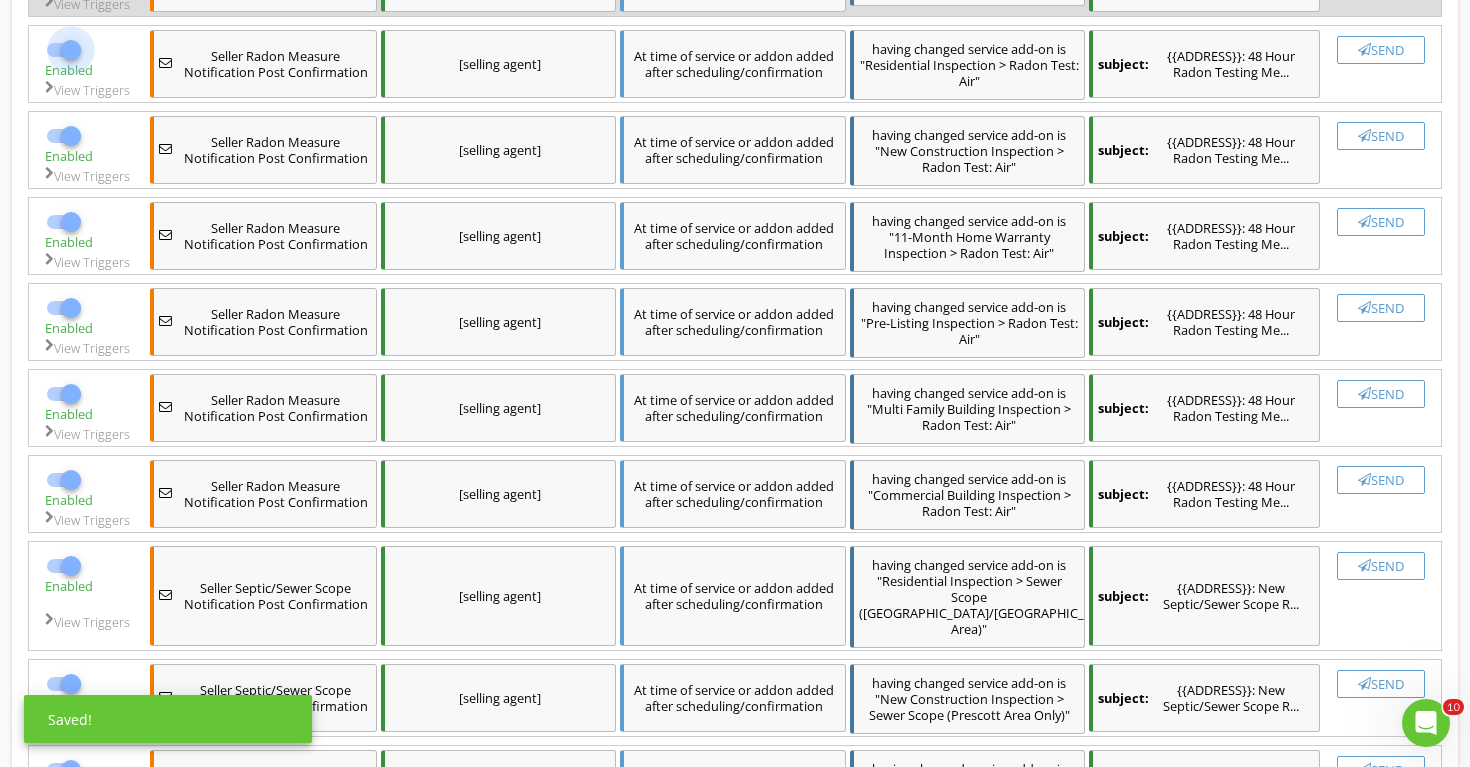 click at bounding box center (71, 50) 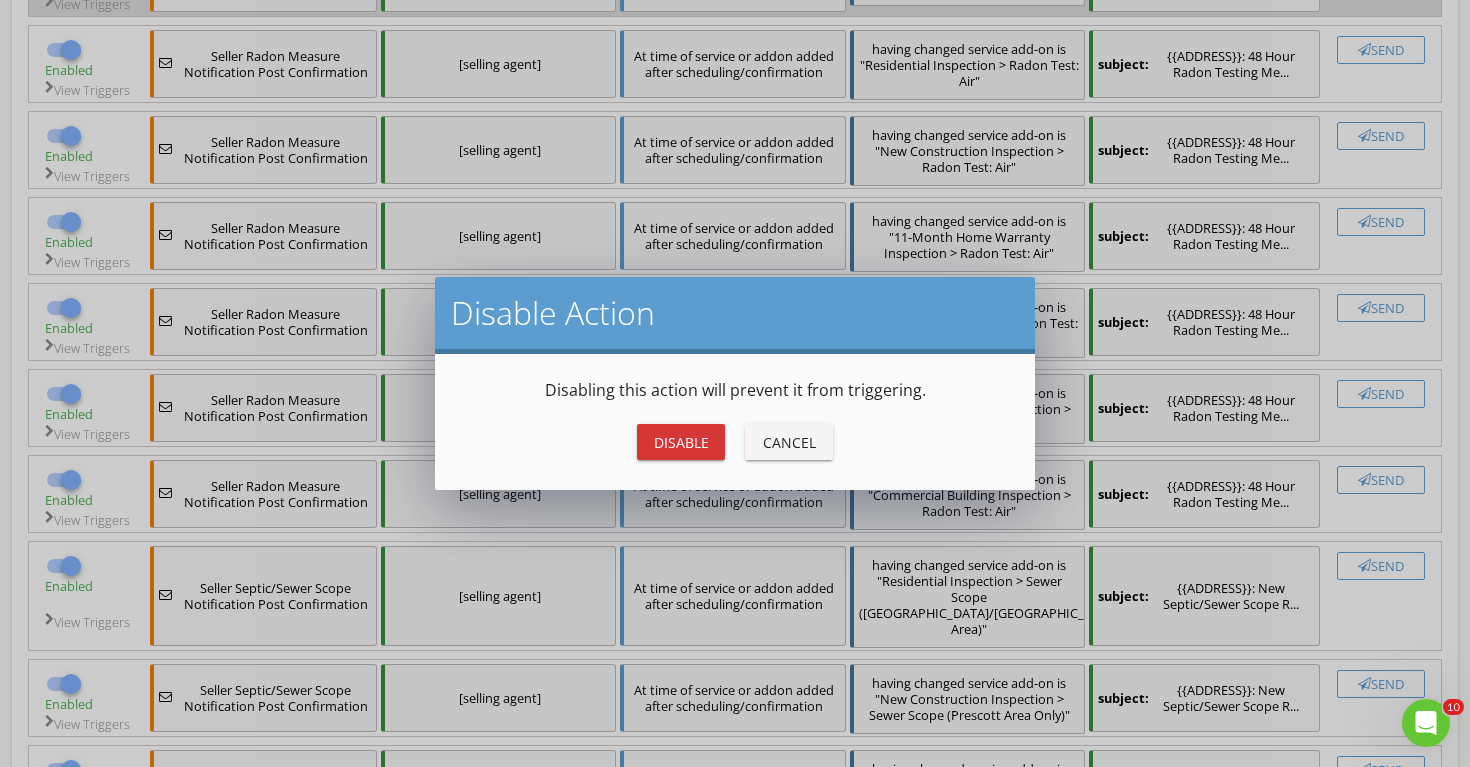 click on "Disable" at bounding box center (681, 442) 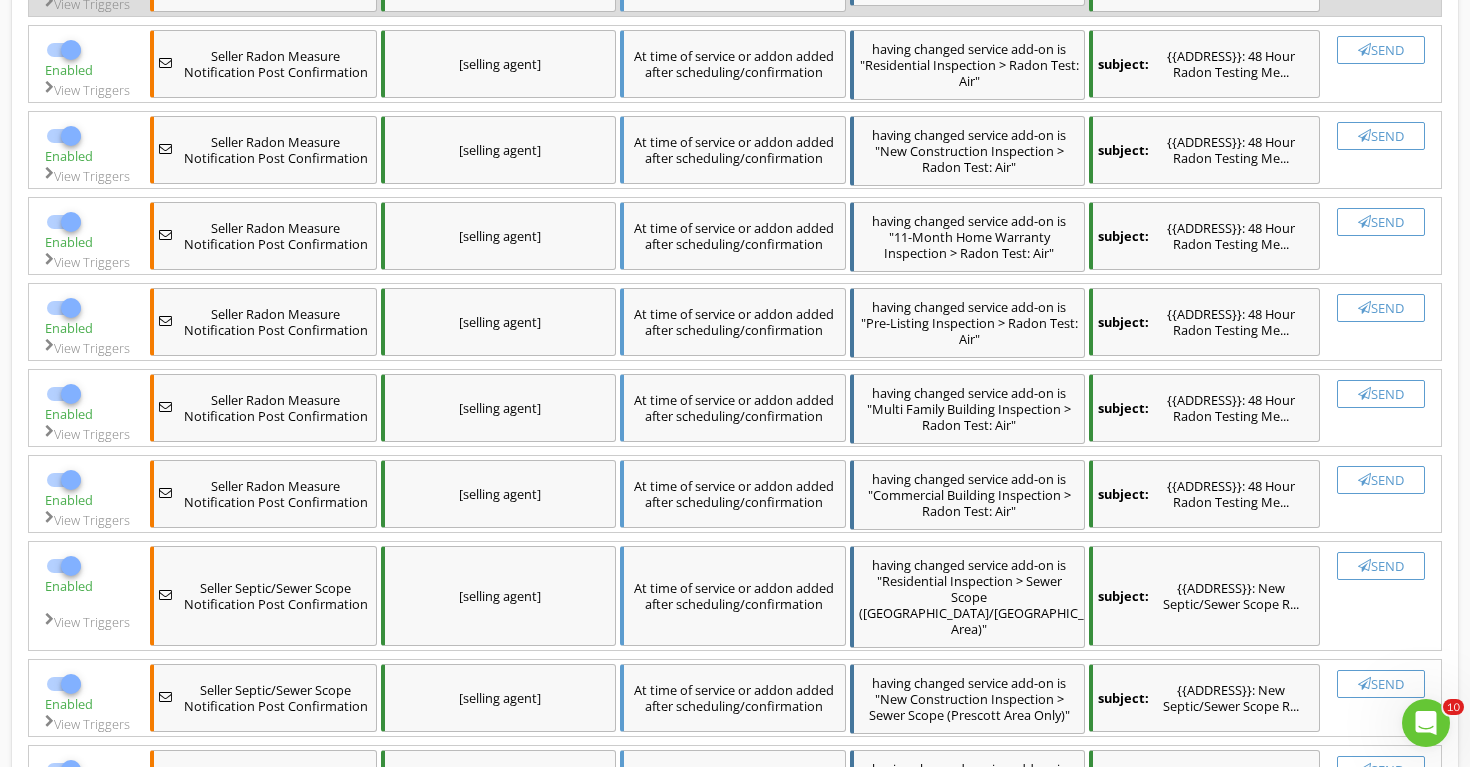 checkbox on "false" 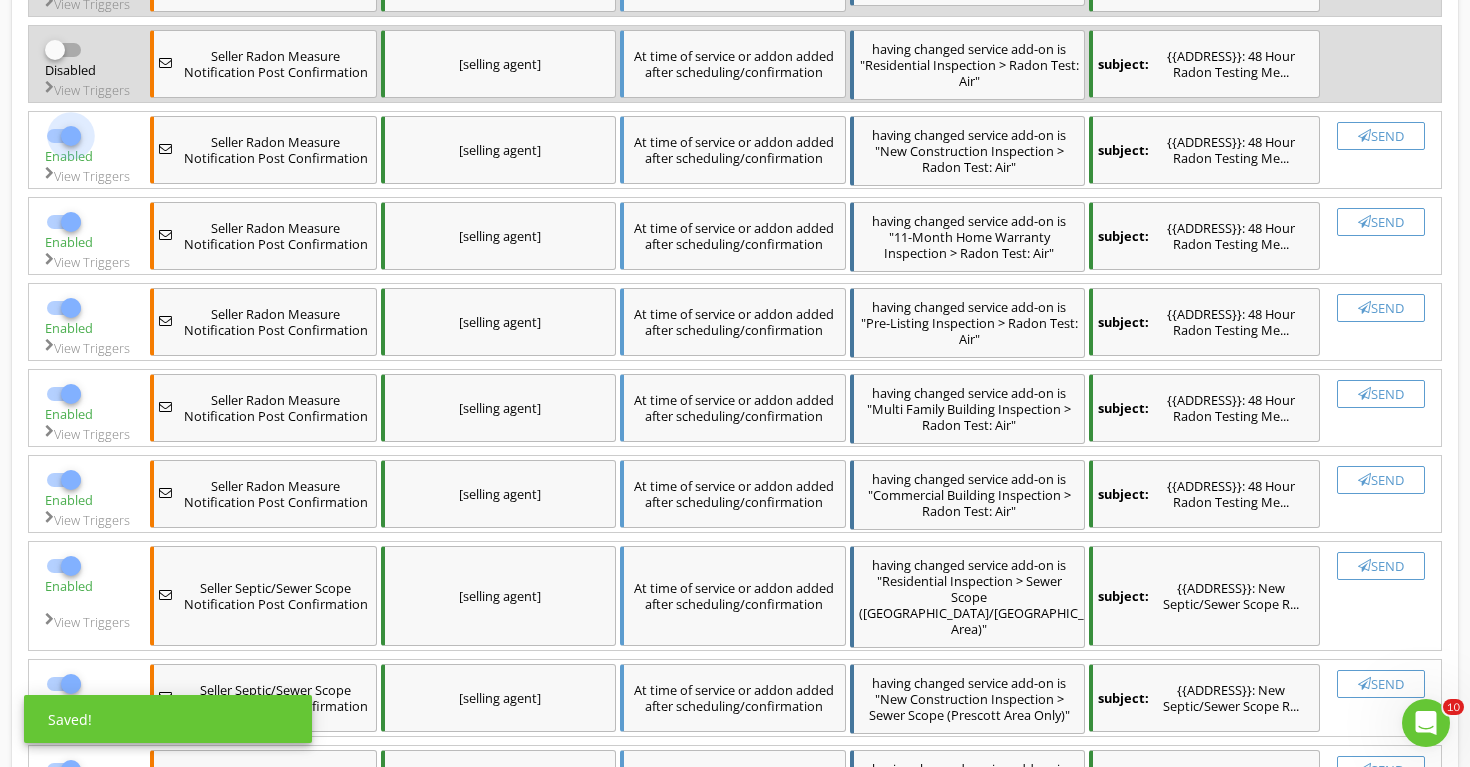 click at bounding box center (71, 136) 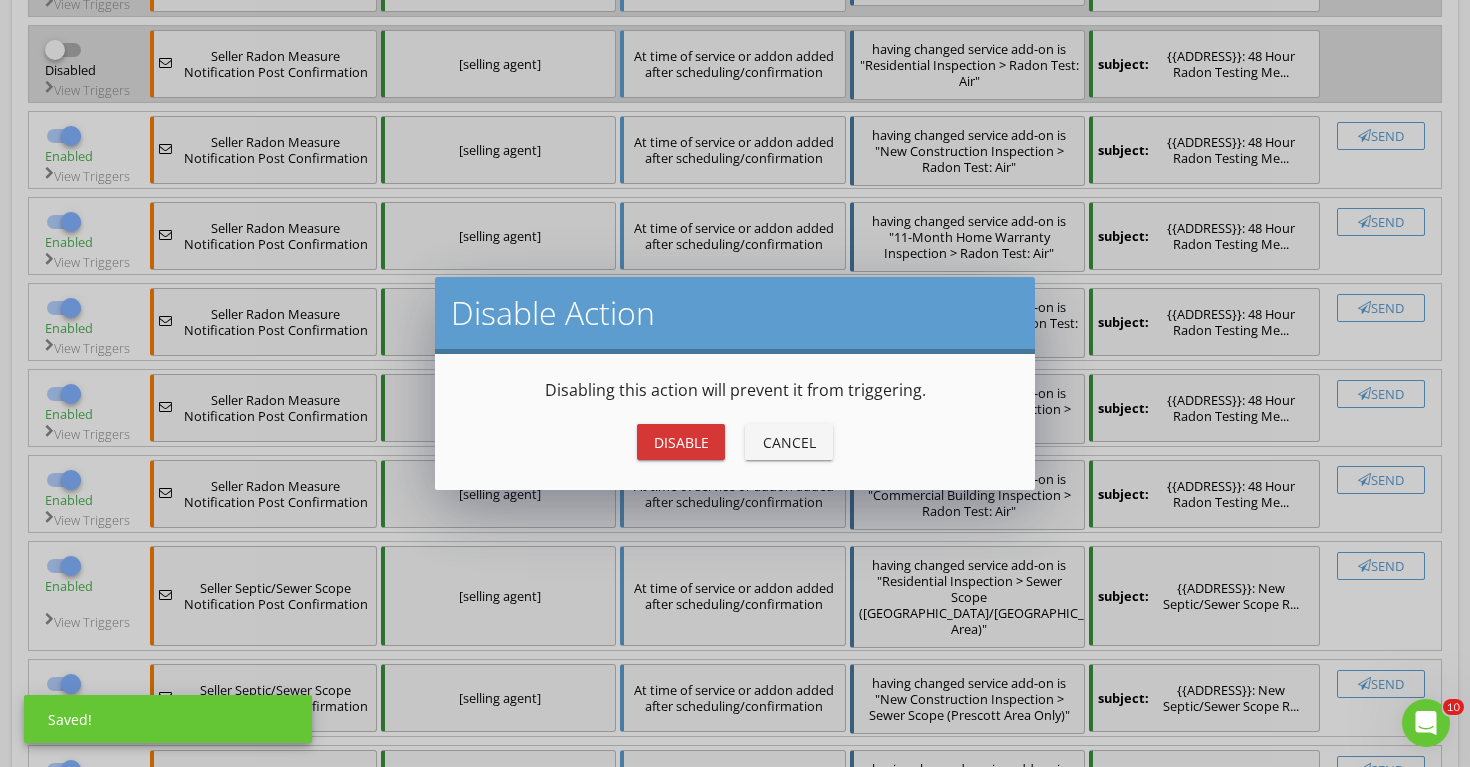 click on "Disable" at bounding box center (681, 442) 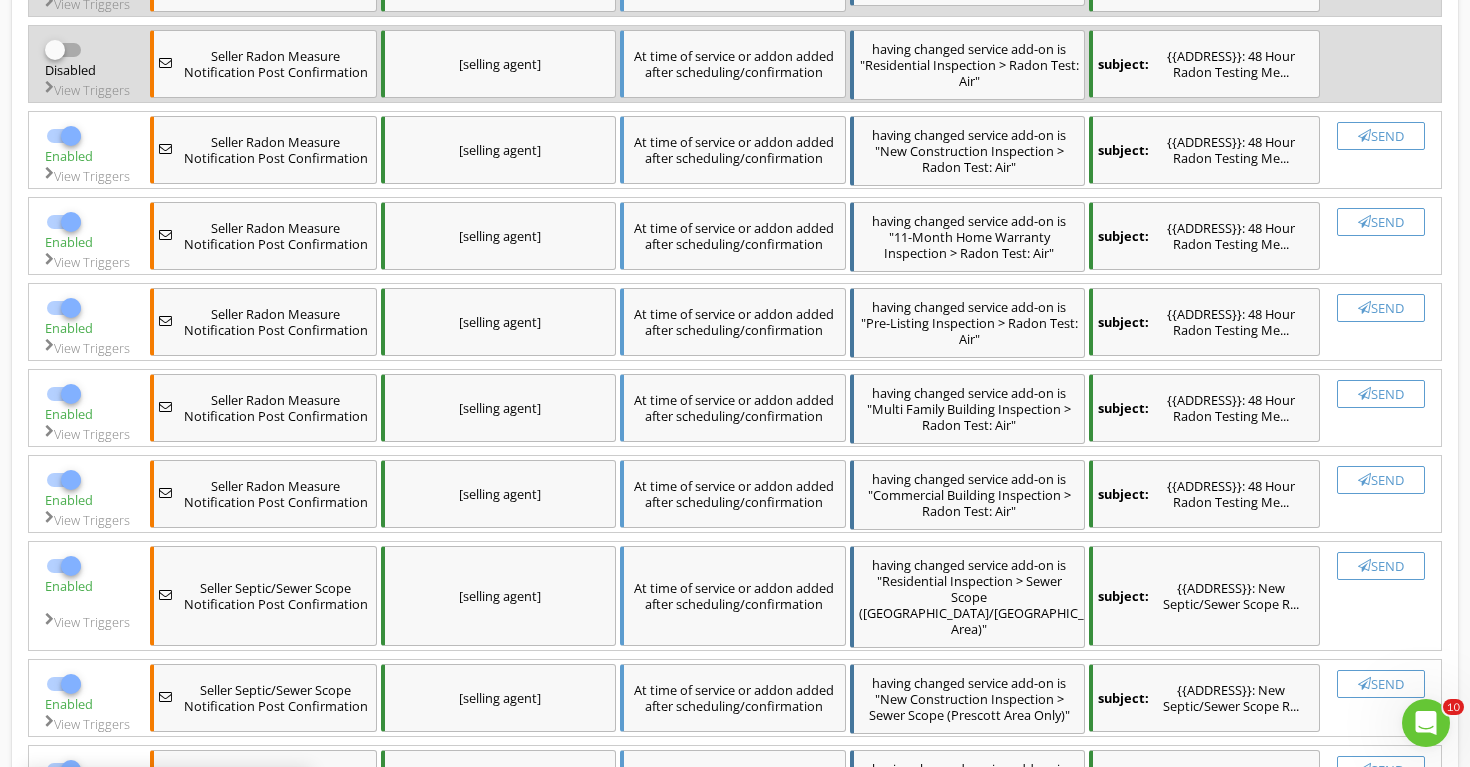 checkbox on "false" 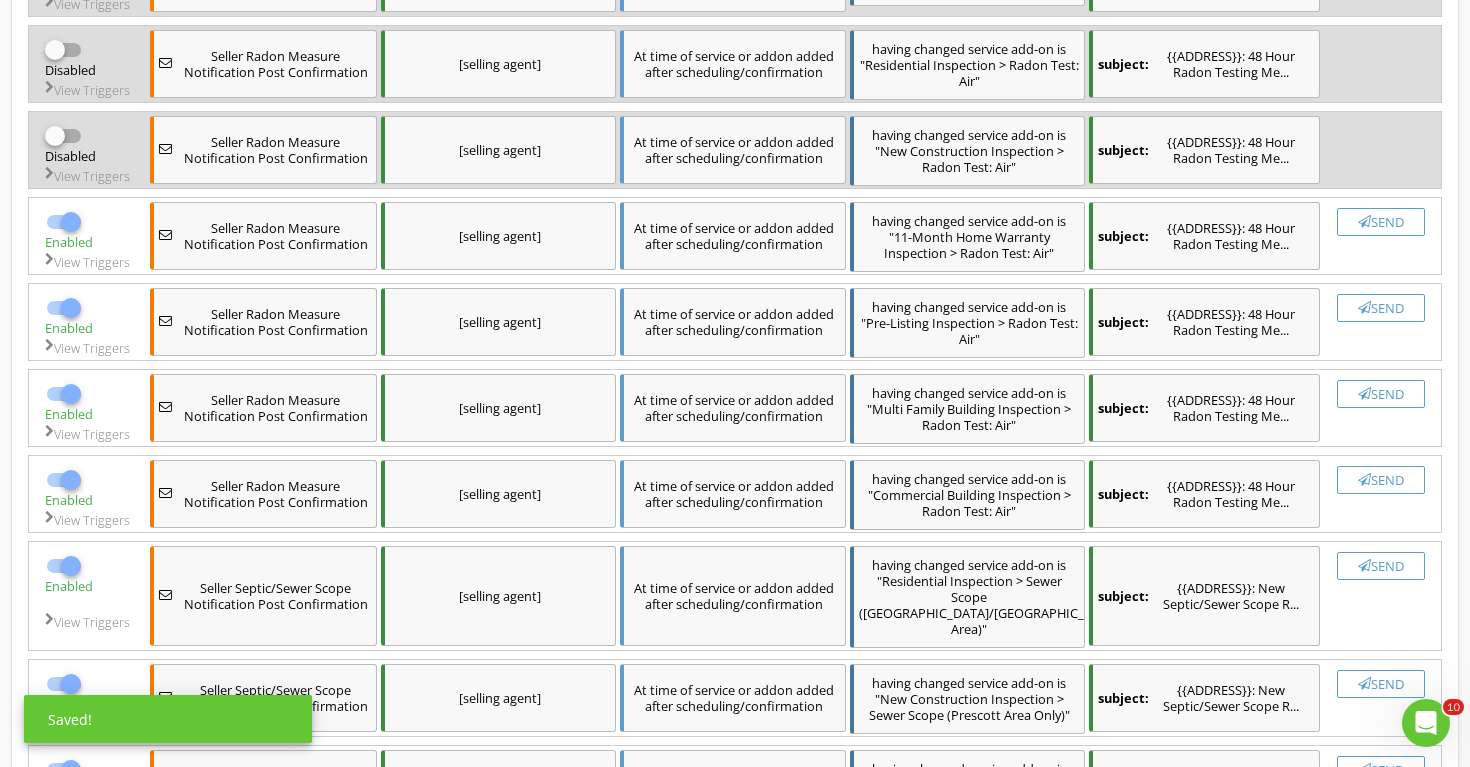 click at bounding box center (71, 222) 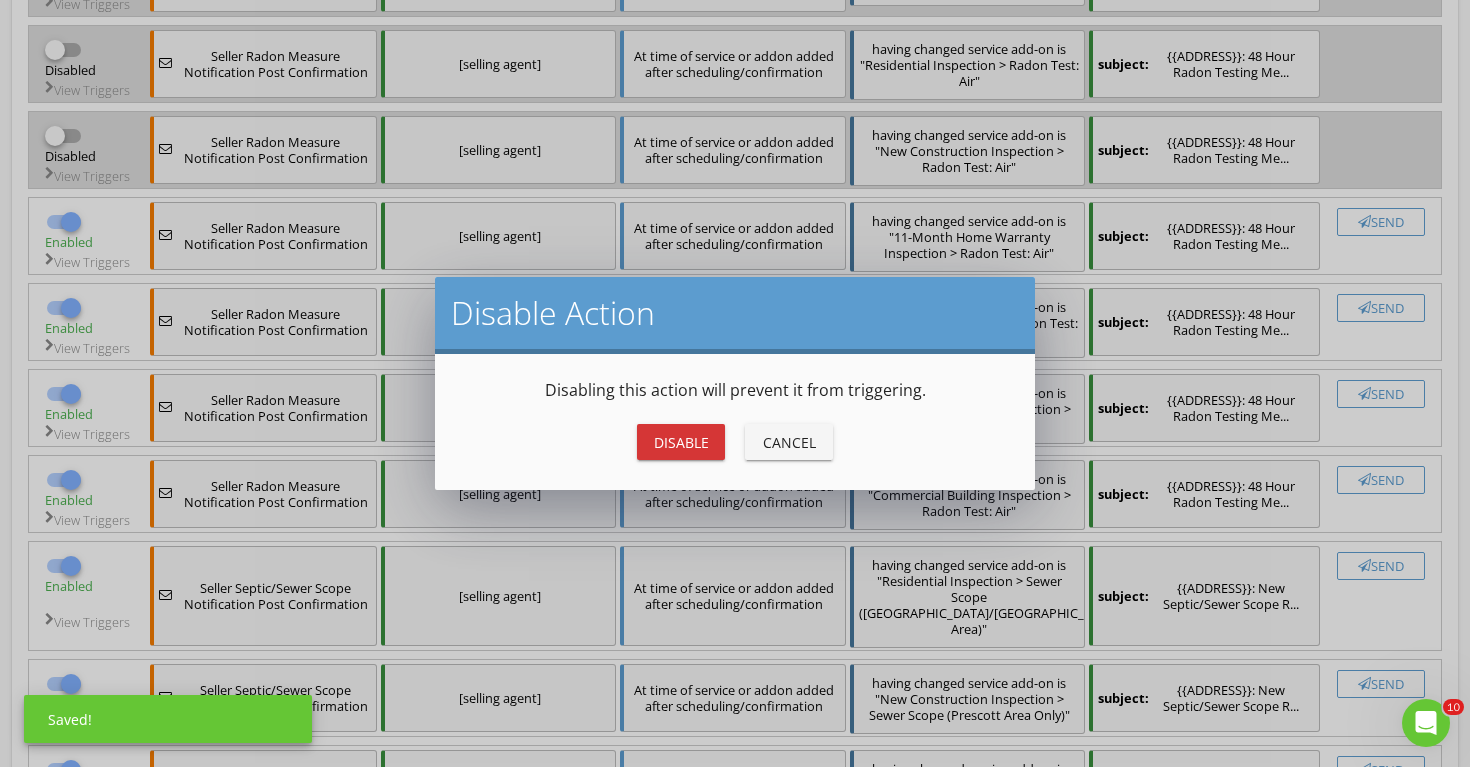 click on "Disable" at bounding box center [681, 442] 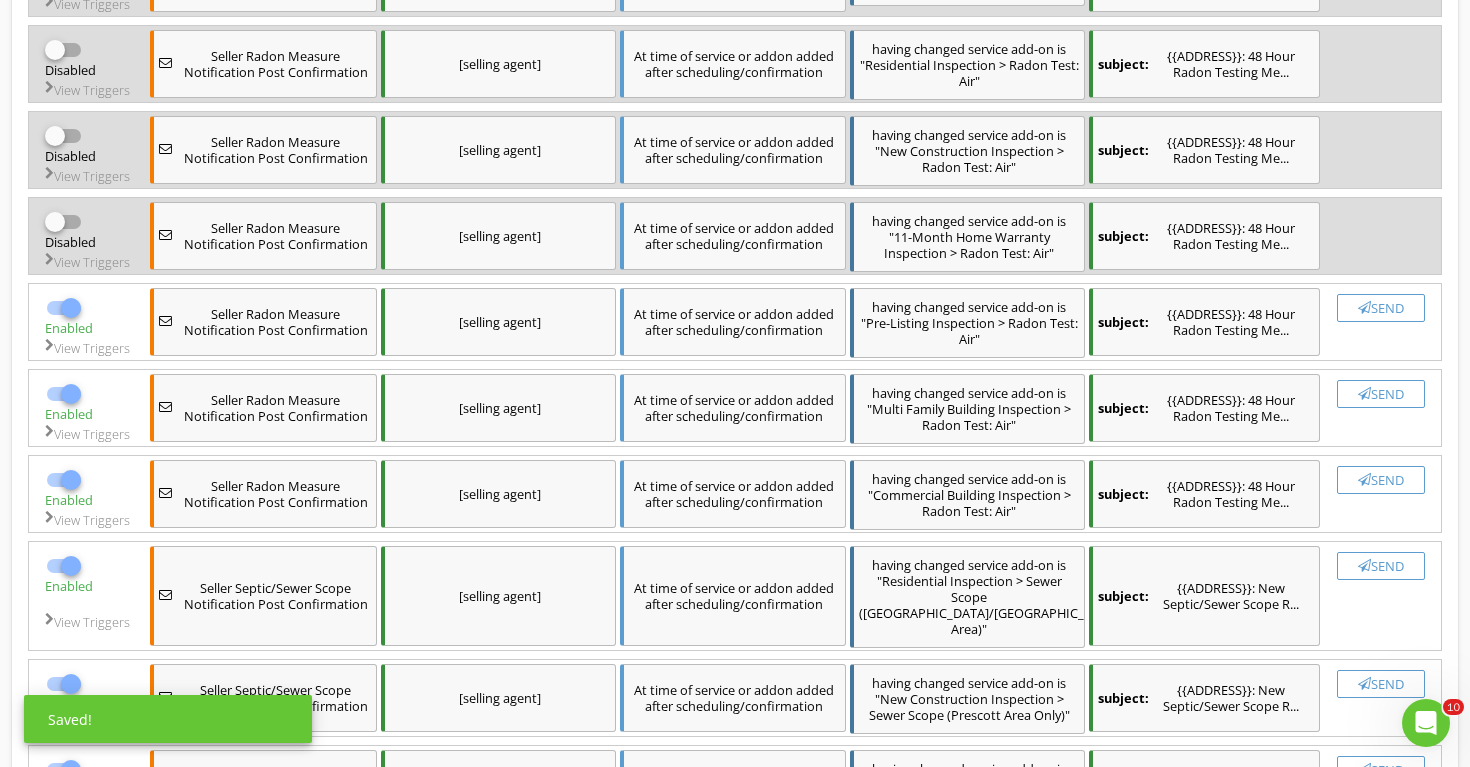 click at bounding box center [71, 308] 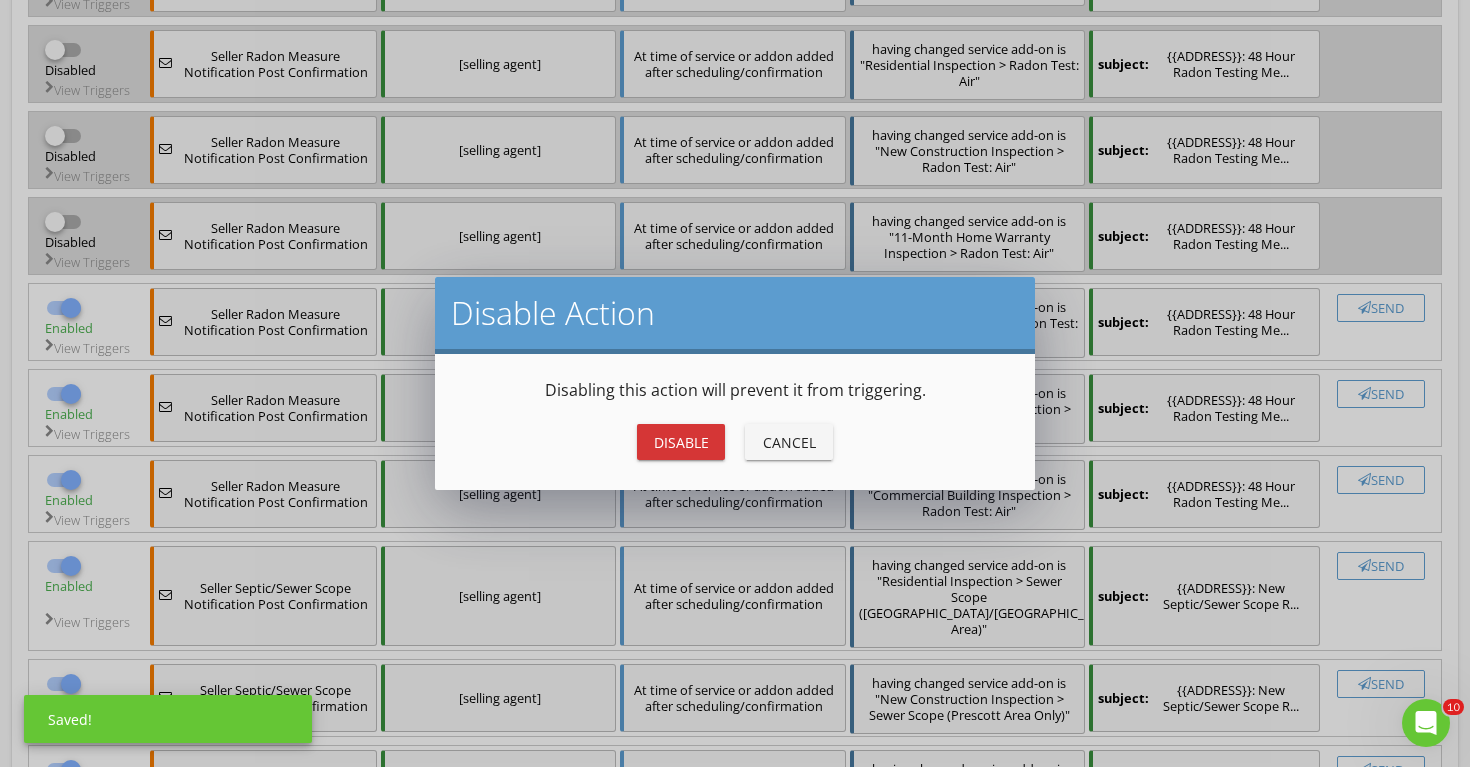 click on "Disable" at bounding box center [681, 442] 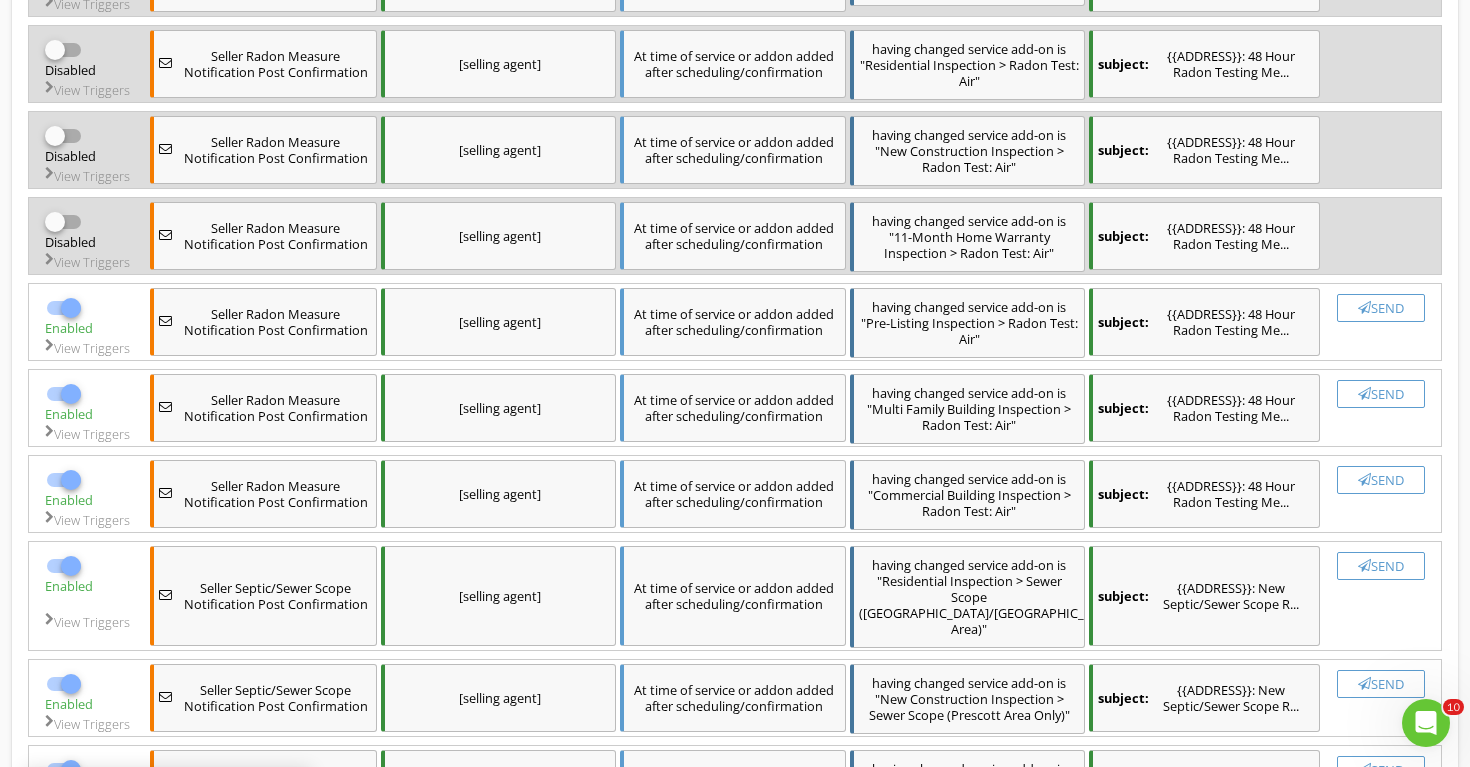 checkbox on "false" 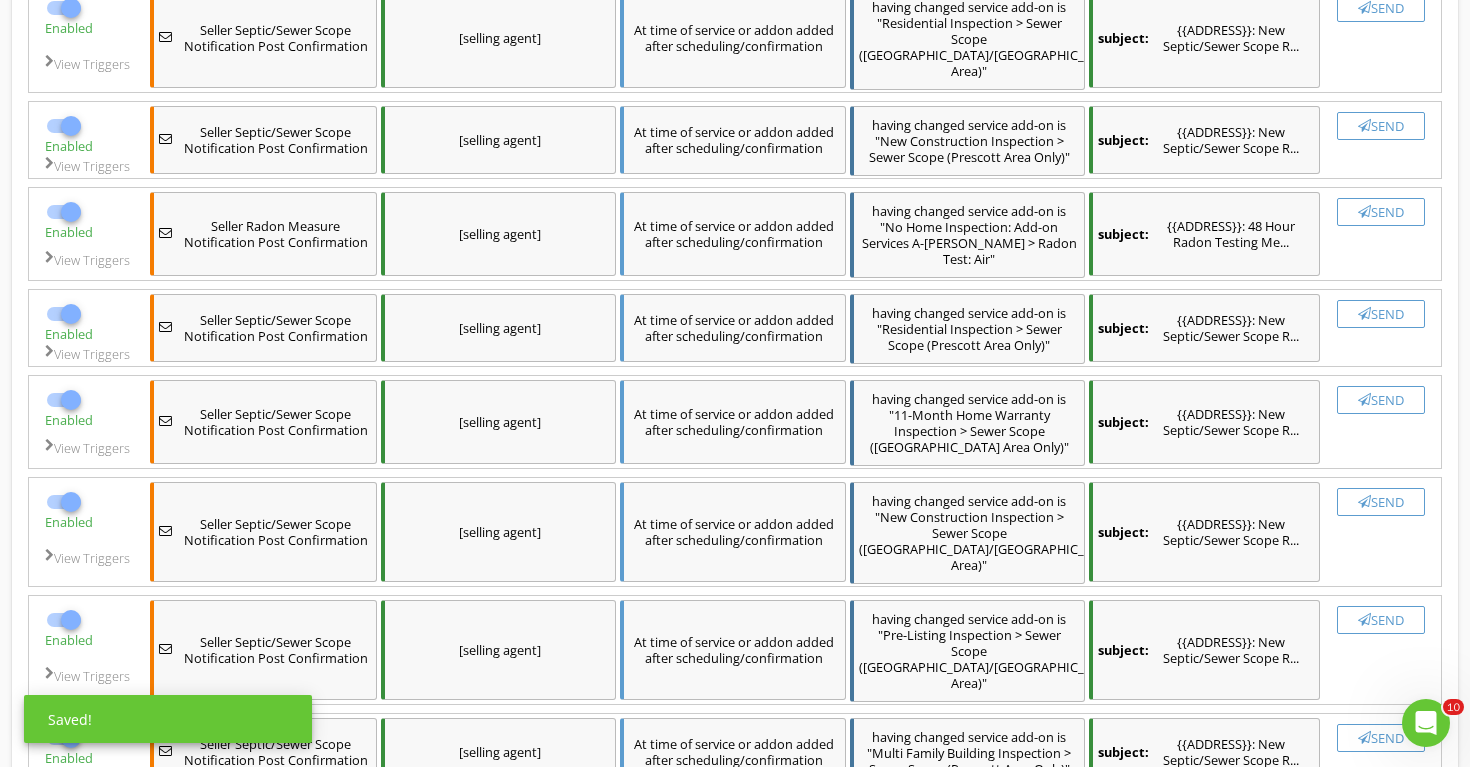 scroll, scrollTop: 4521, scrollLeft: 0, axis: vertical 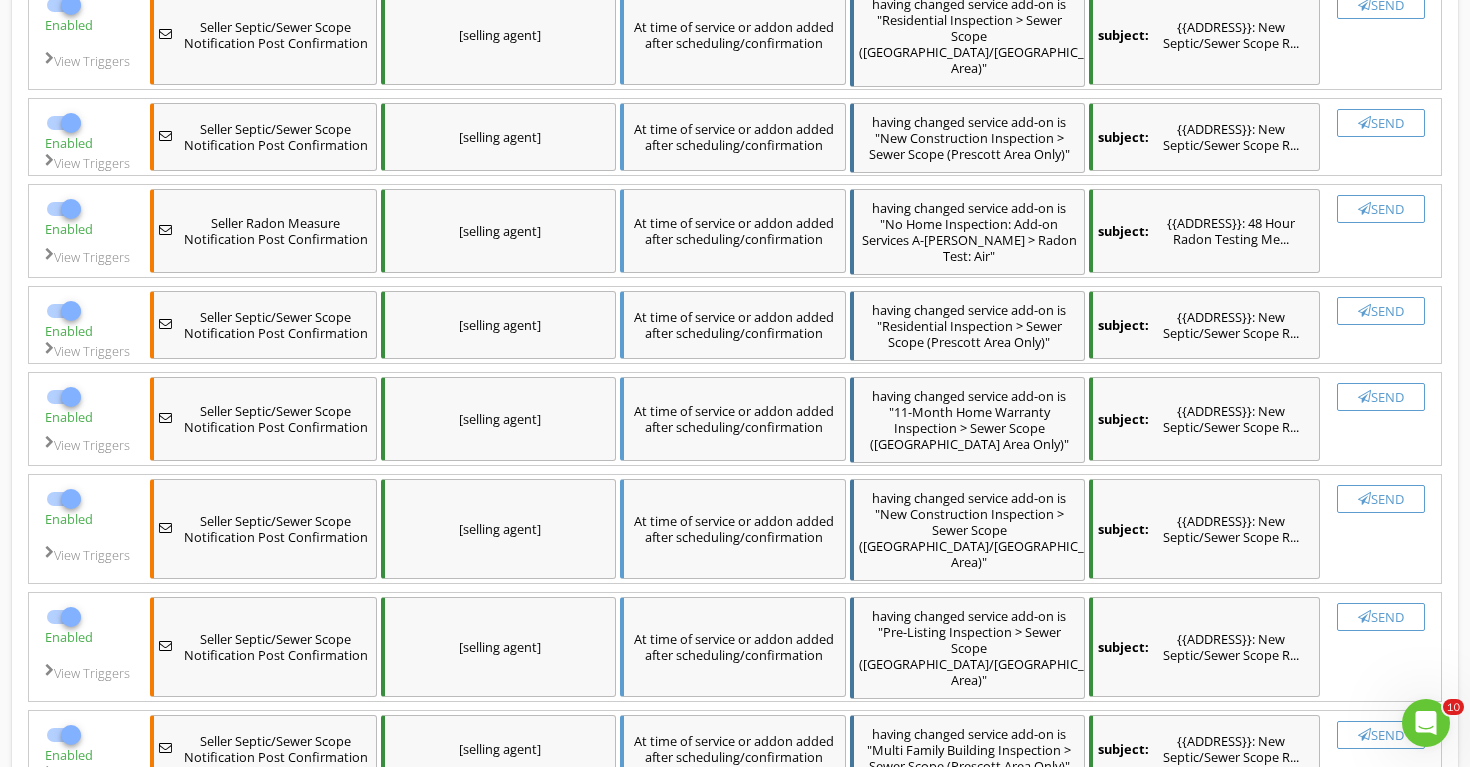 click at bounding box center [71, -167] 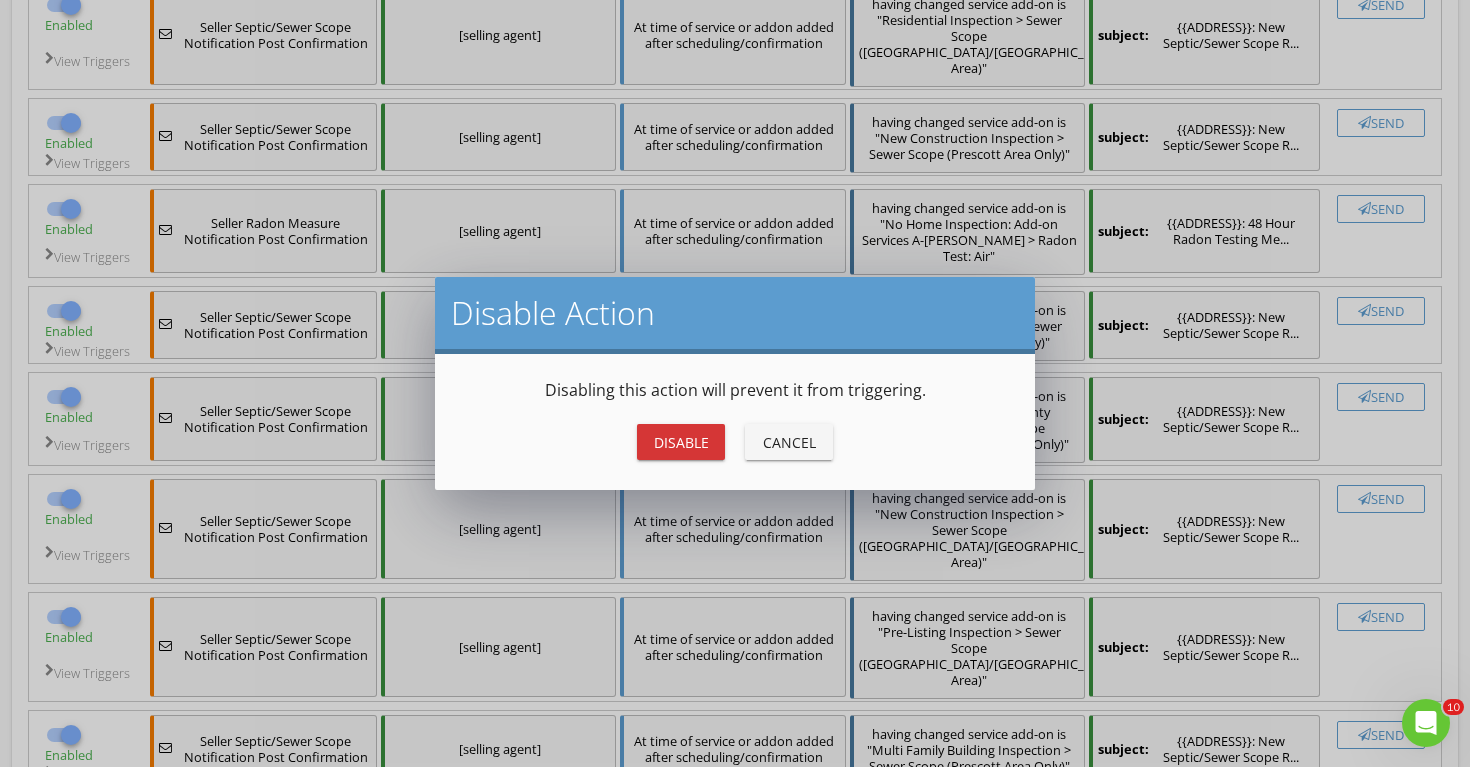 click on "Disable" at bounding box center (681, 442) 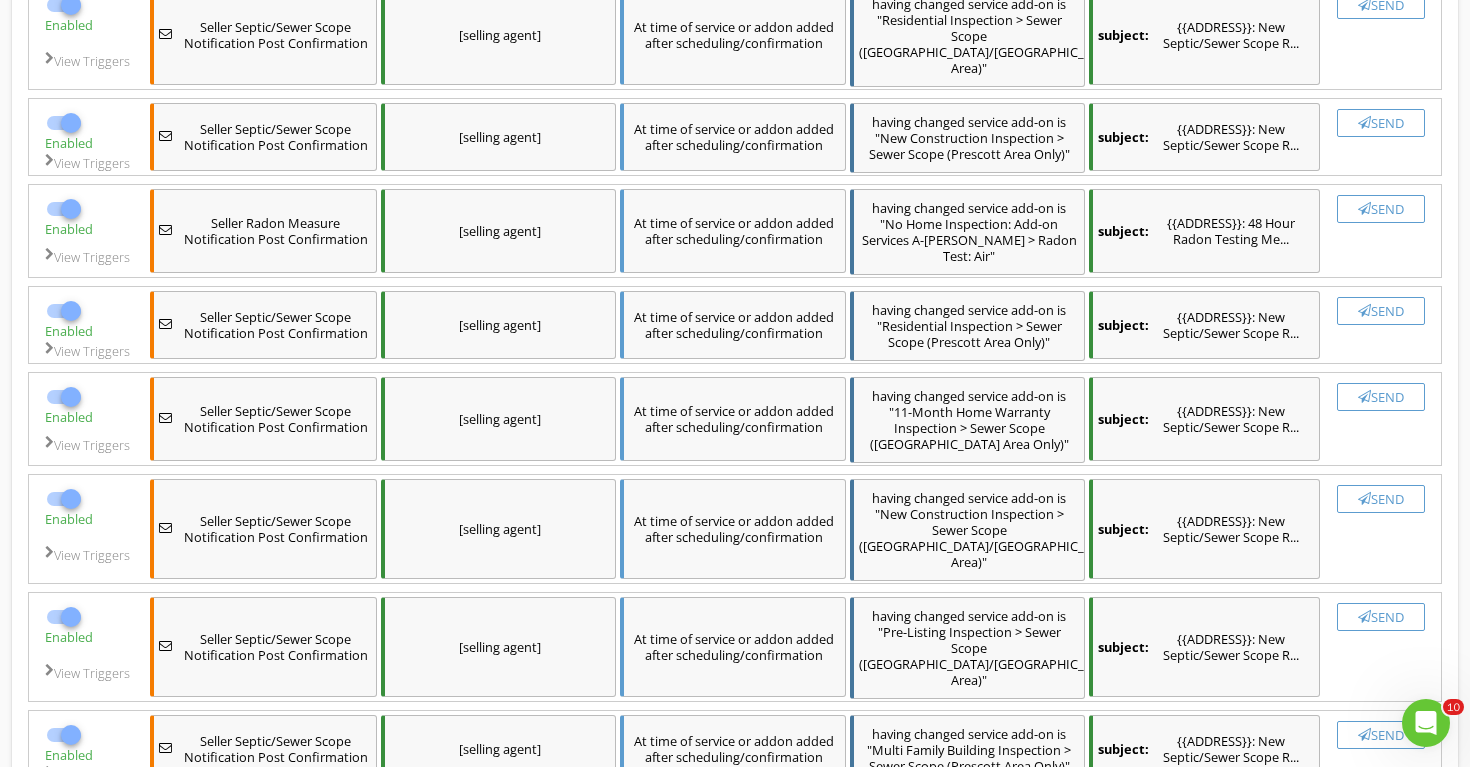 checkbox on "false" 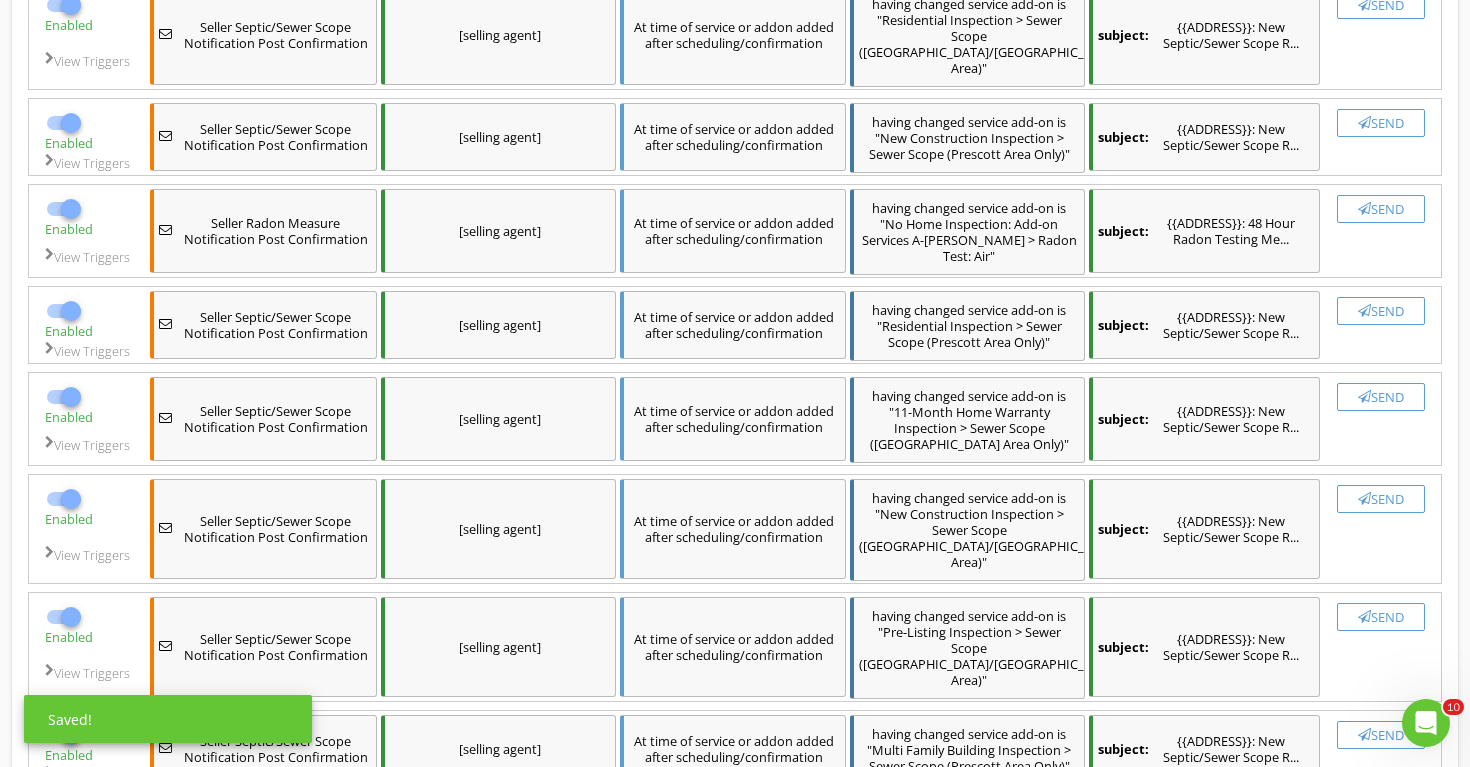 click at bounding box center [71, -81] 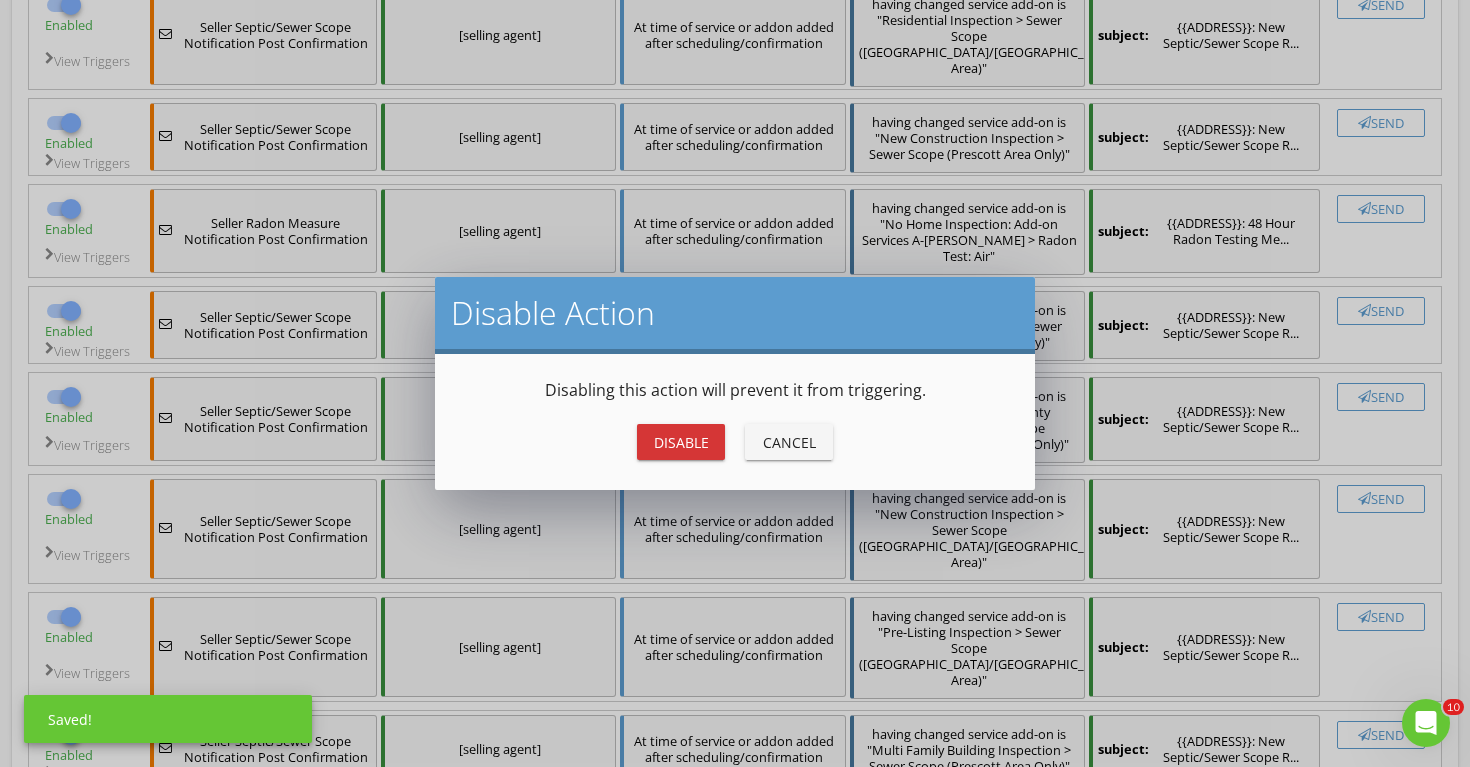 click on "Disable" at bounding box center [681, 442] 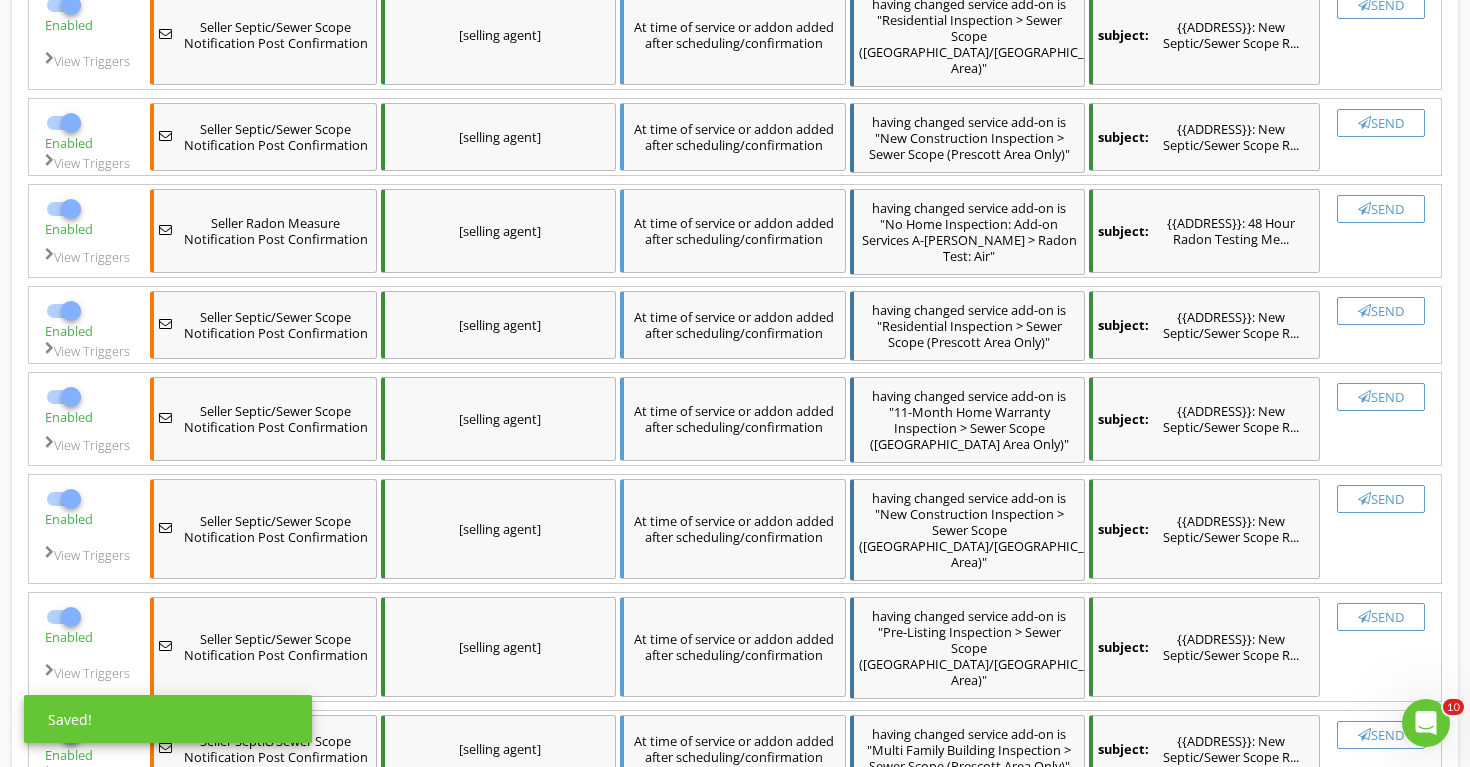 checkbox on "false" 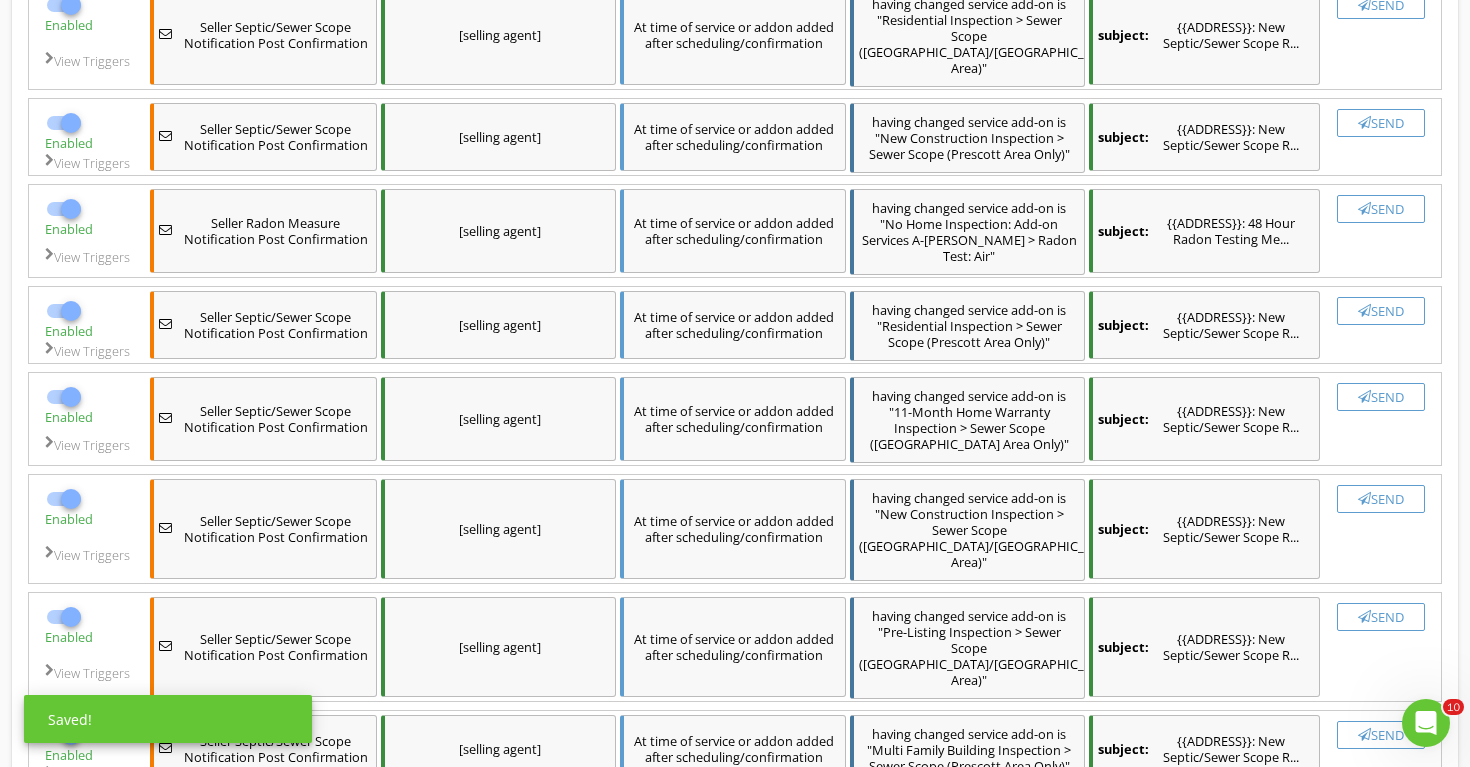 click at bounding box center (71, 5) 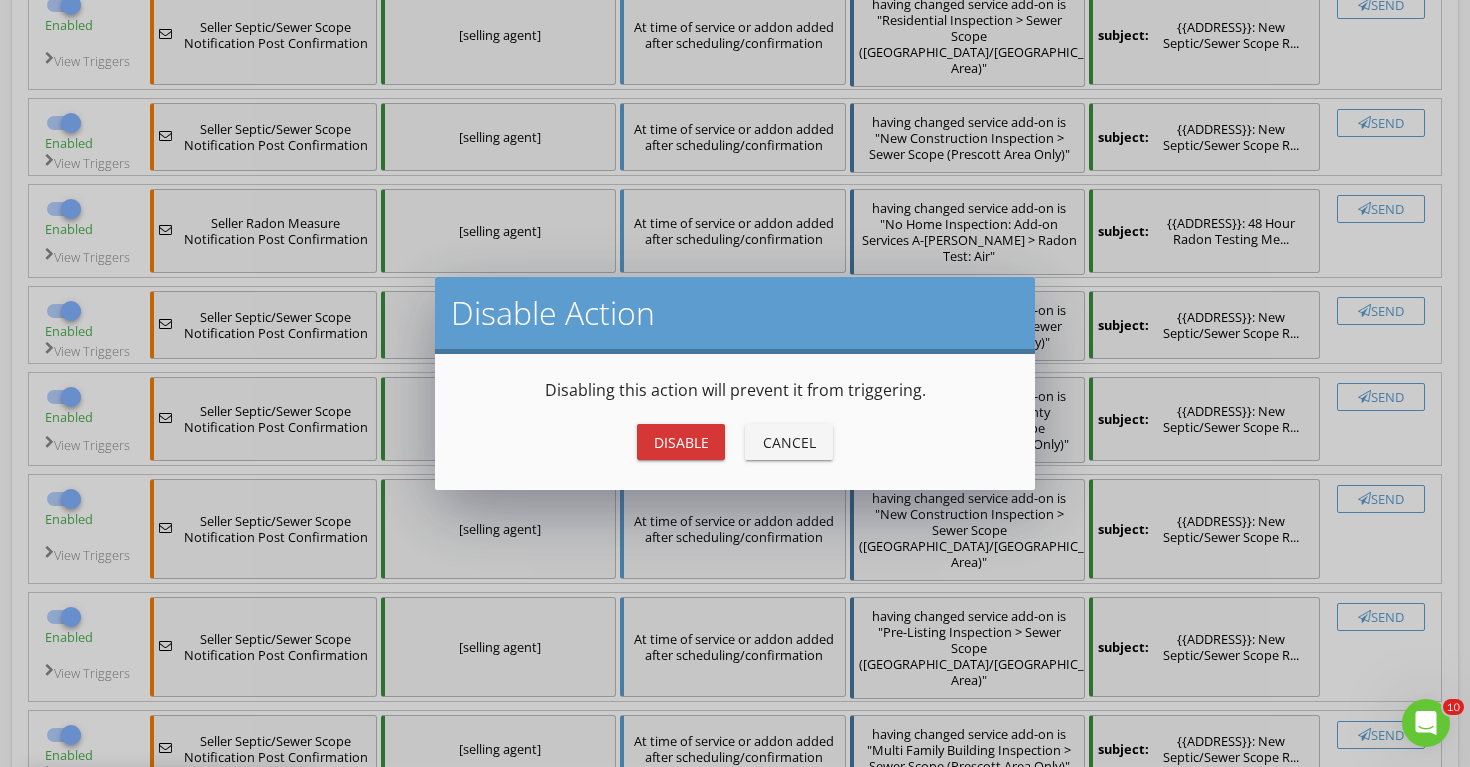 click on "Disable
Cancel" at bounding box center [735, 442] 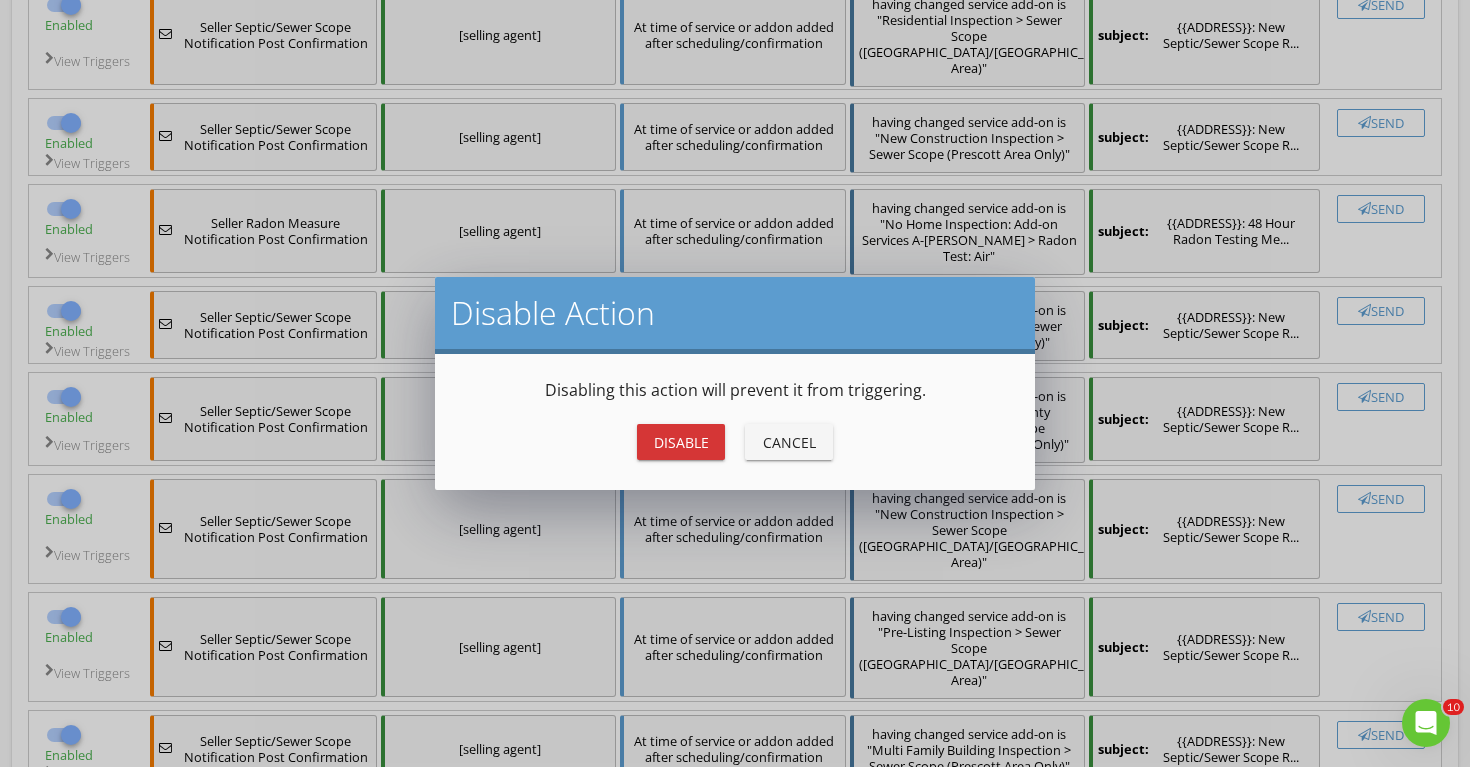 click on "Disable" at bounding box center [681, 442] 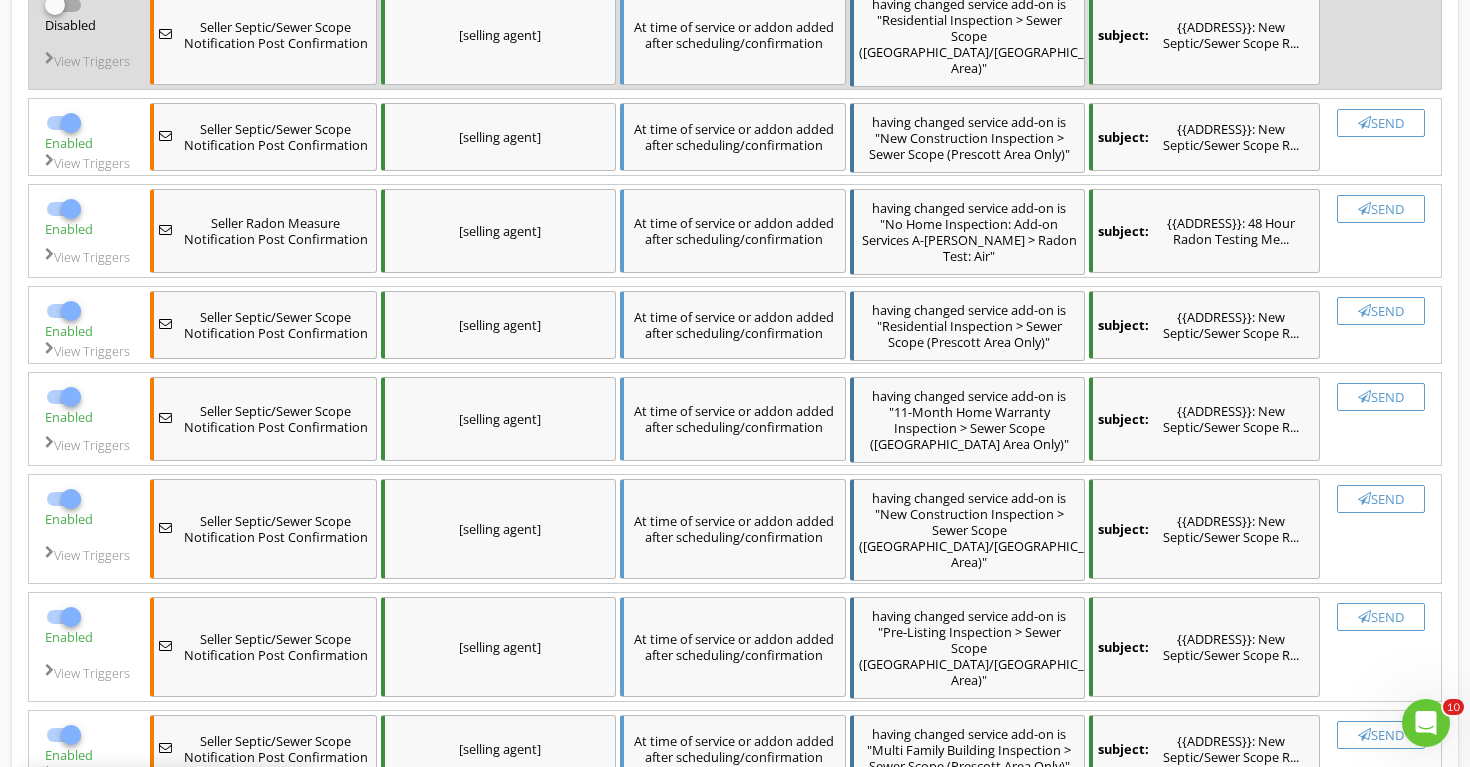 checkbox on "false" 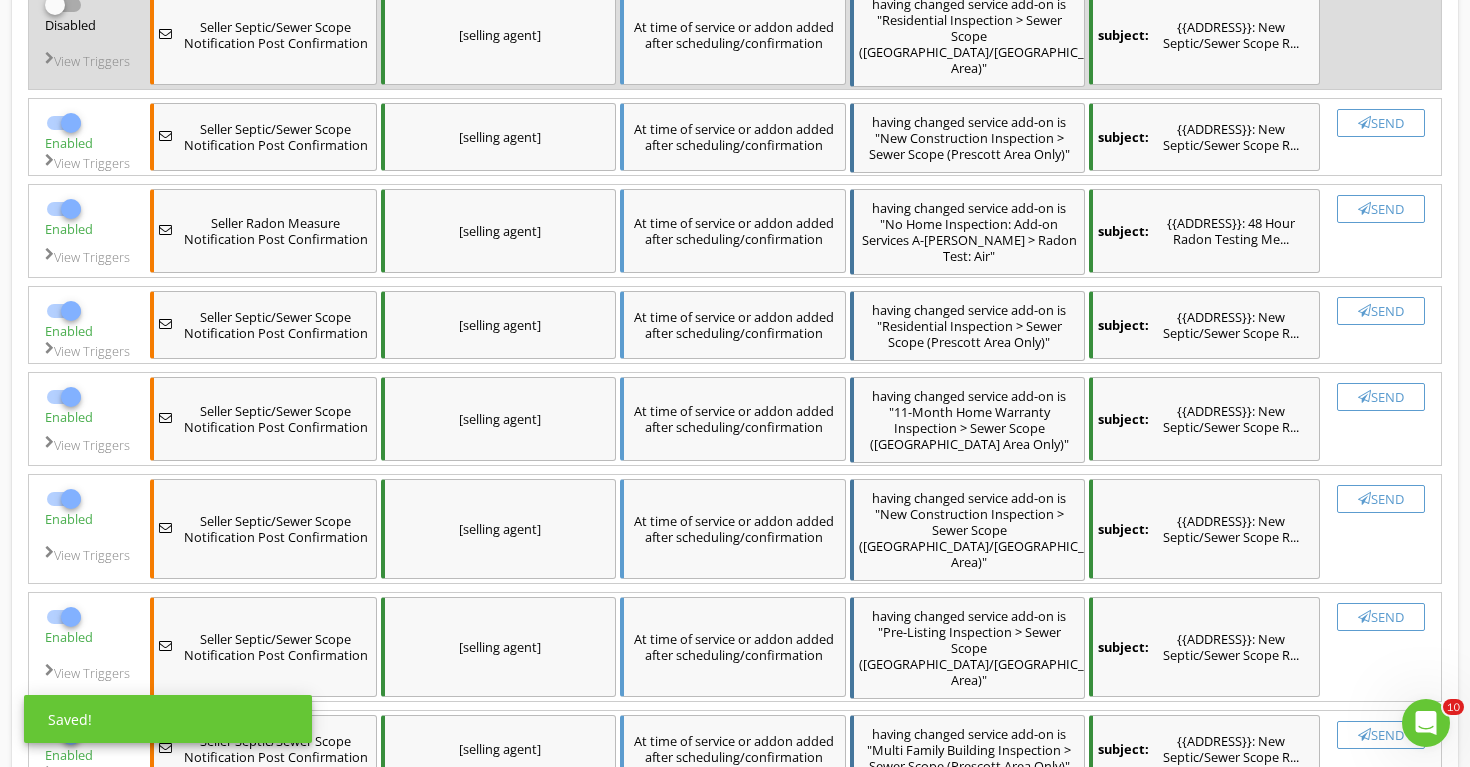 click at bounding box center [71, 123] 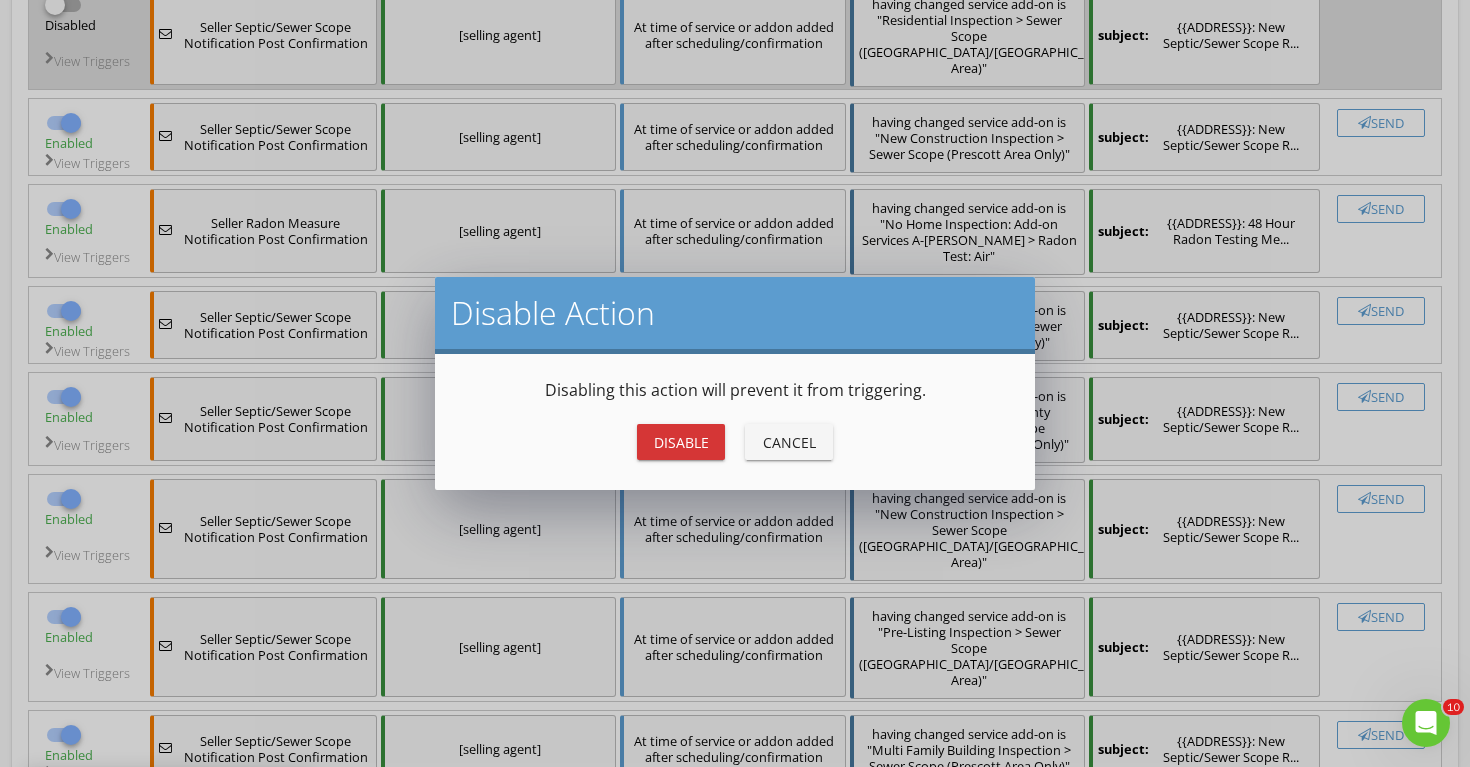 click on "Disable" at bounding box center (681, 442) 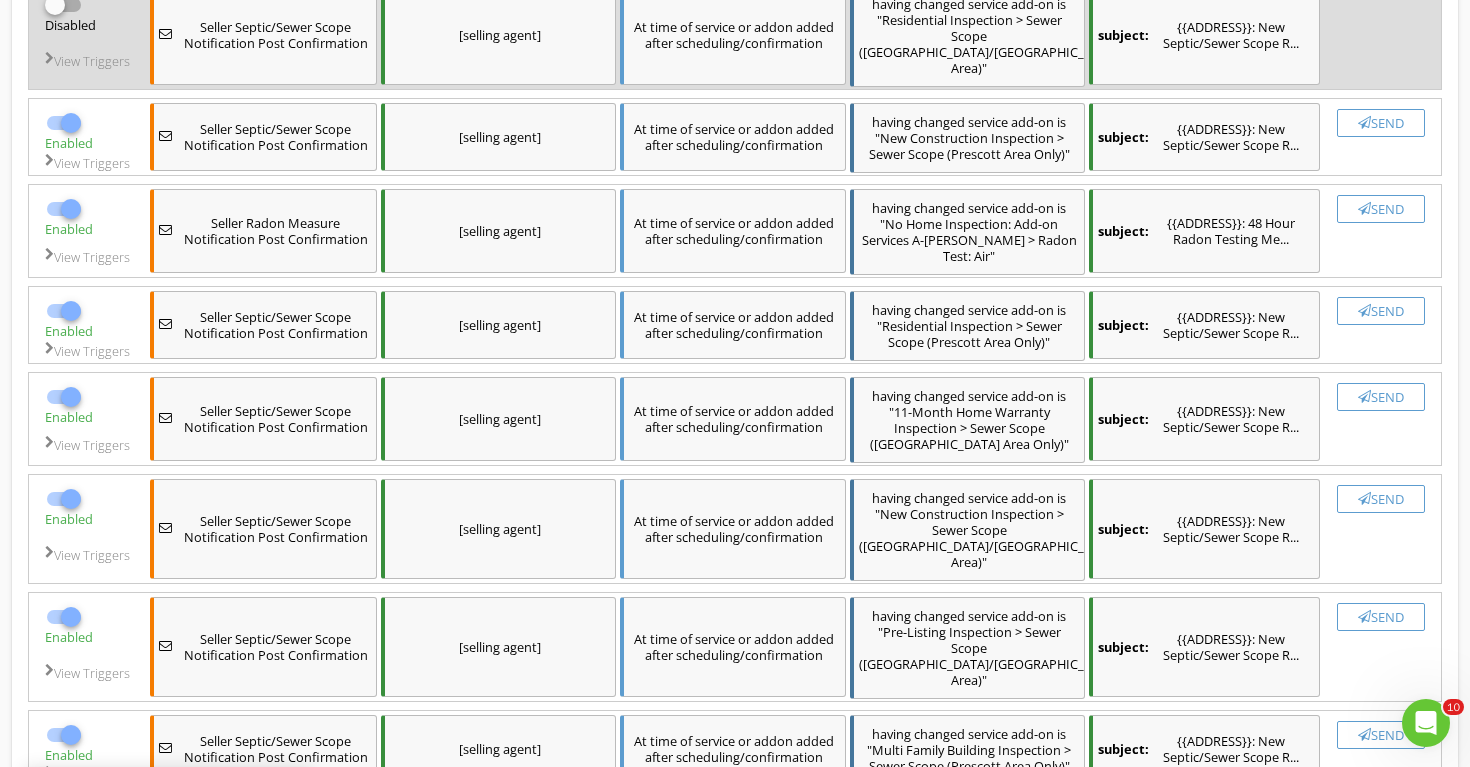 checkbox on "false" 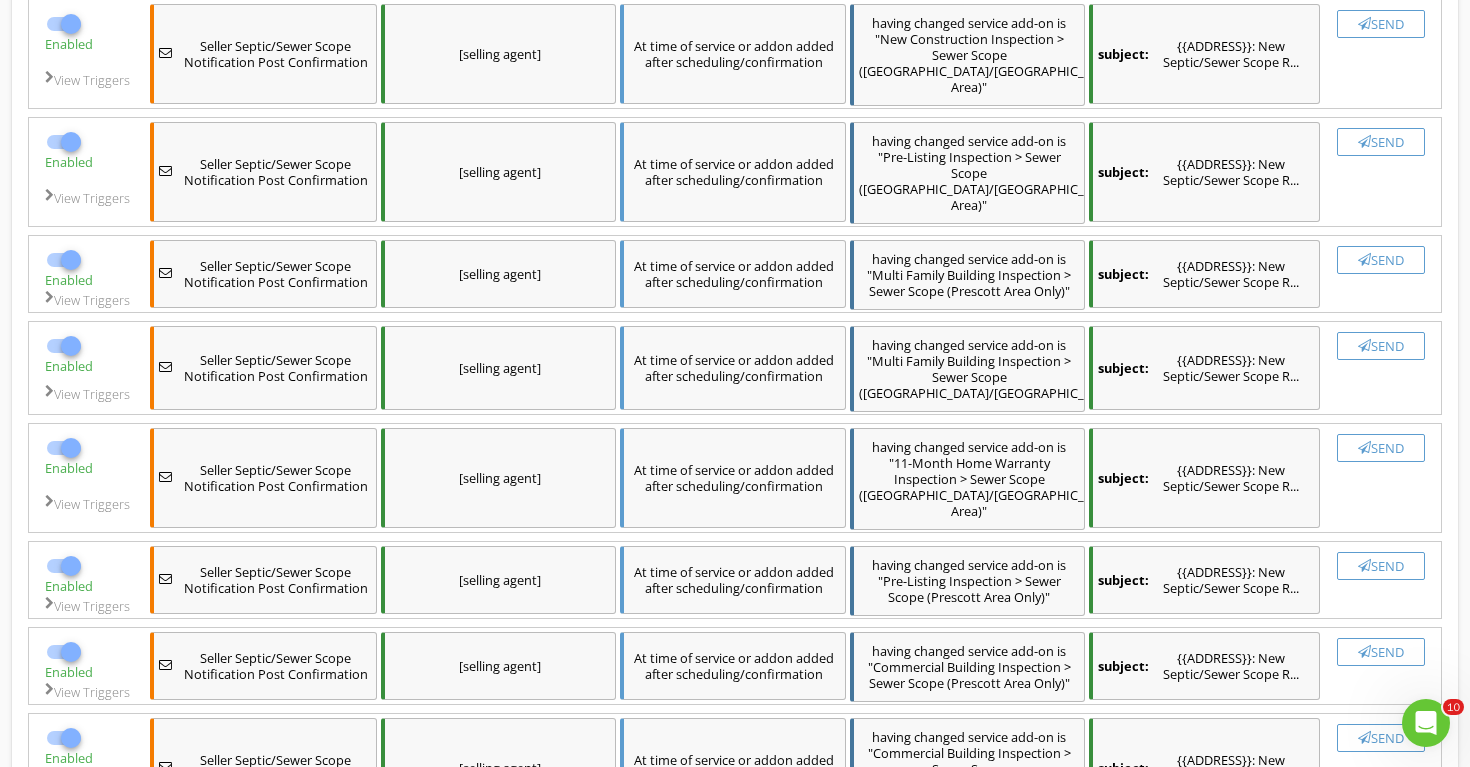 scroll, scrollTop: 4980, scrollLeft: 0, axis: vertical 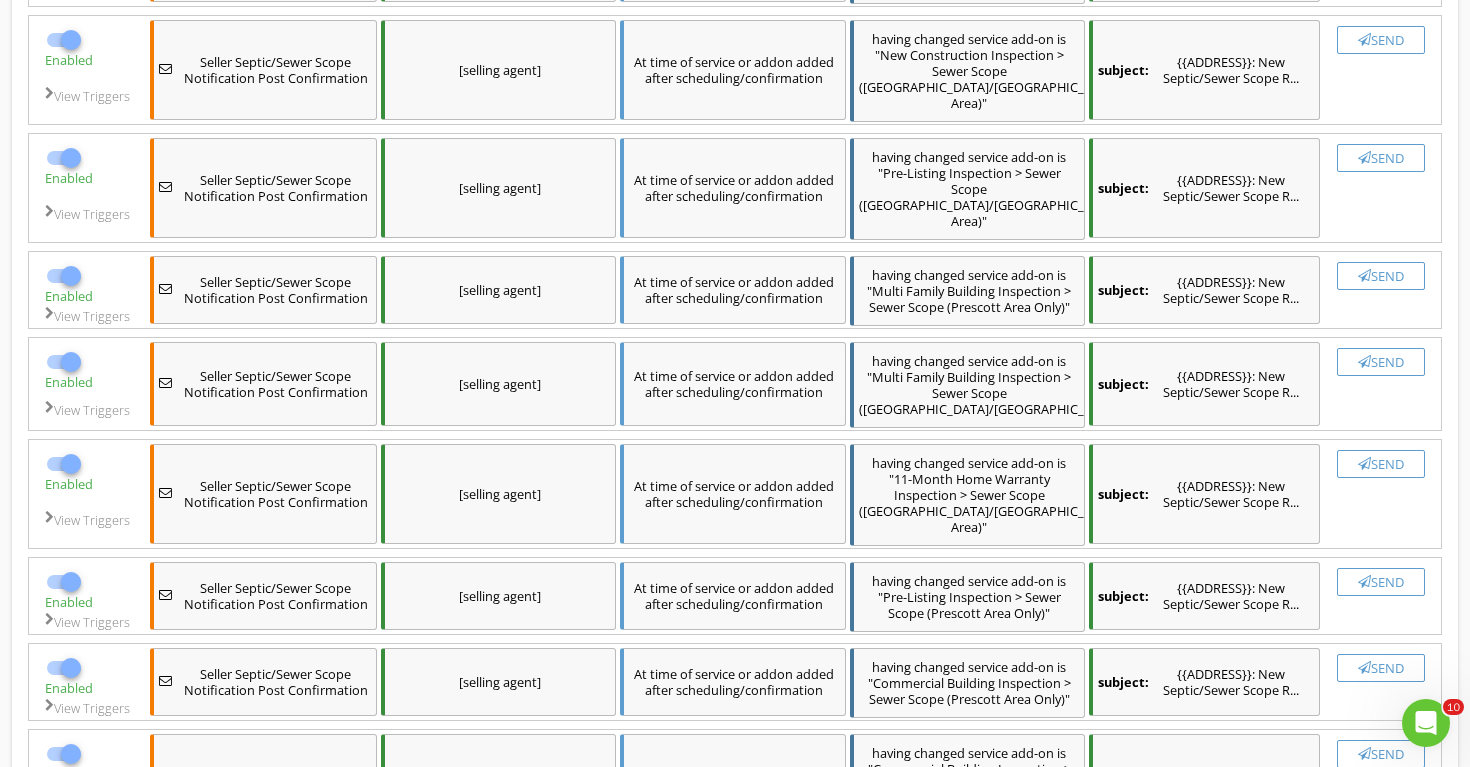 click at bounding box center [71, -250] 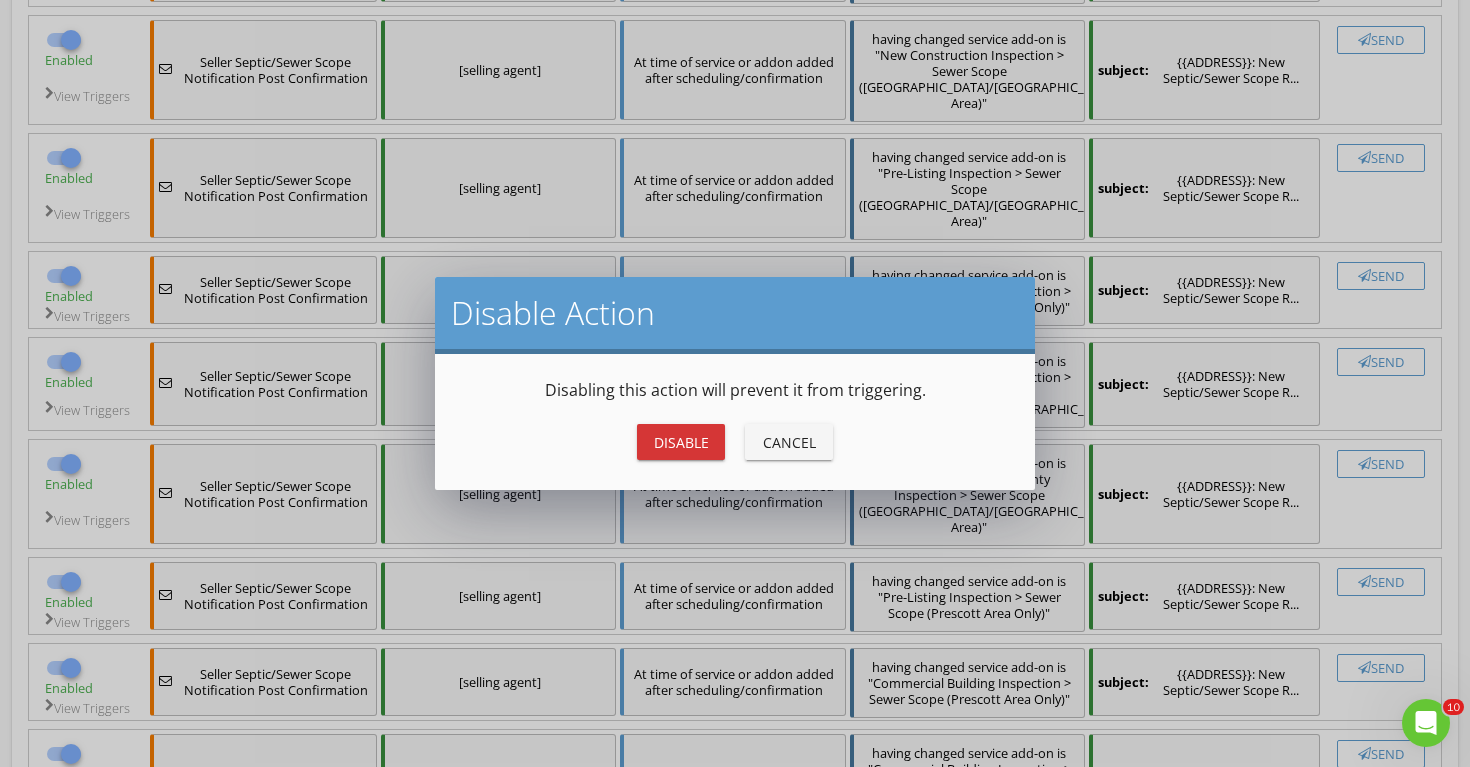 click on "Disable" at bounding box center [681, 442] 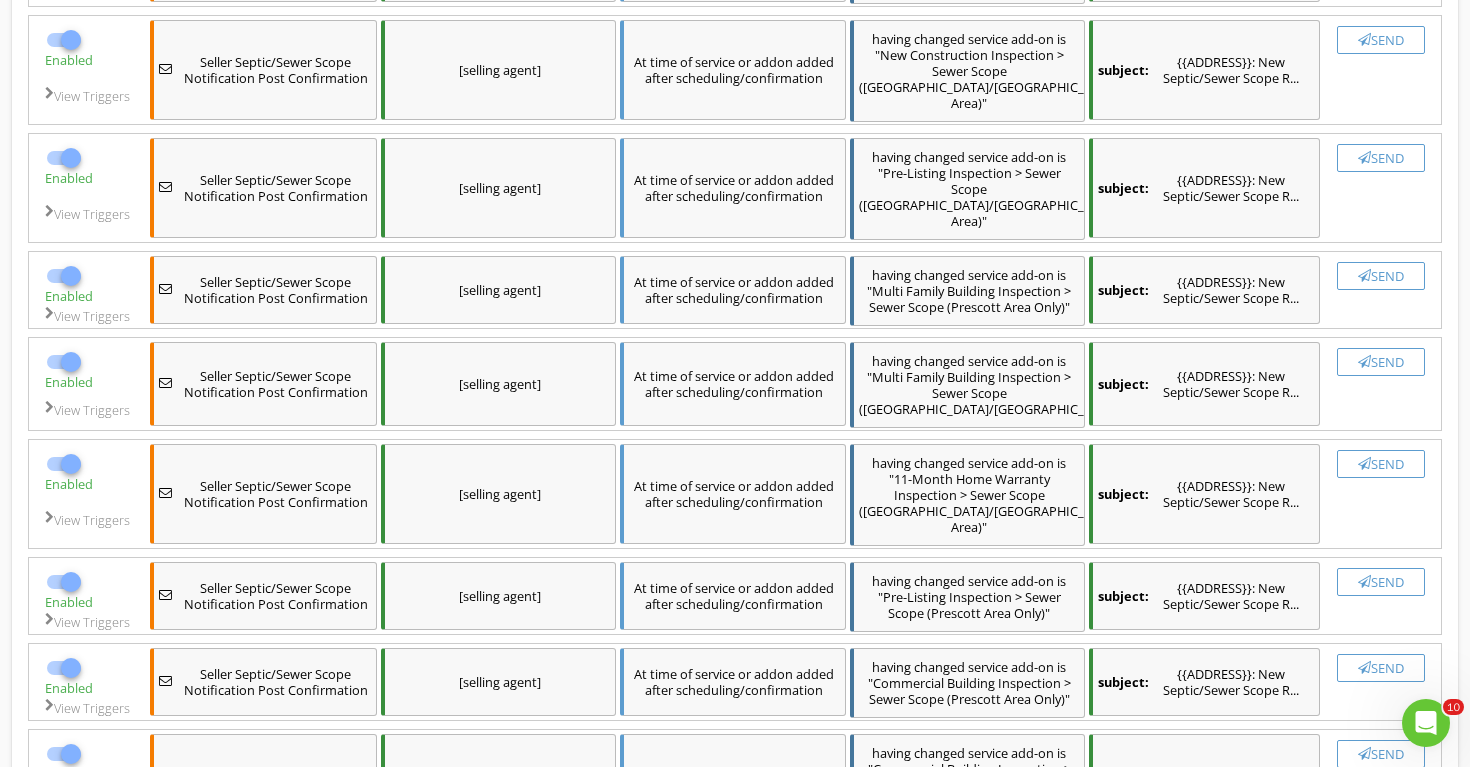 checkbox on "false" 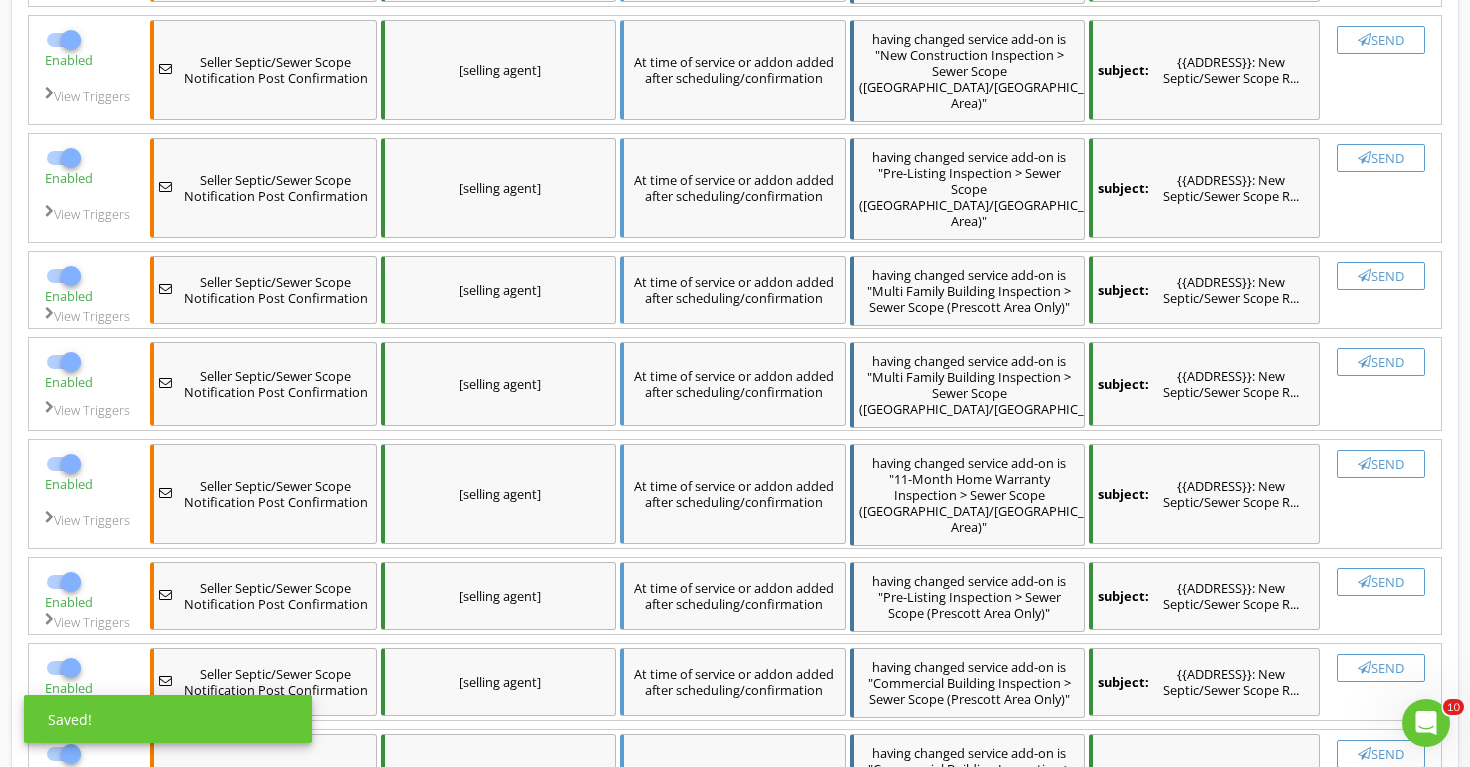 click at bounding box center (71, -148) 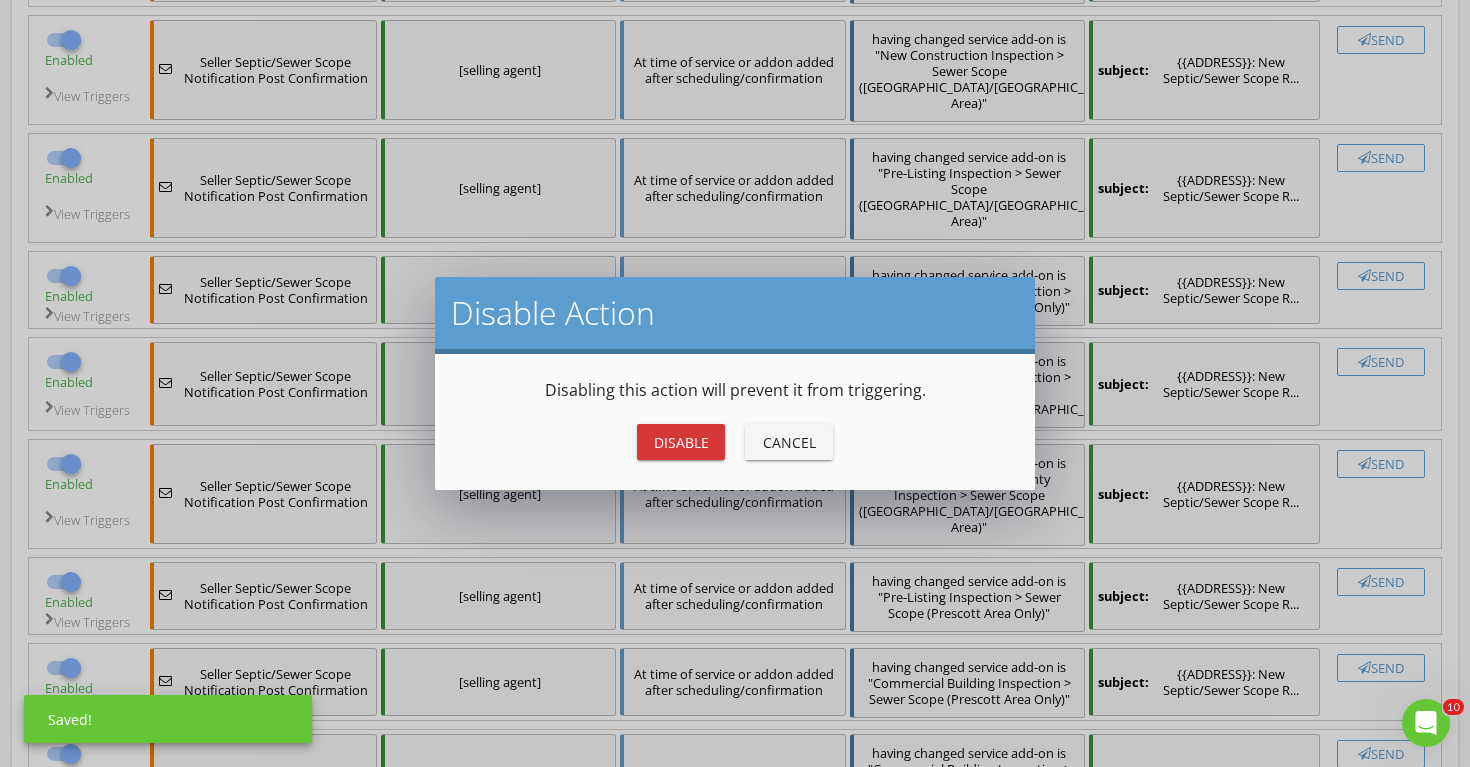 click on "Disable" at bounding box center [681, 442] 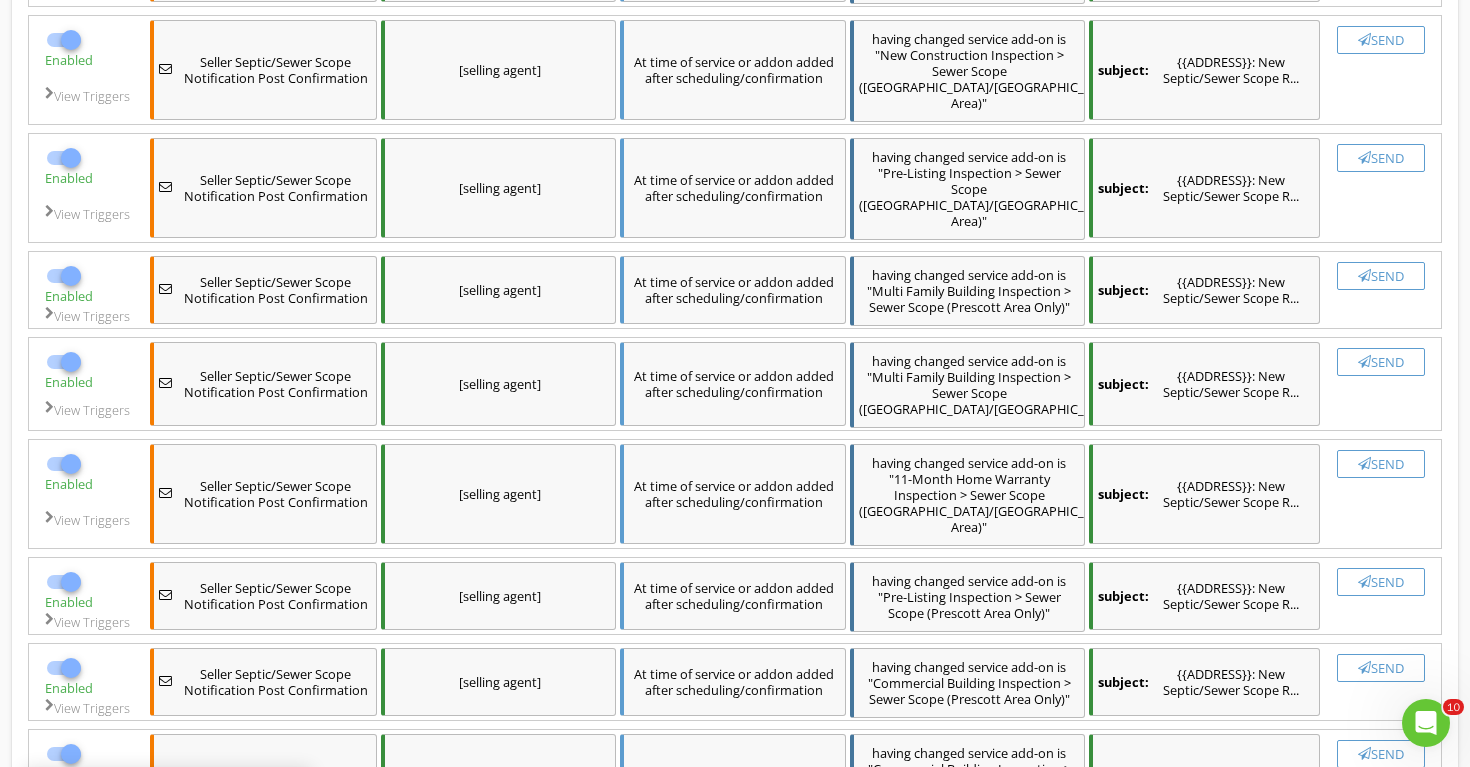 checkbox on "false" 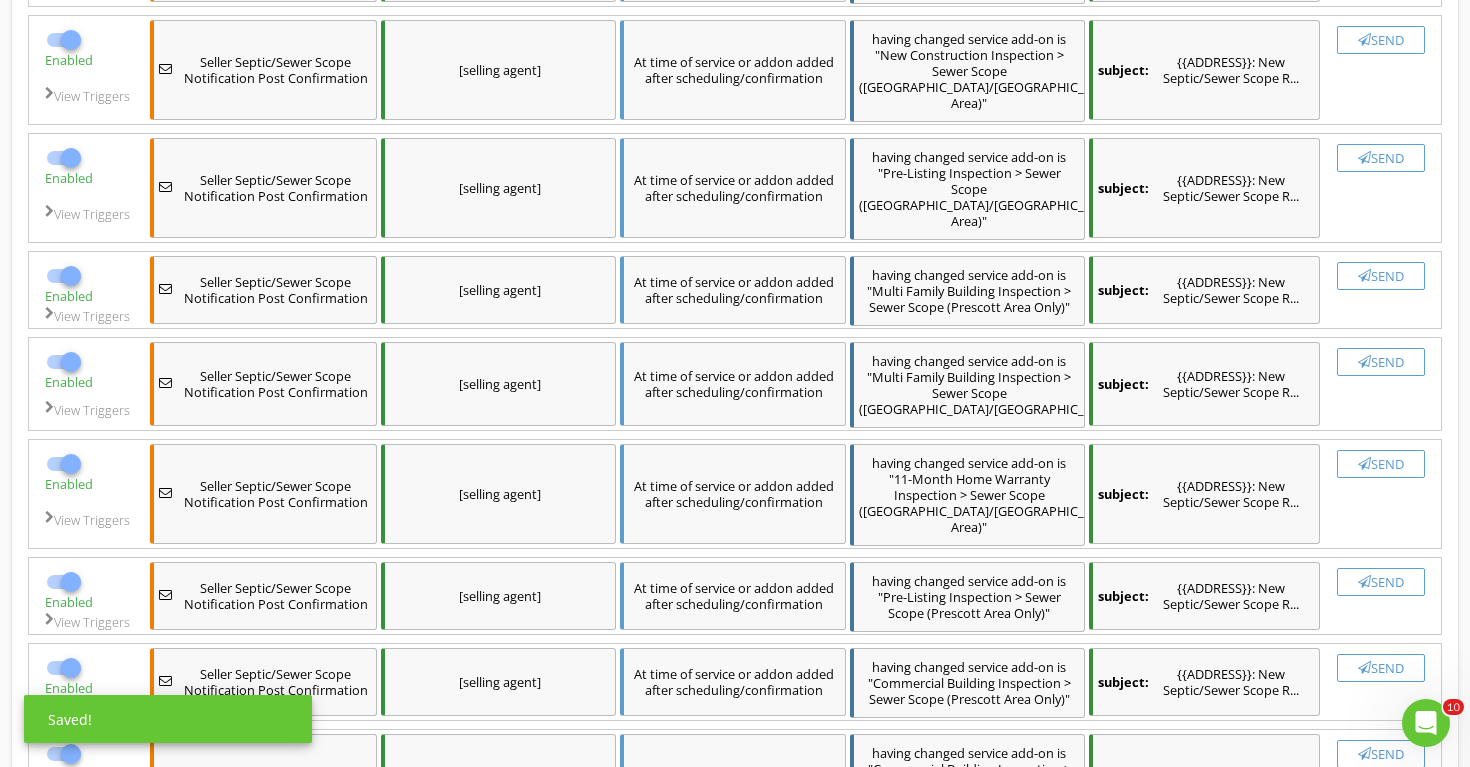 click at bounding box center [71, -62] 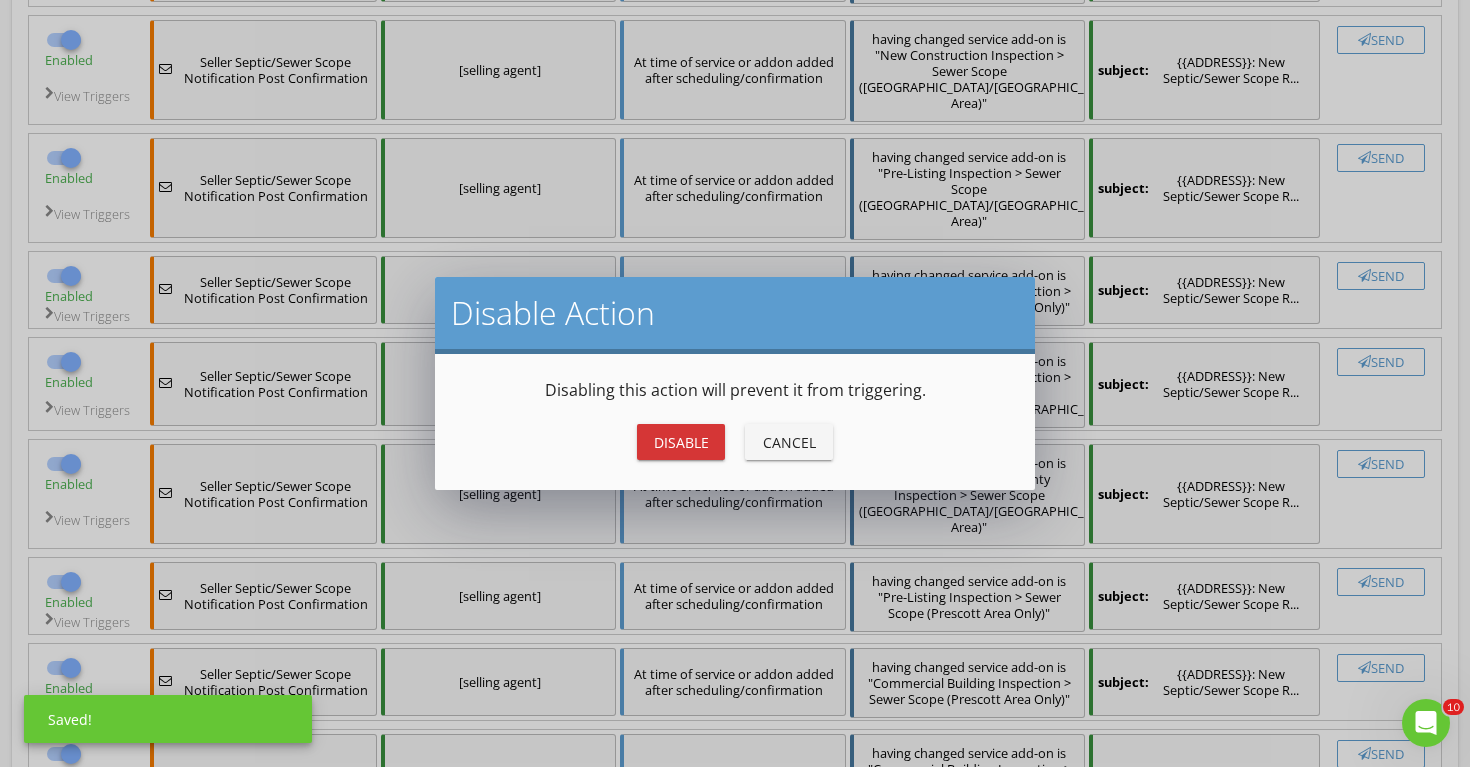 click on "Disable" at bounding box center [681, 442] 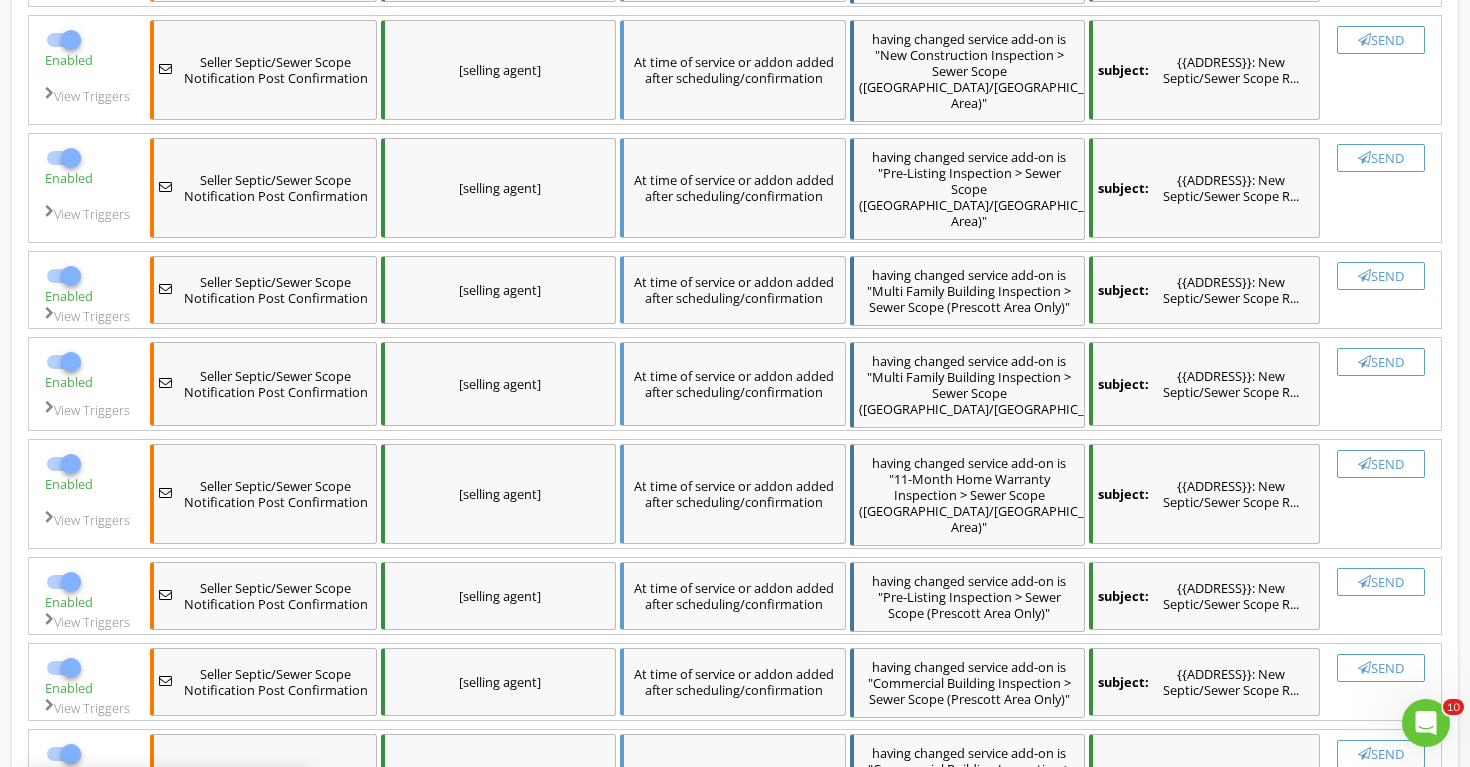 checkbox on "false" 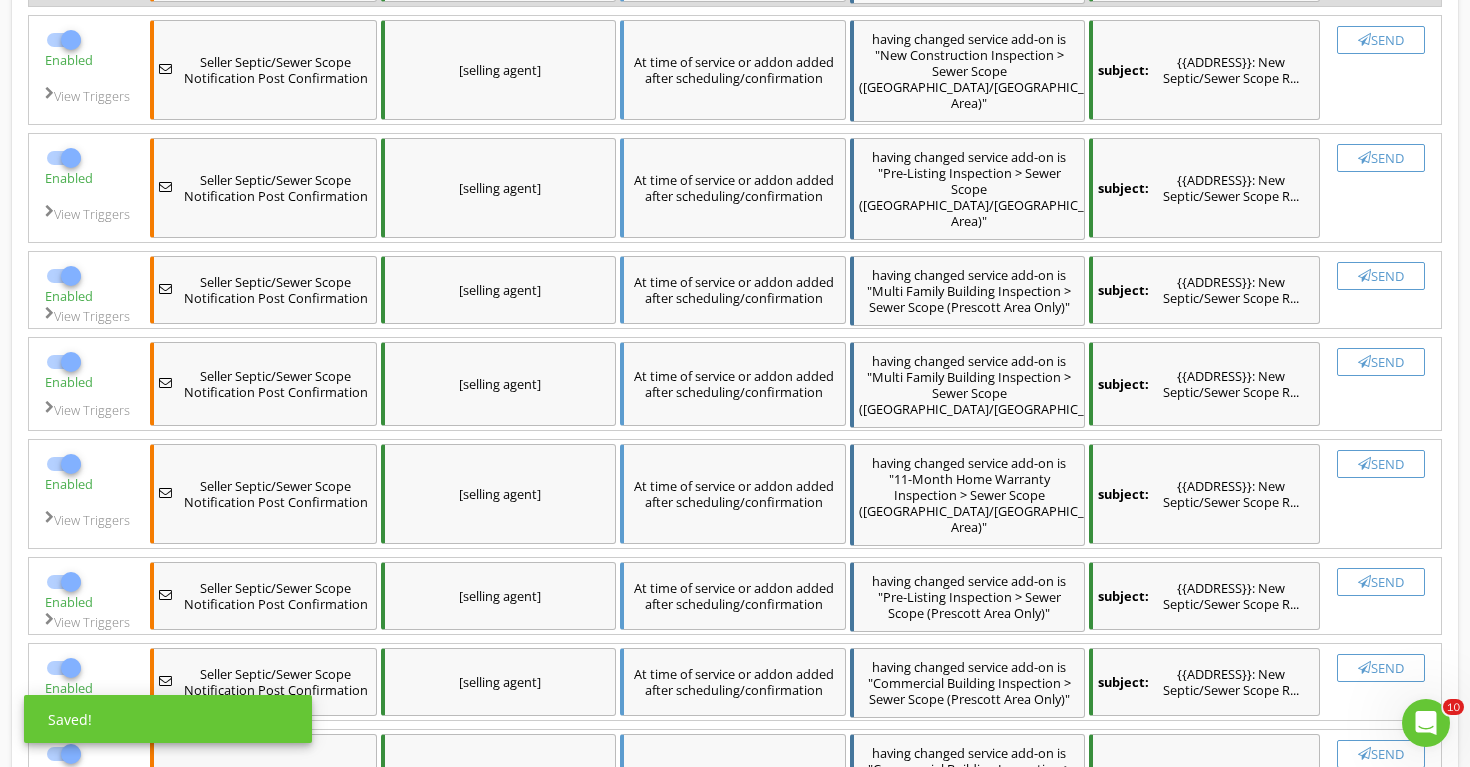 click at bounding box center [71, 40] 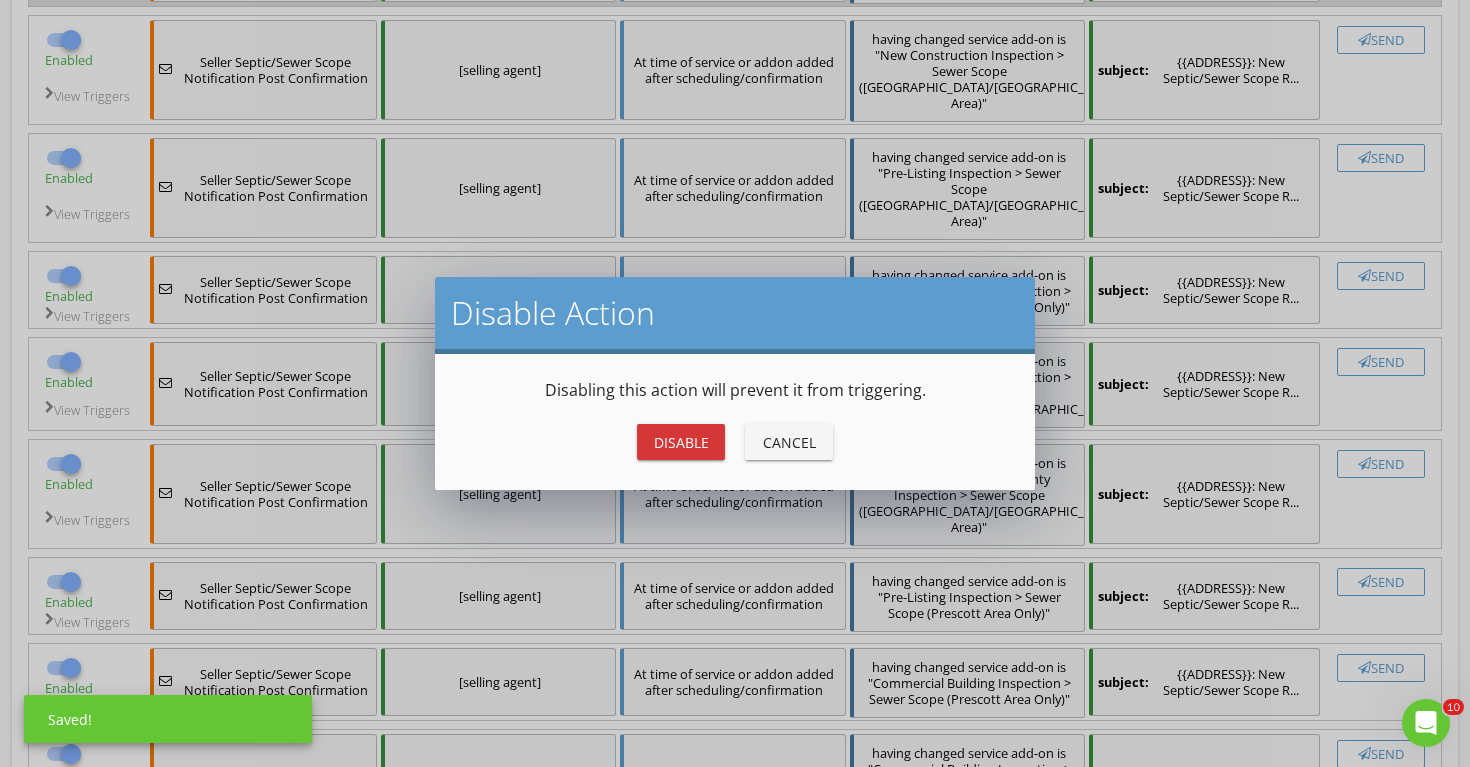 click on "Disable" at bounding box center [681, 442] 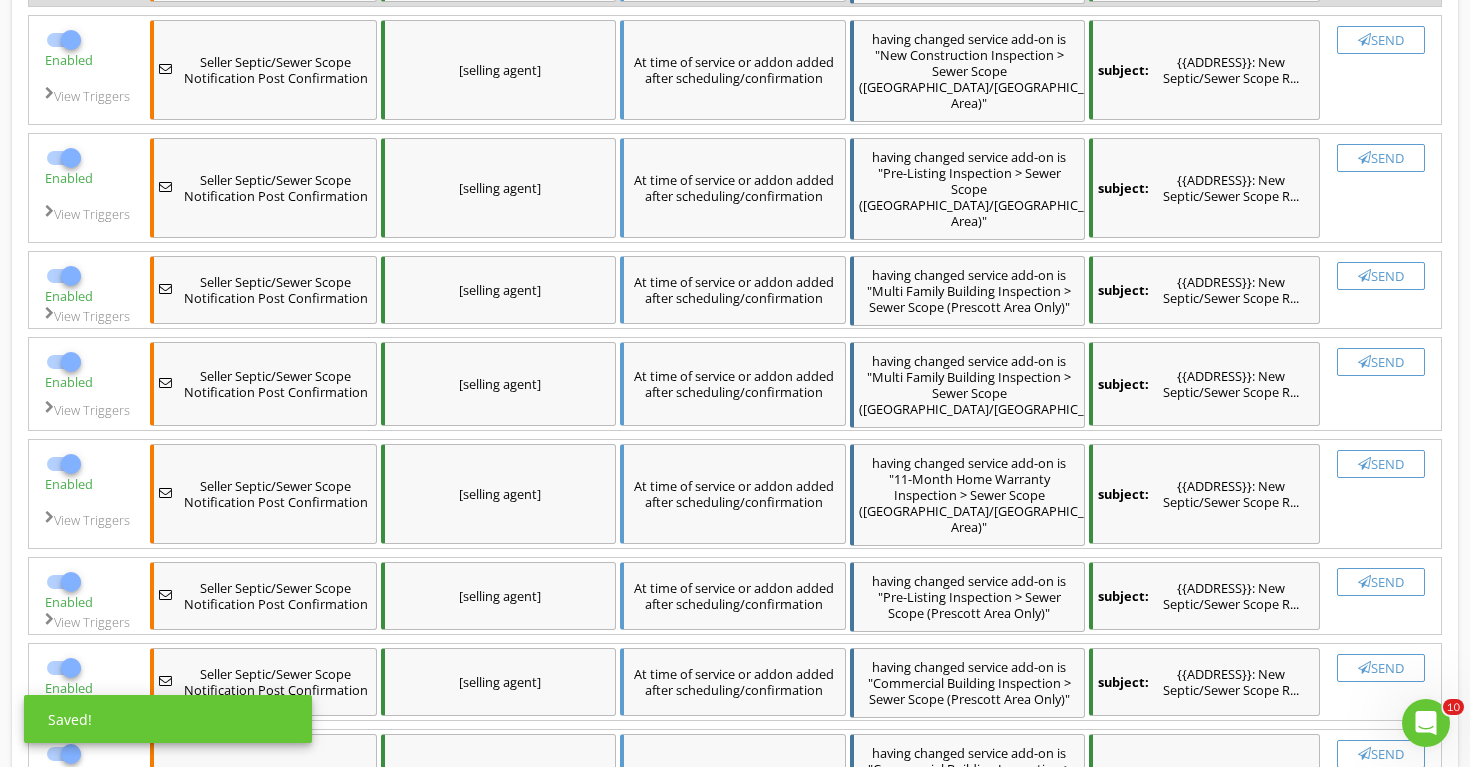 checkbox on "false" 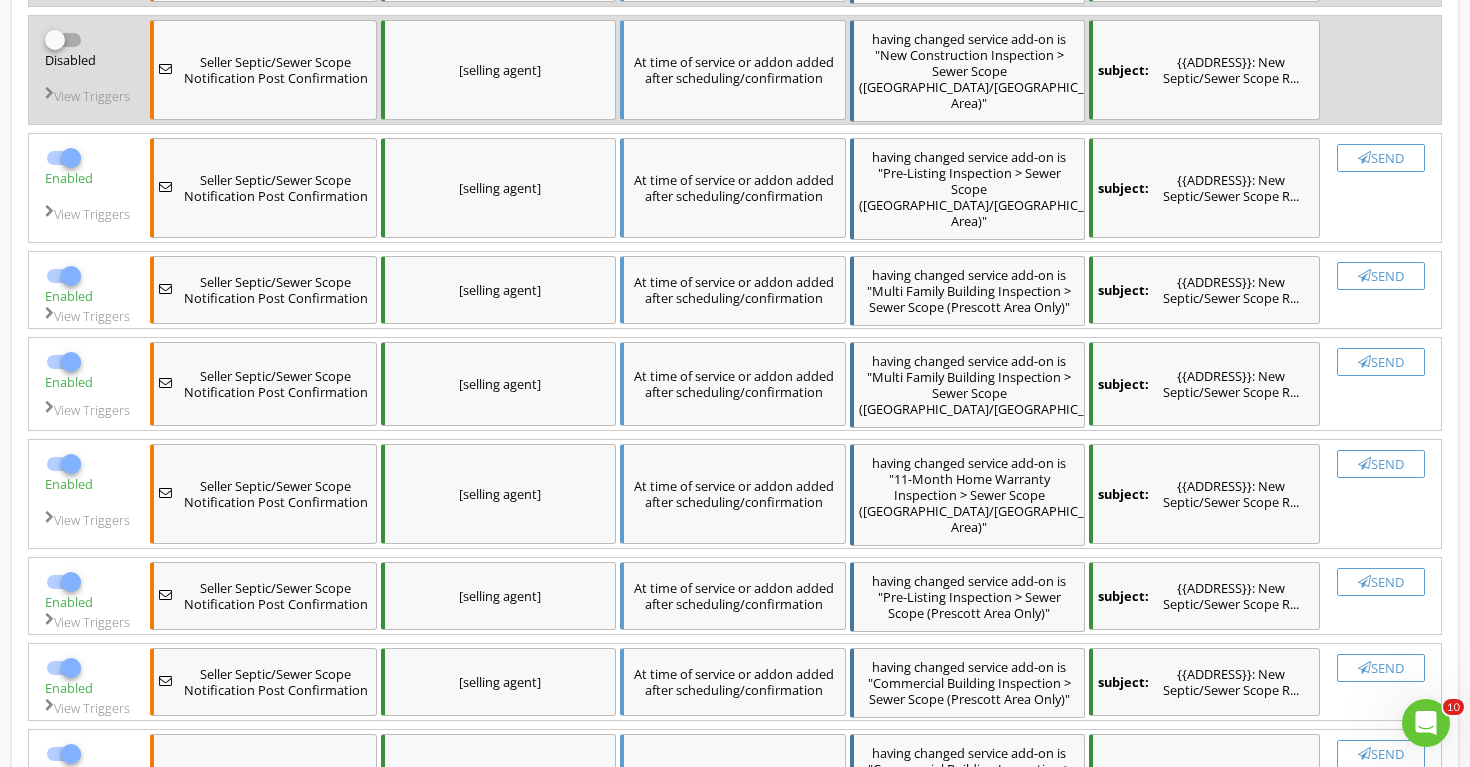 click at bounding box center (68, 158) 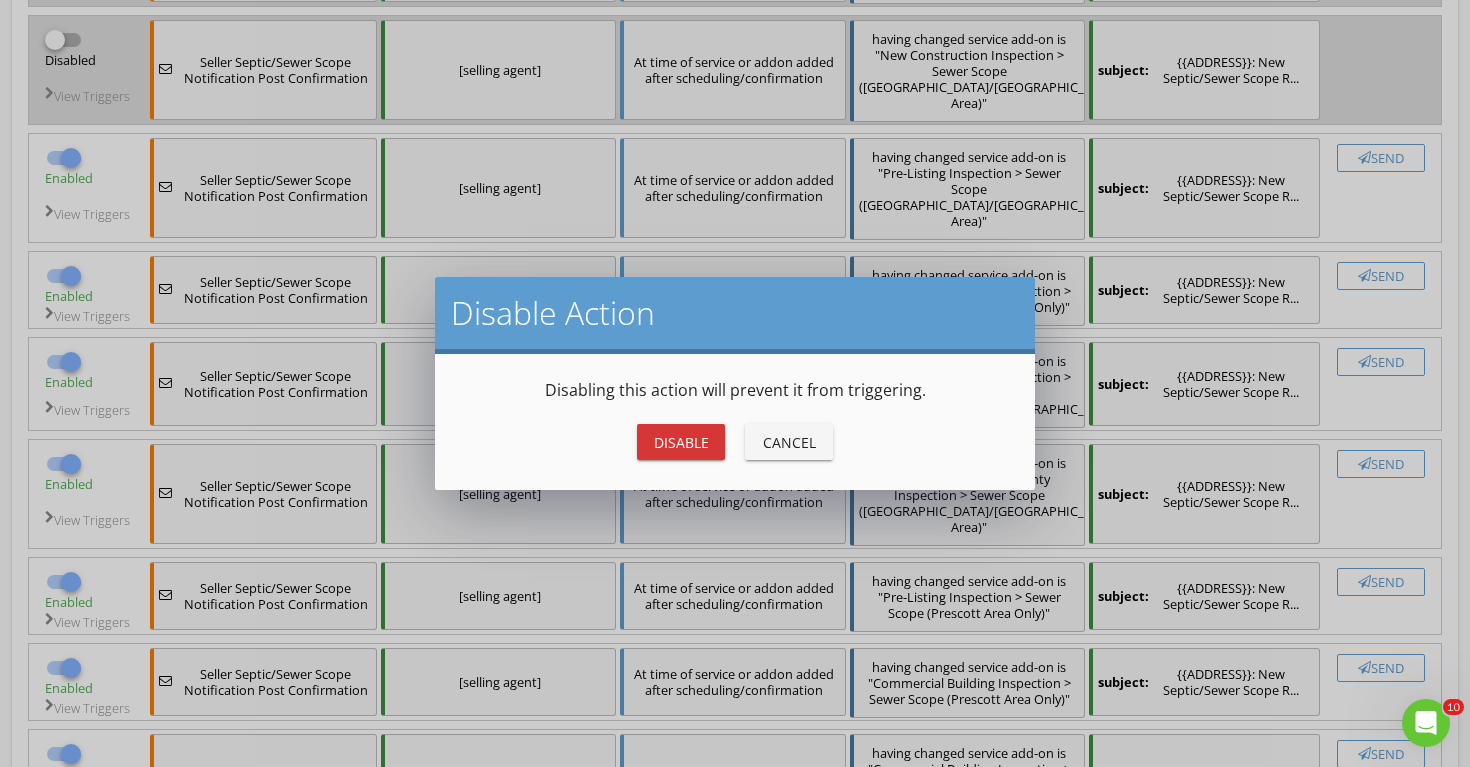 click on "Disable" at bounding box center (681, 442) 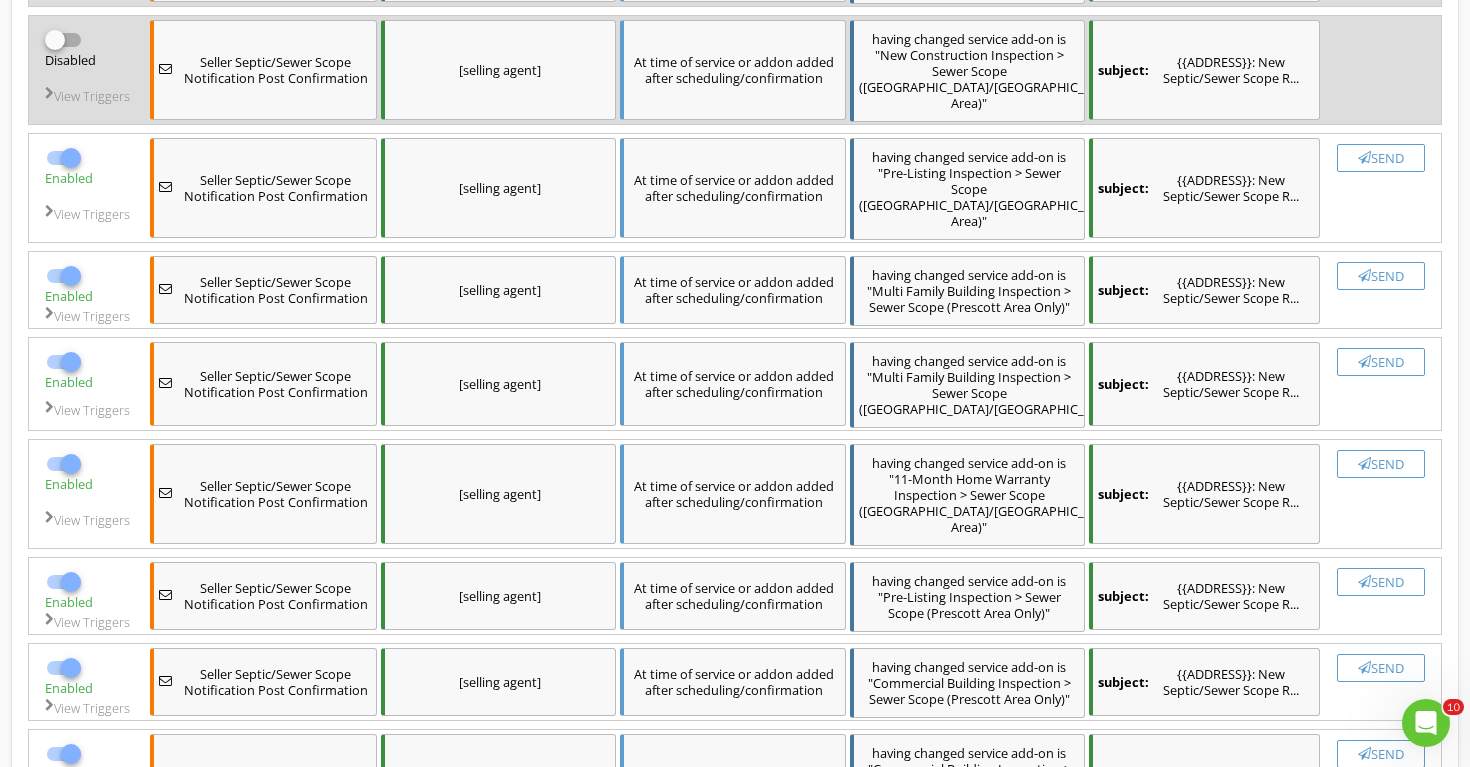 checkbox on "false" 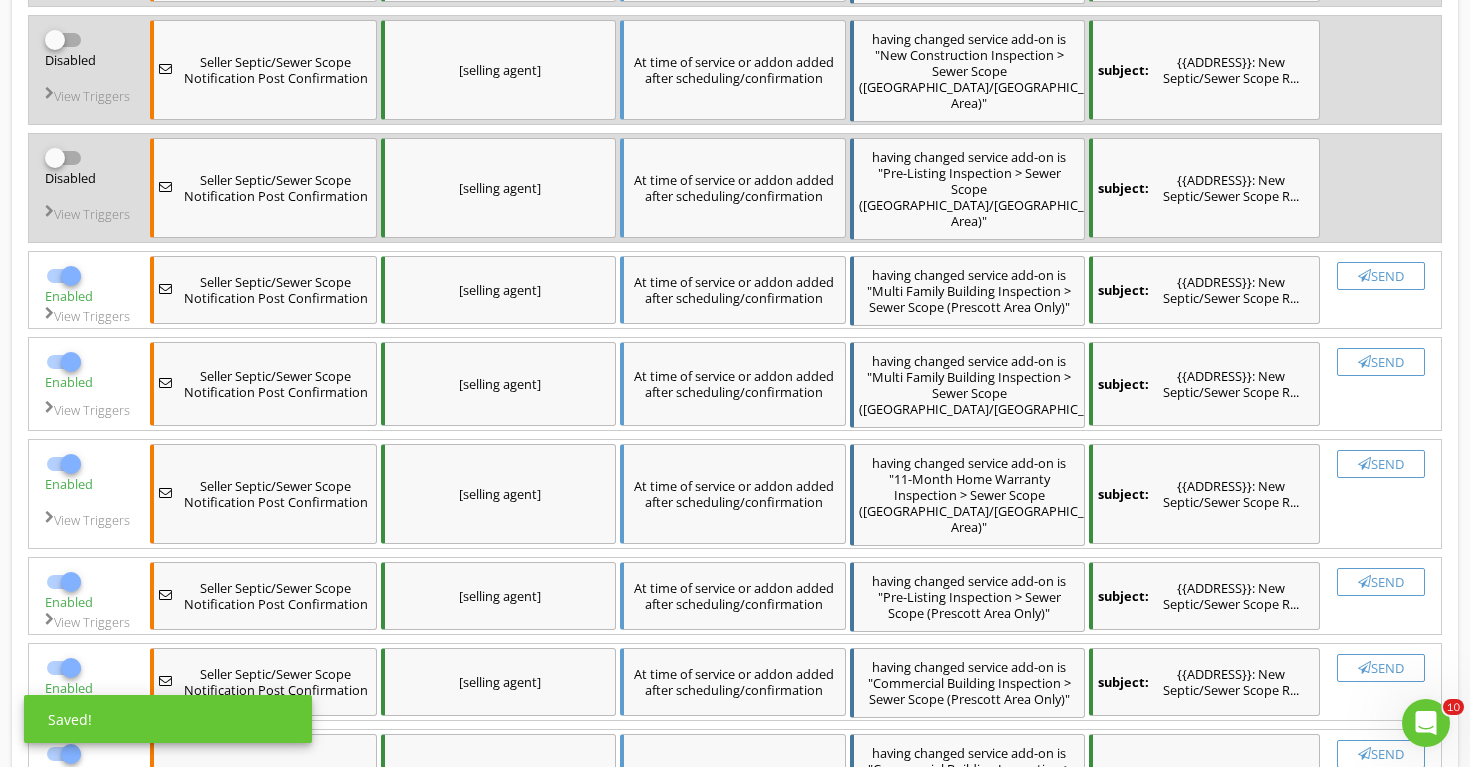 click at bounding box center [71, 276] 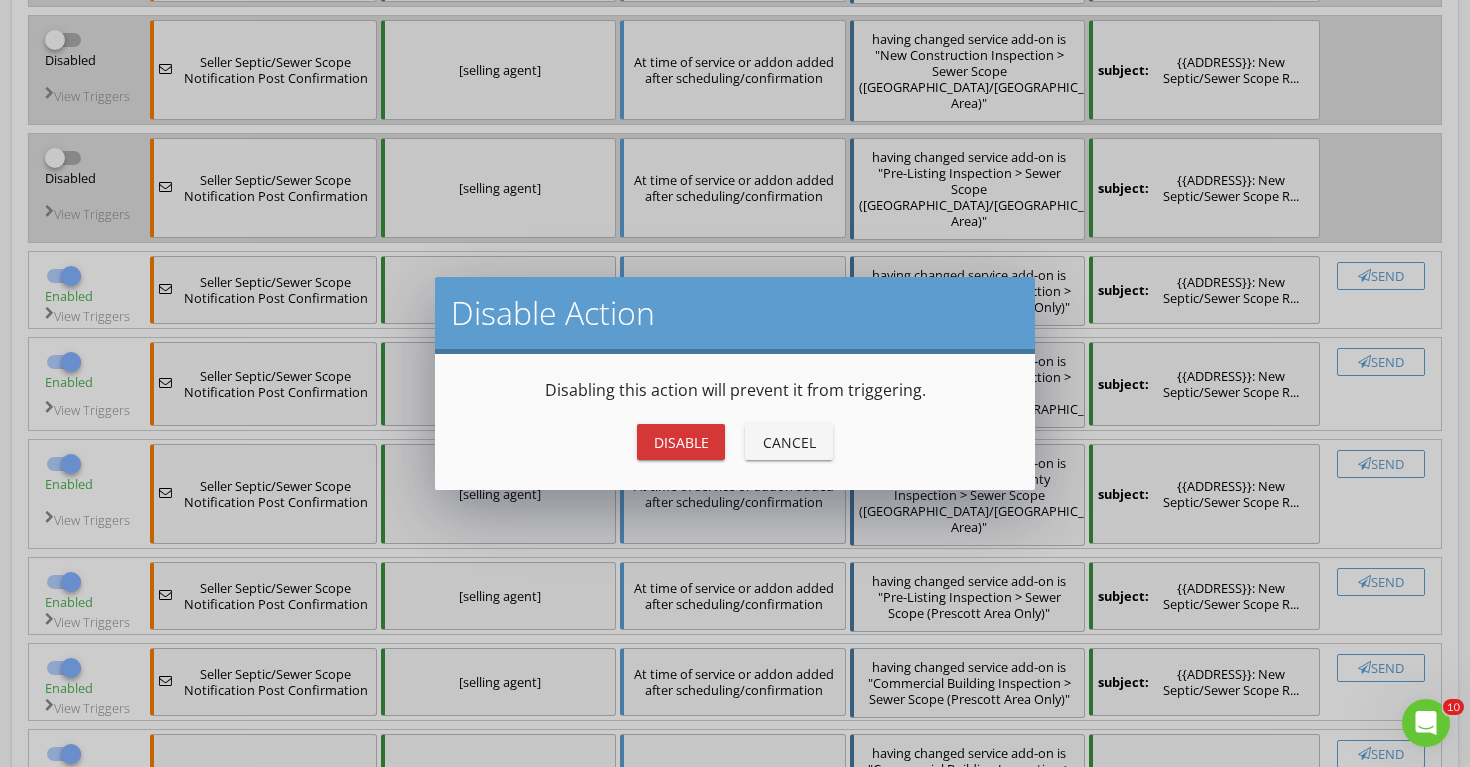 click on "Disable" at bounding box center (681, 442) 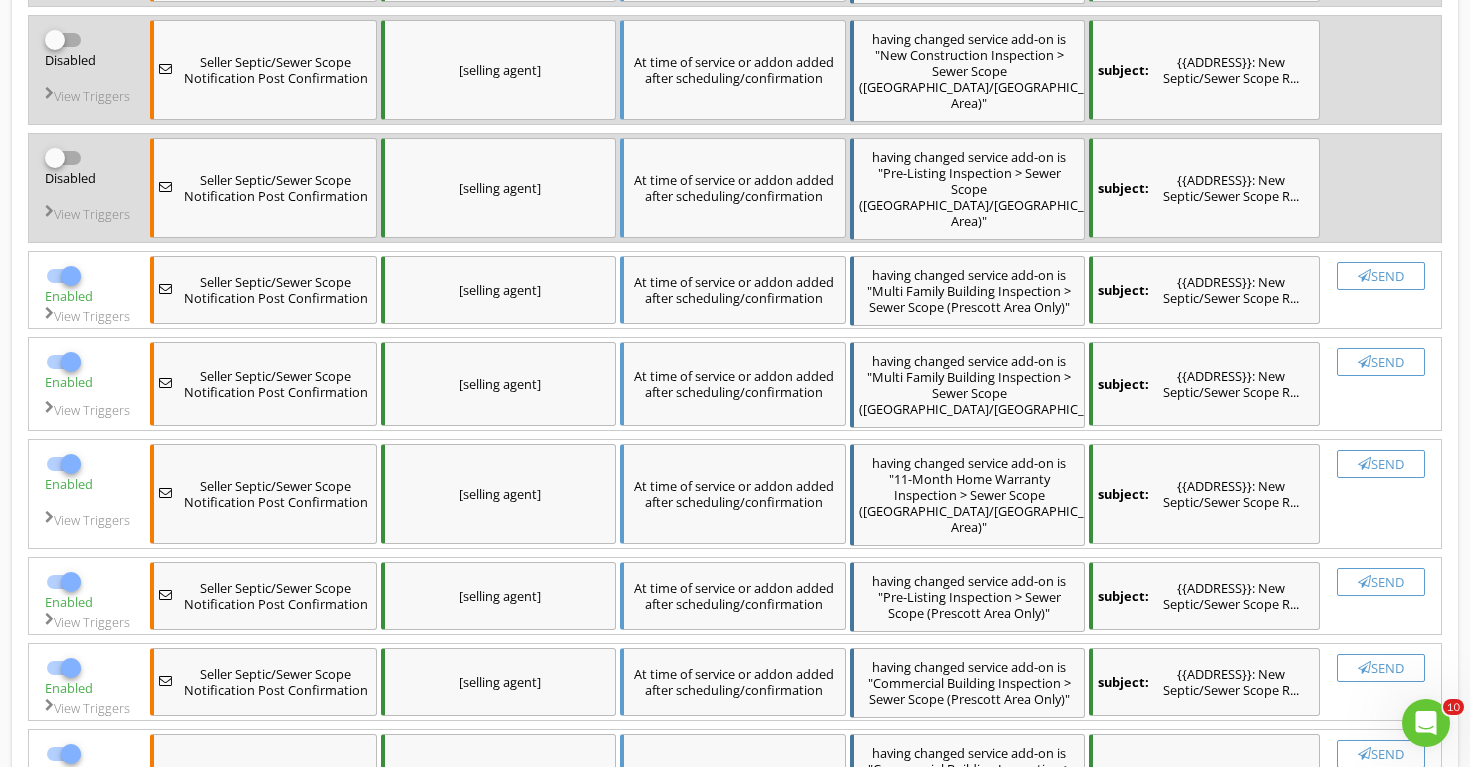 checkbox on "false" 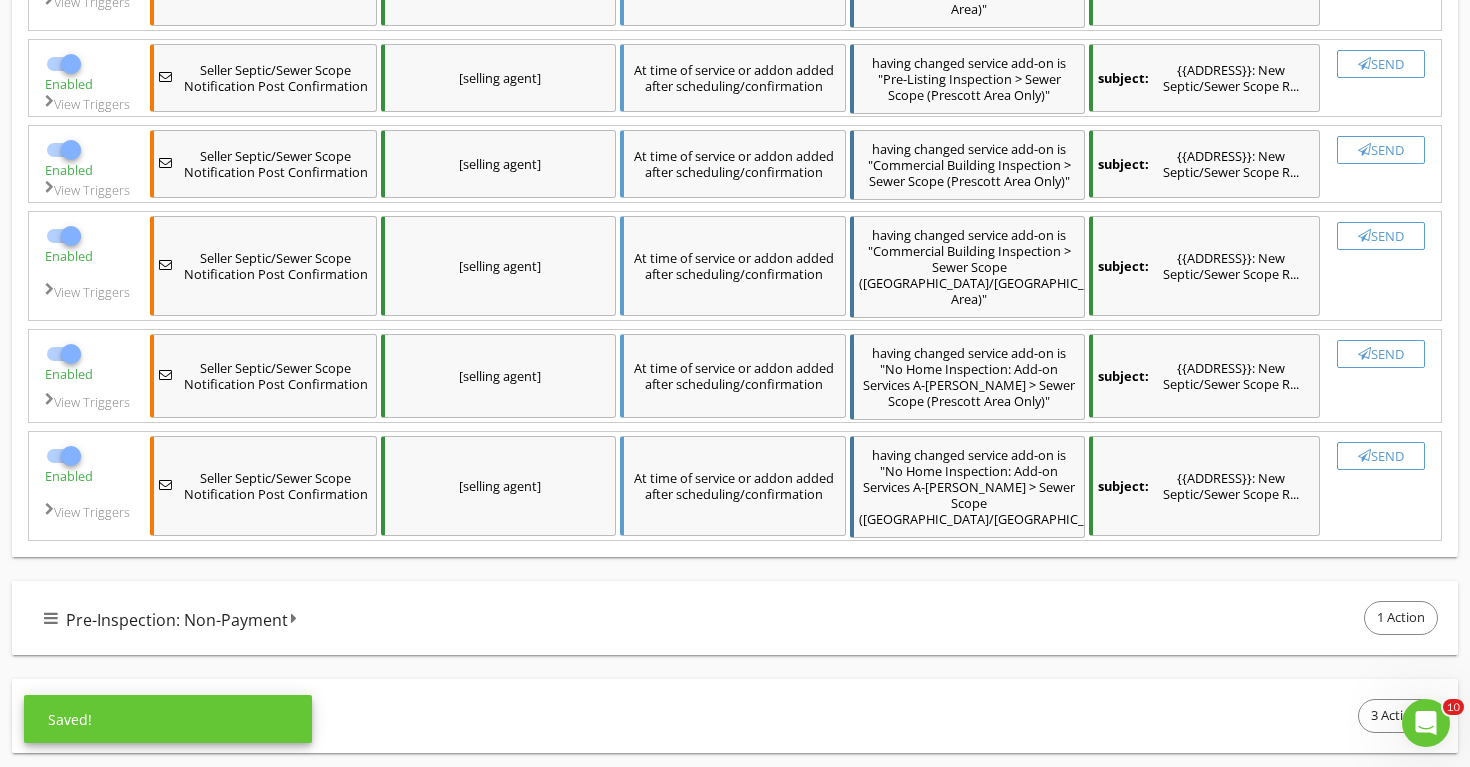 scroll, scrollTop: 5507, scrollLeft: 0, axis: vertical 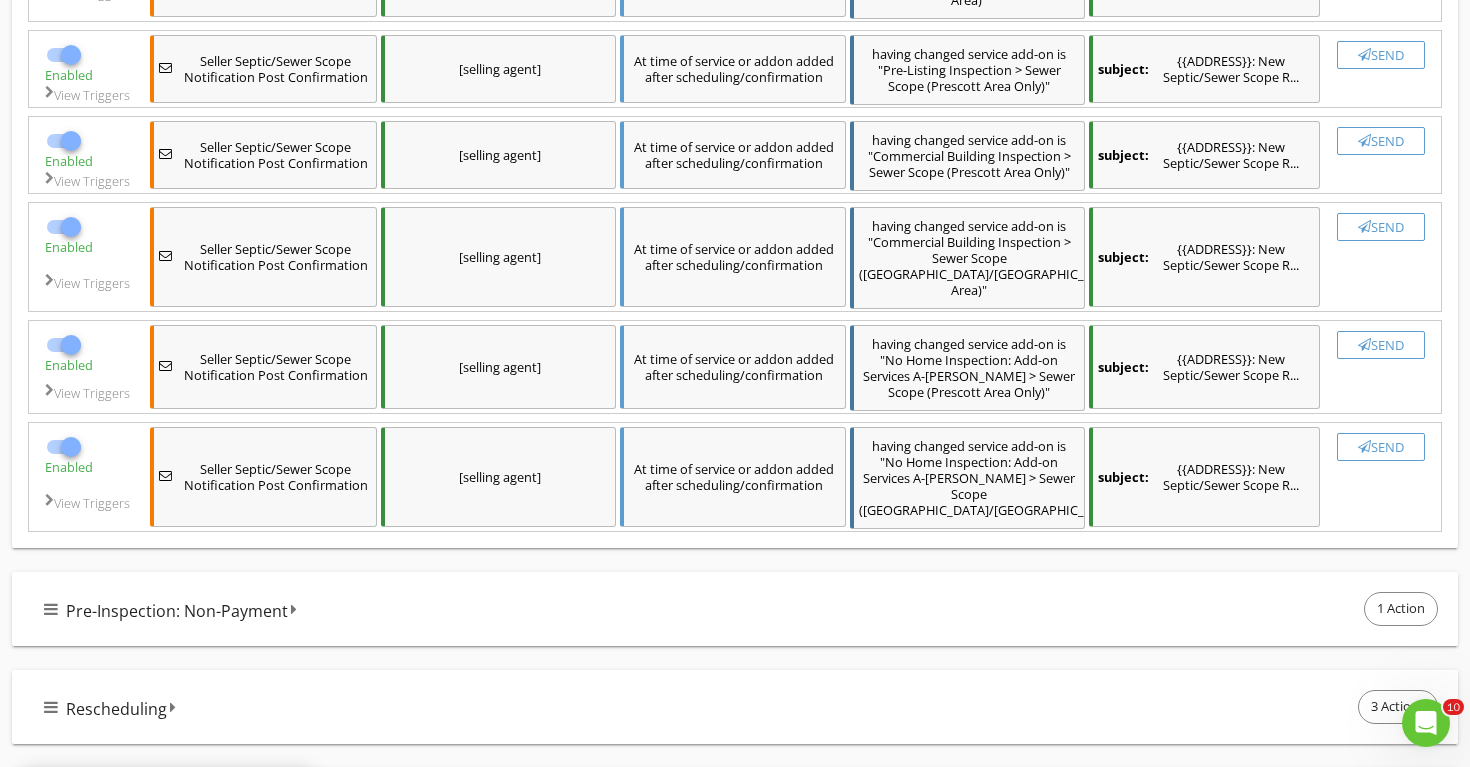 click at bounding box center (71, -165) 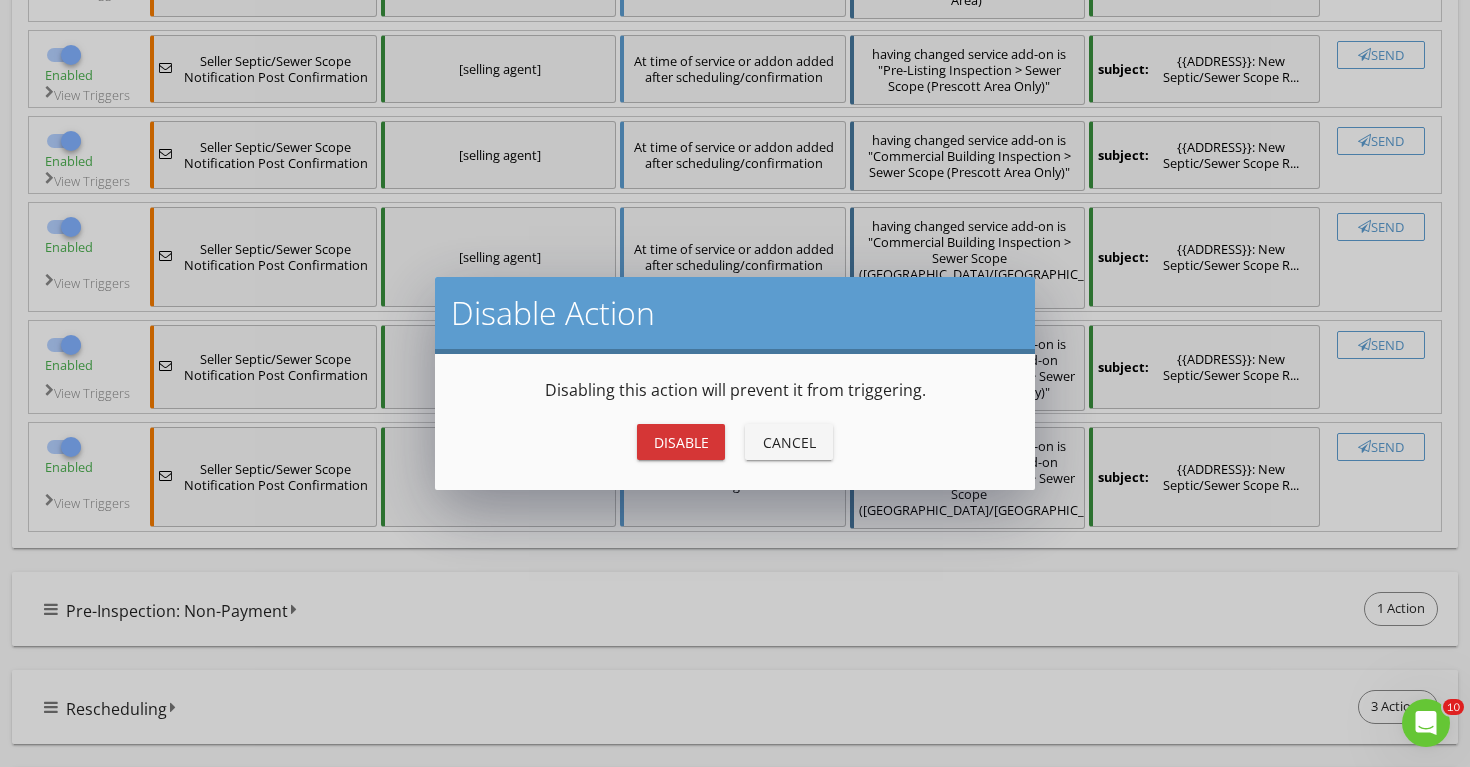 click on "Disable" at bounding box center (681, 442) 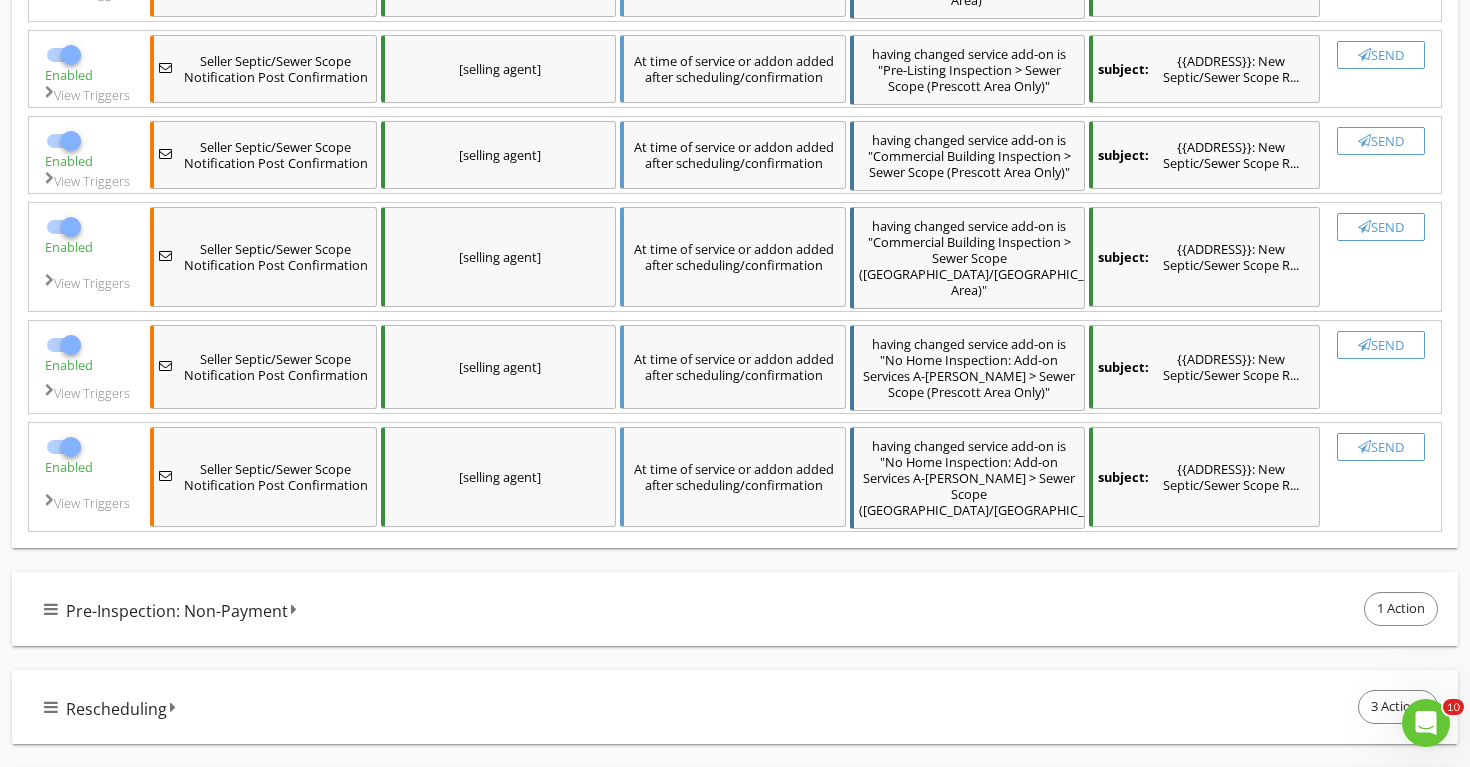 checkbox on "false" 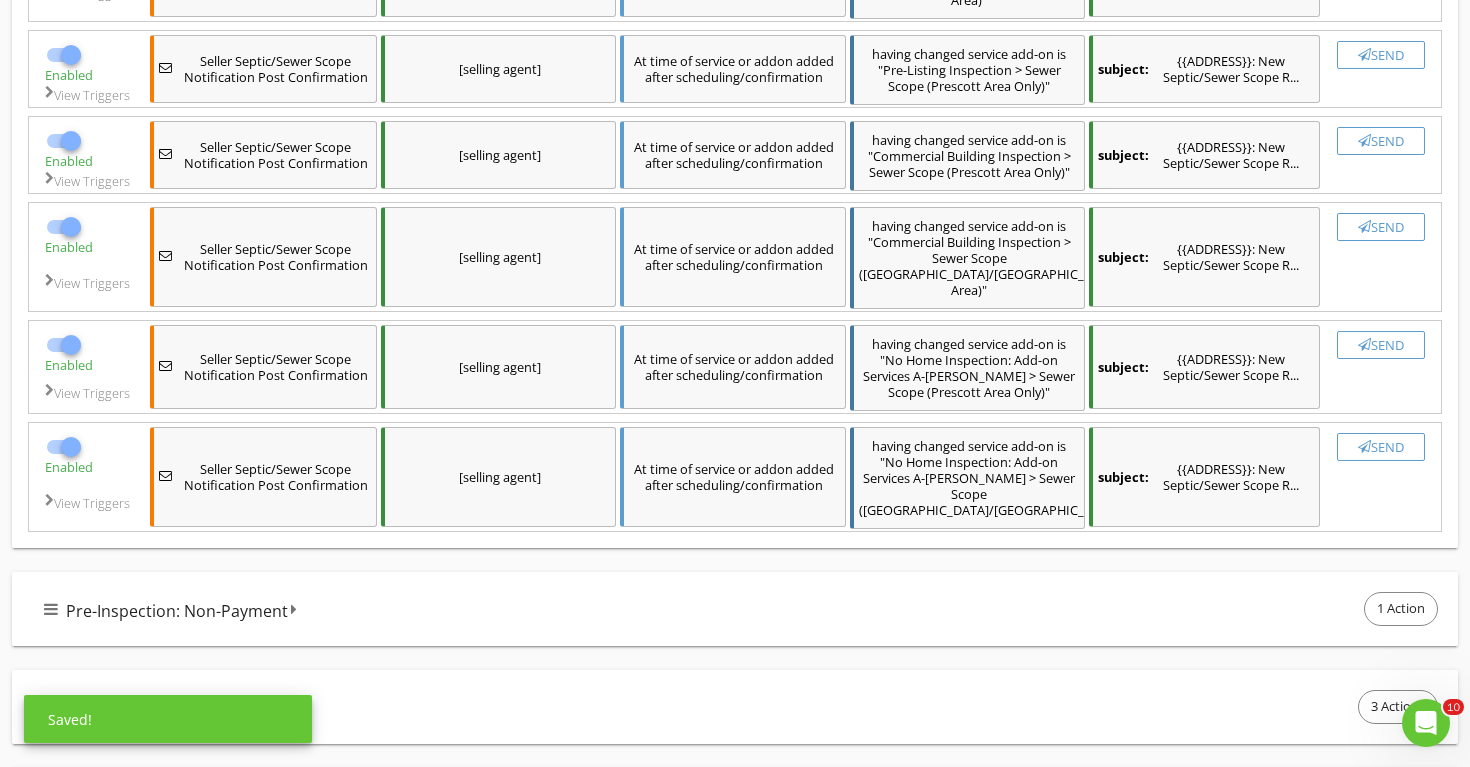 click at bounding box center (71, -63) 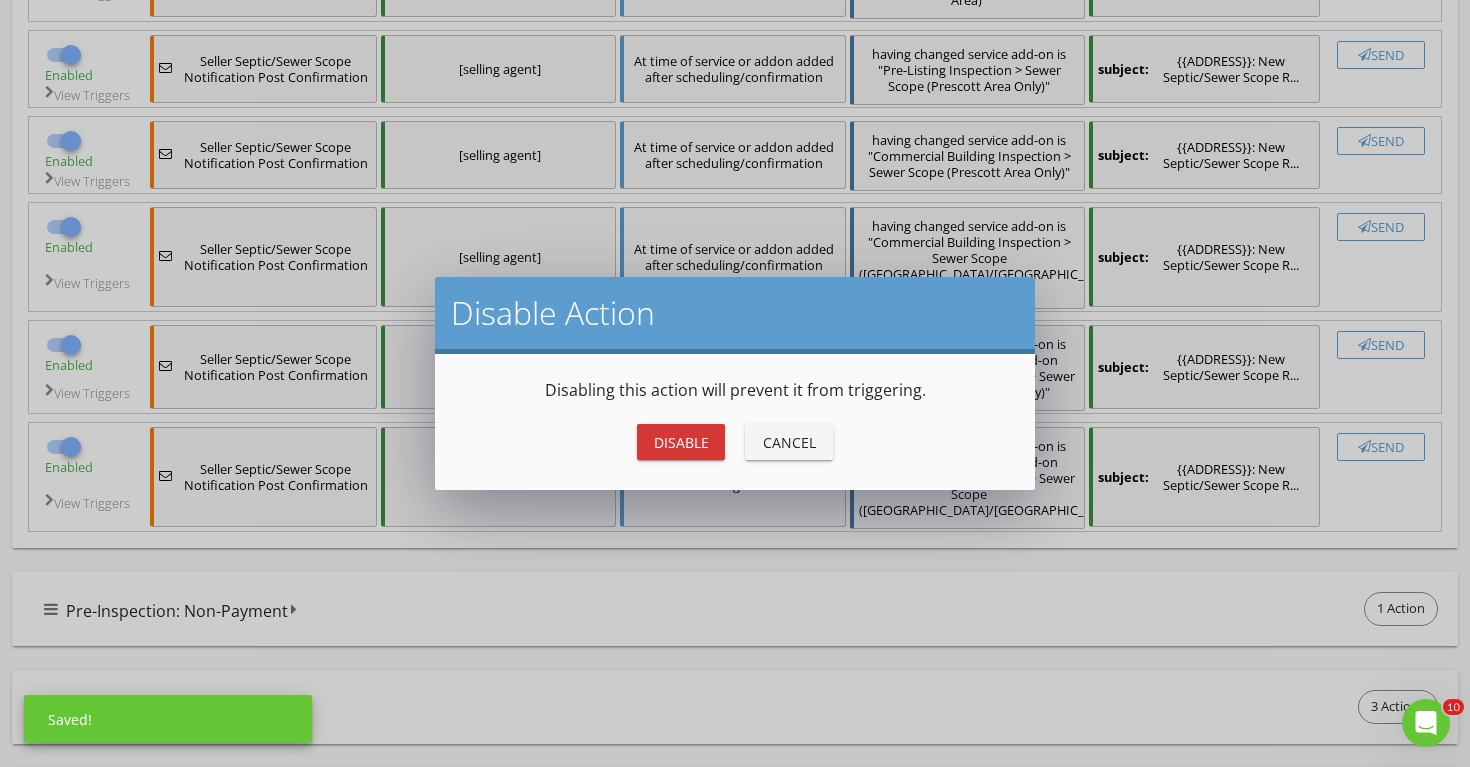 click on "Disable" at bounding box center [681, 442] 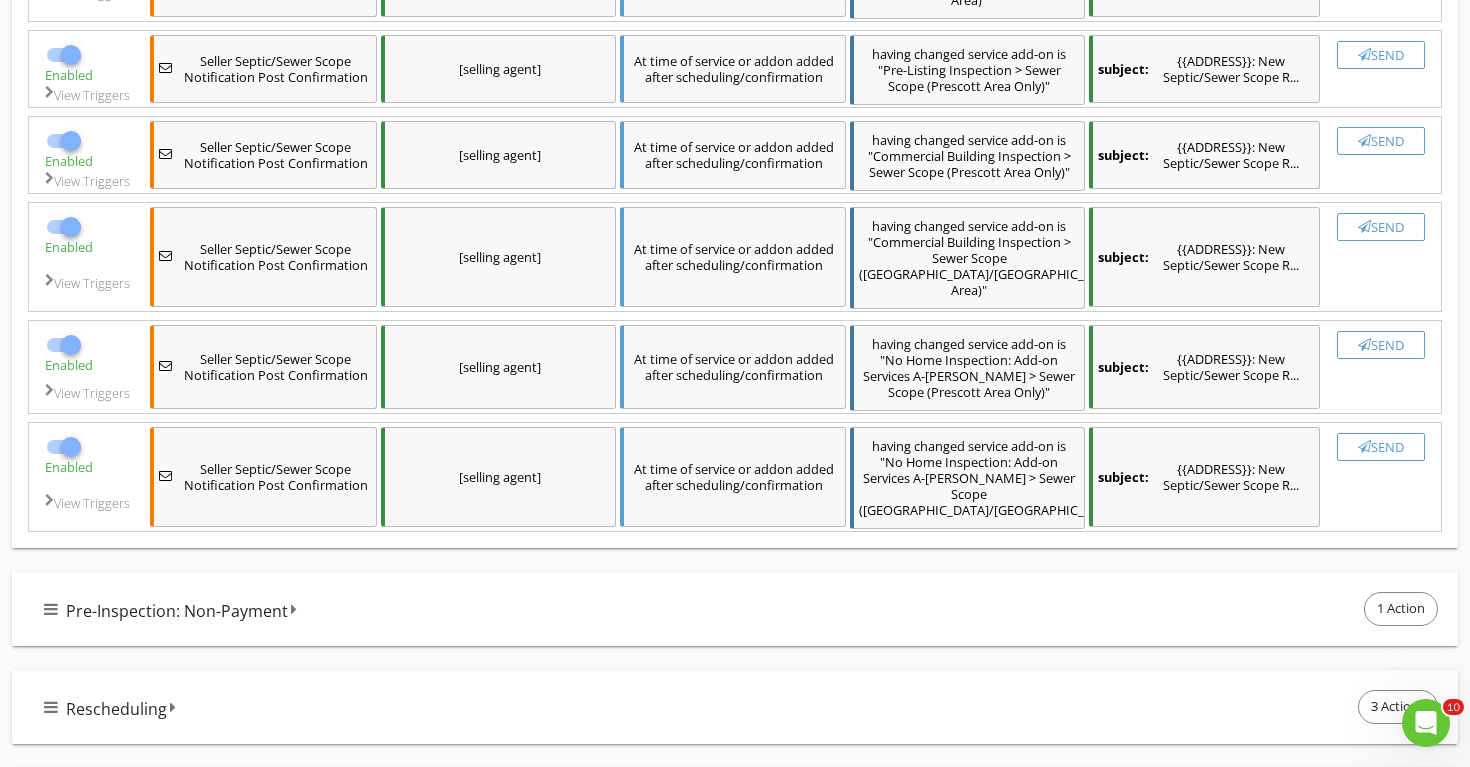 checkbox on "false" 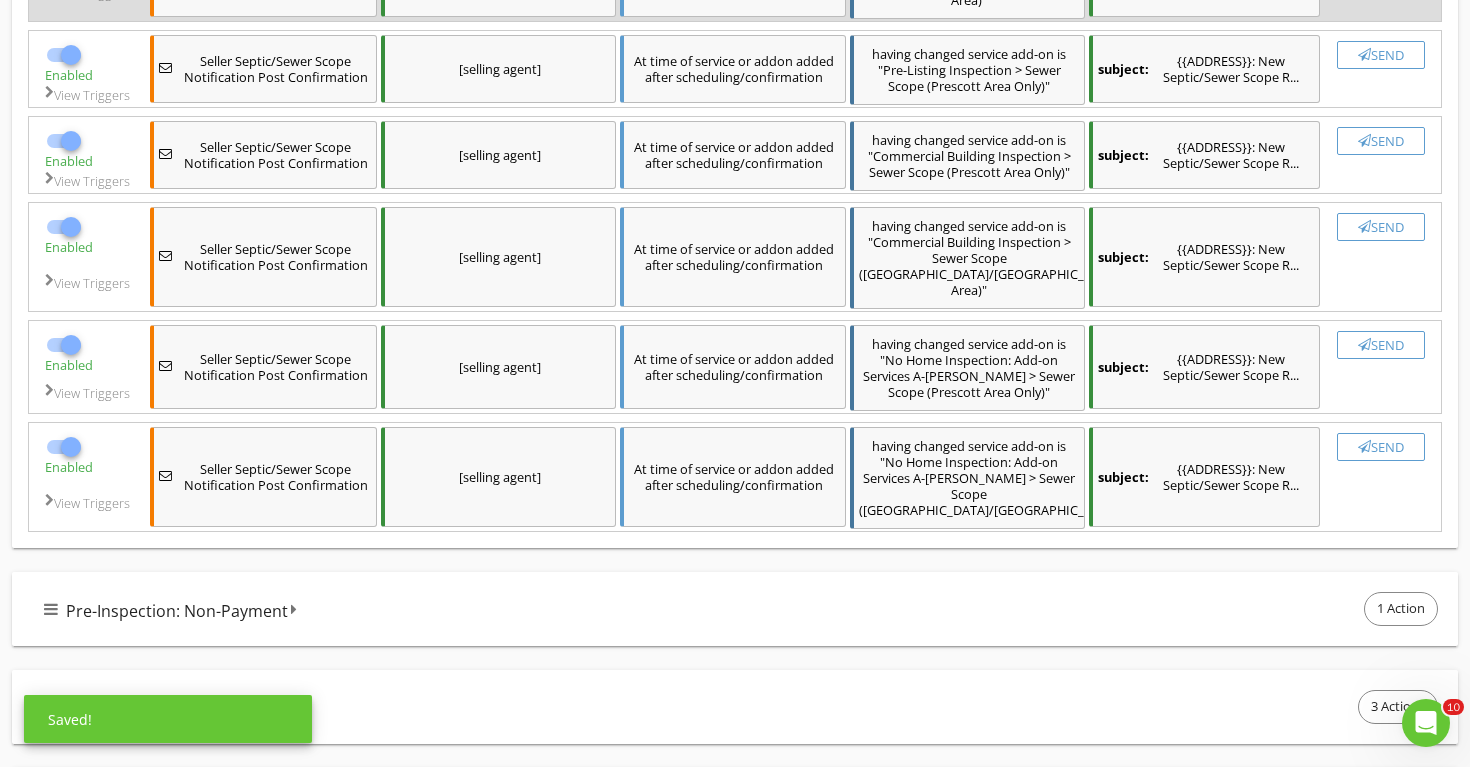 click at bounding box center [71, 55] 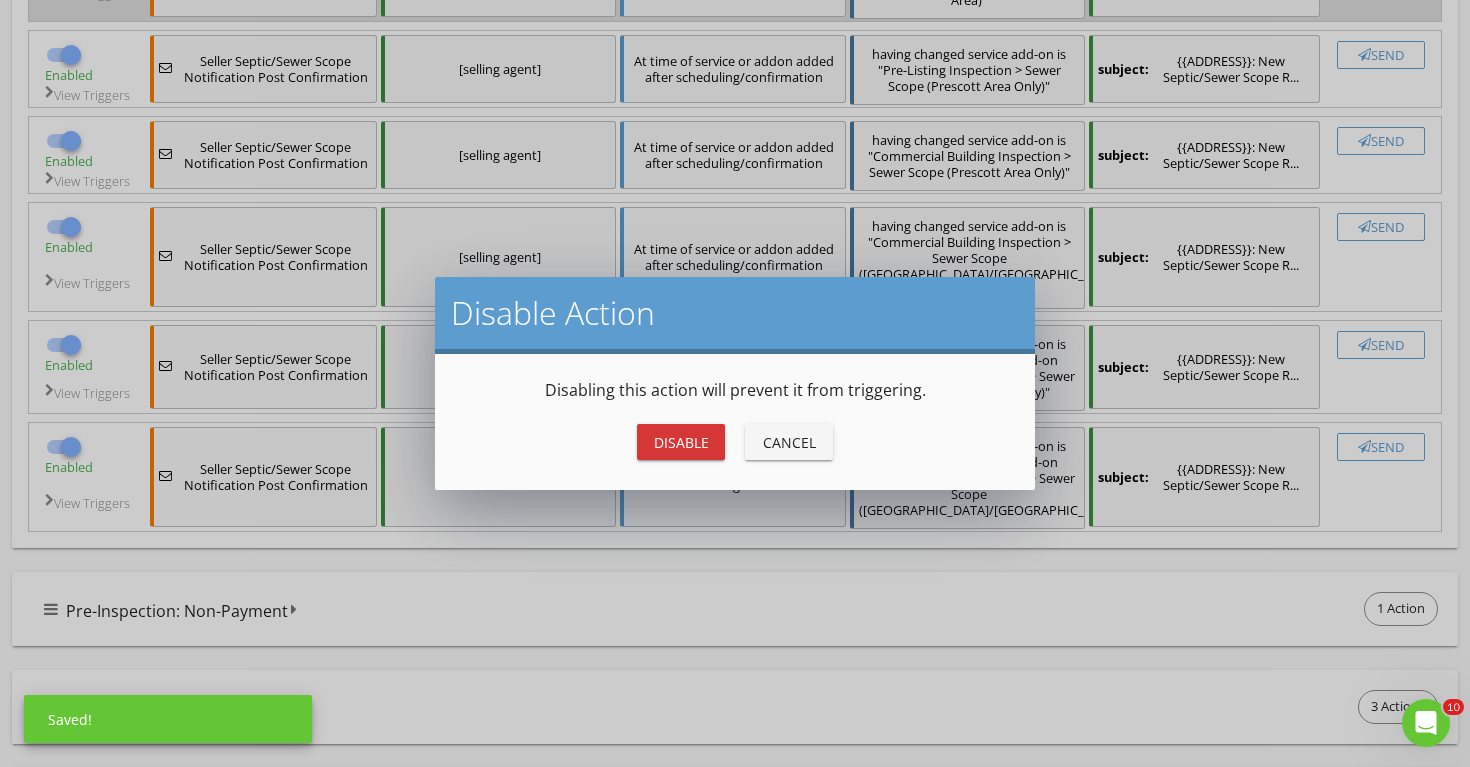 click on "Disable" at bounding box center [681, 442] 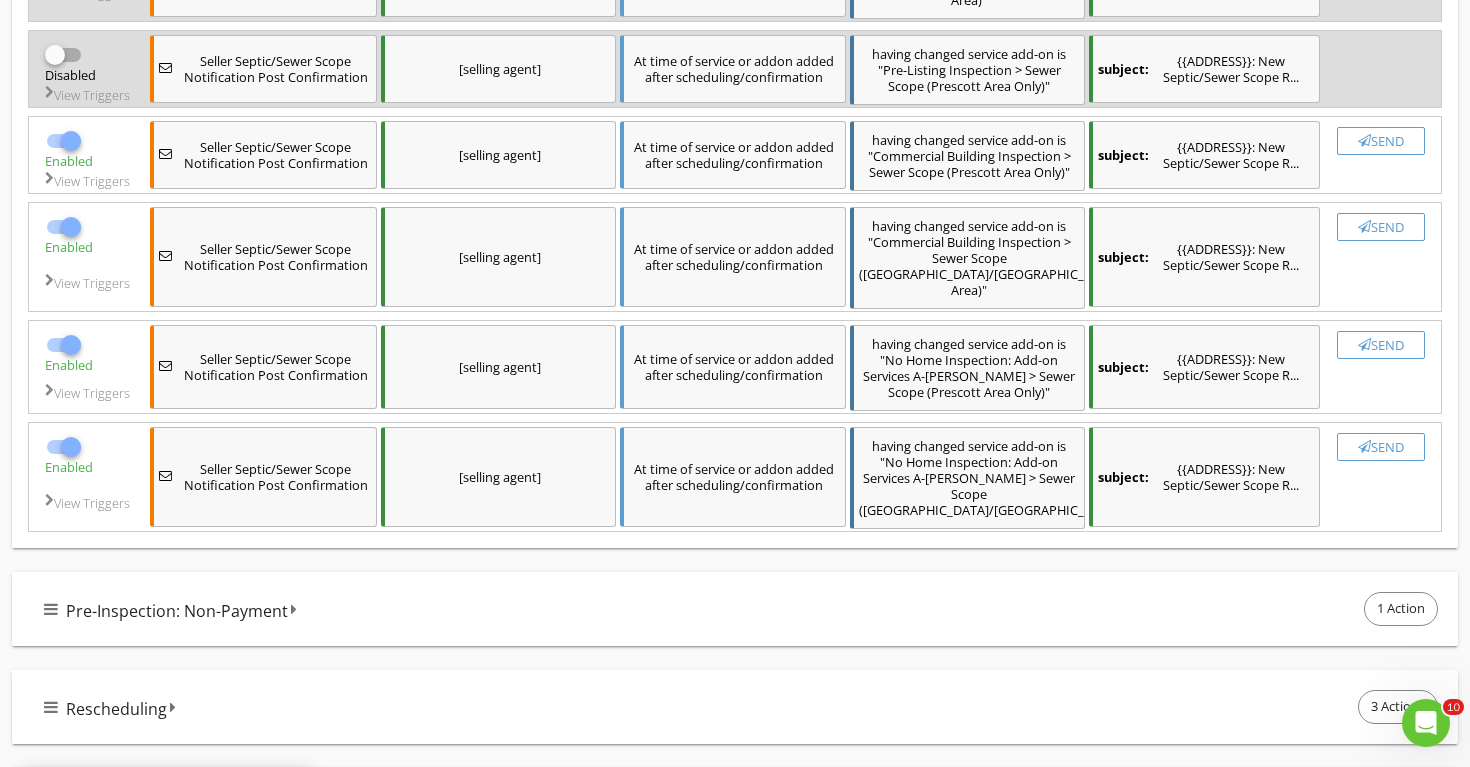 checkbox on "false" 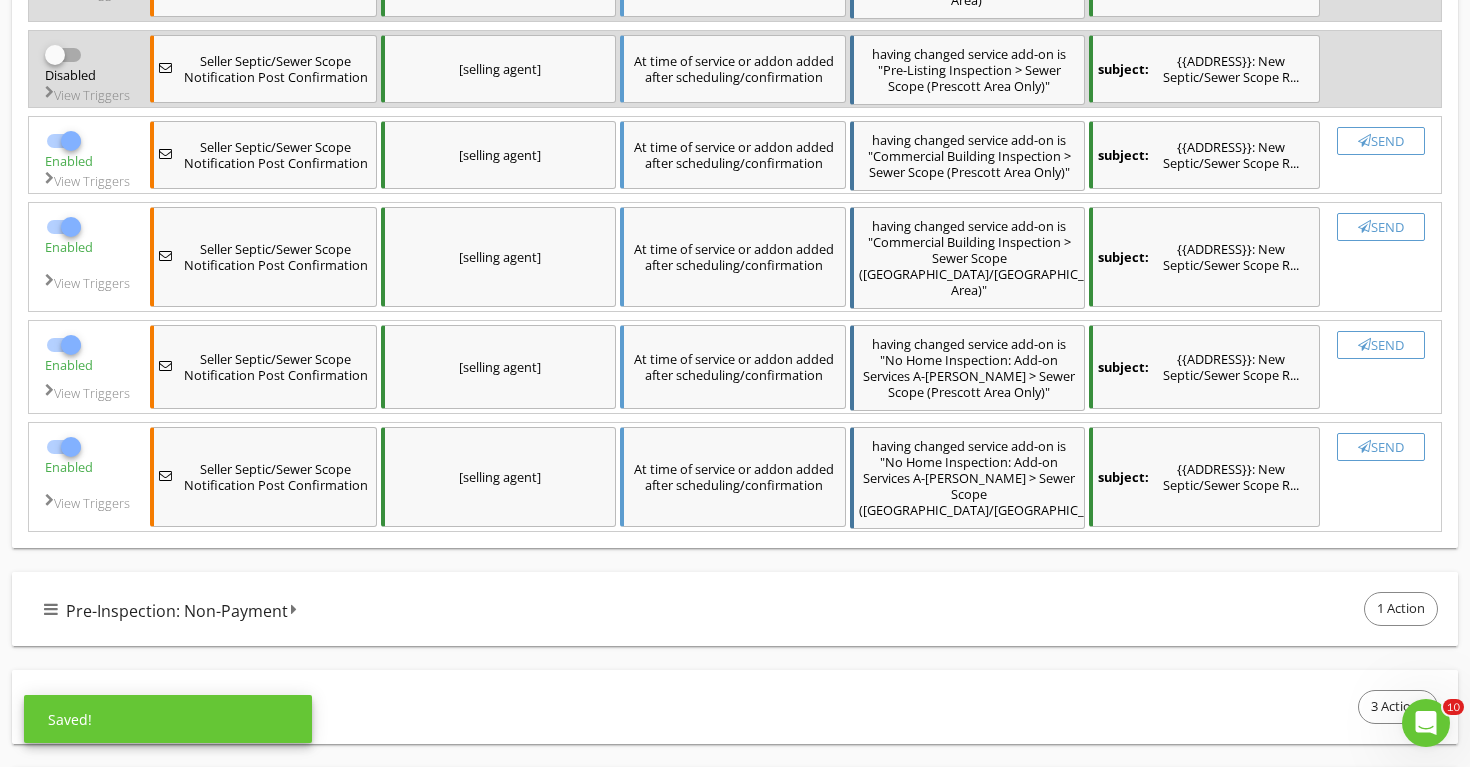 click at bounding box center (71, 141) 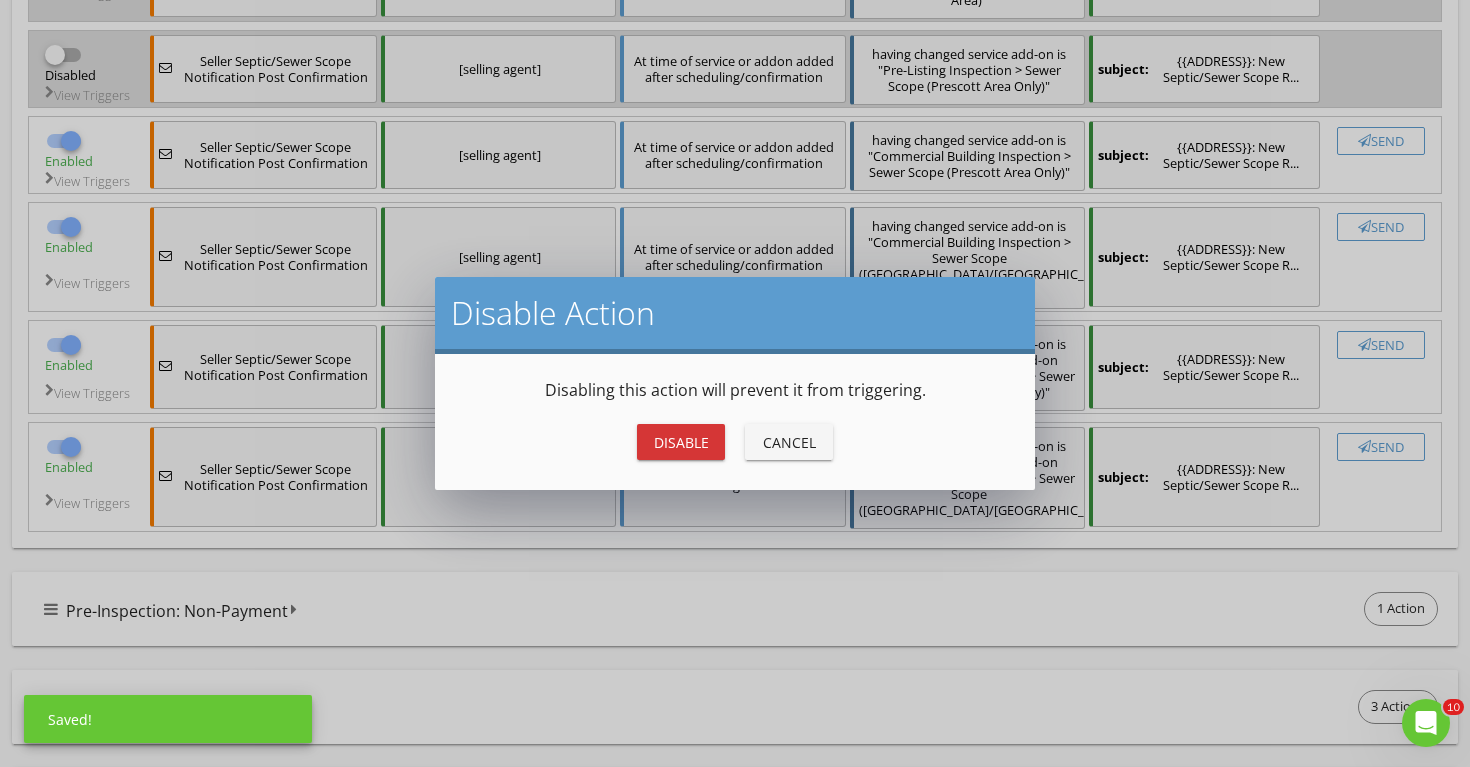 click on "Disable" at bounding box center (681, 442) 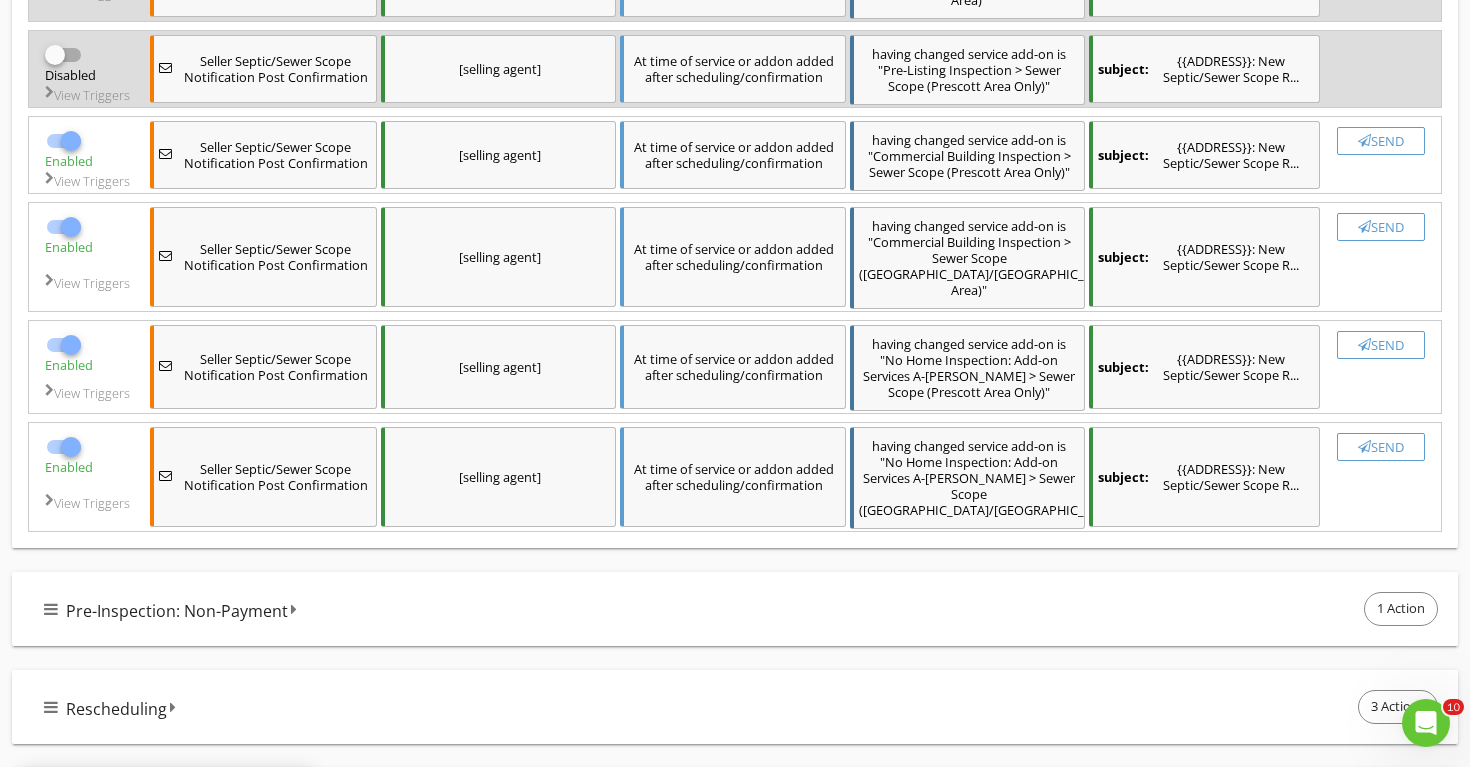 checkbox on "false" 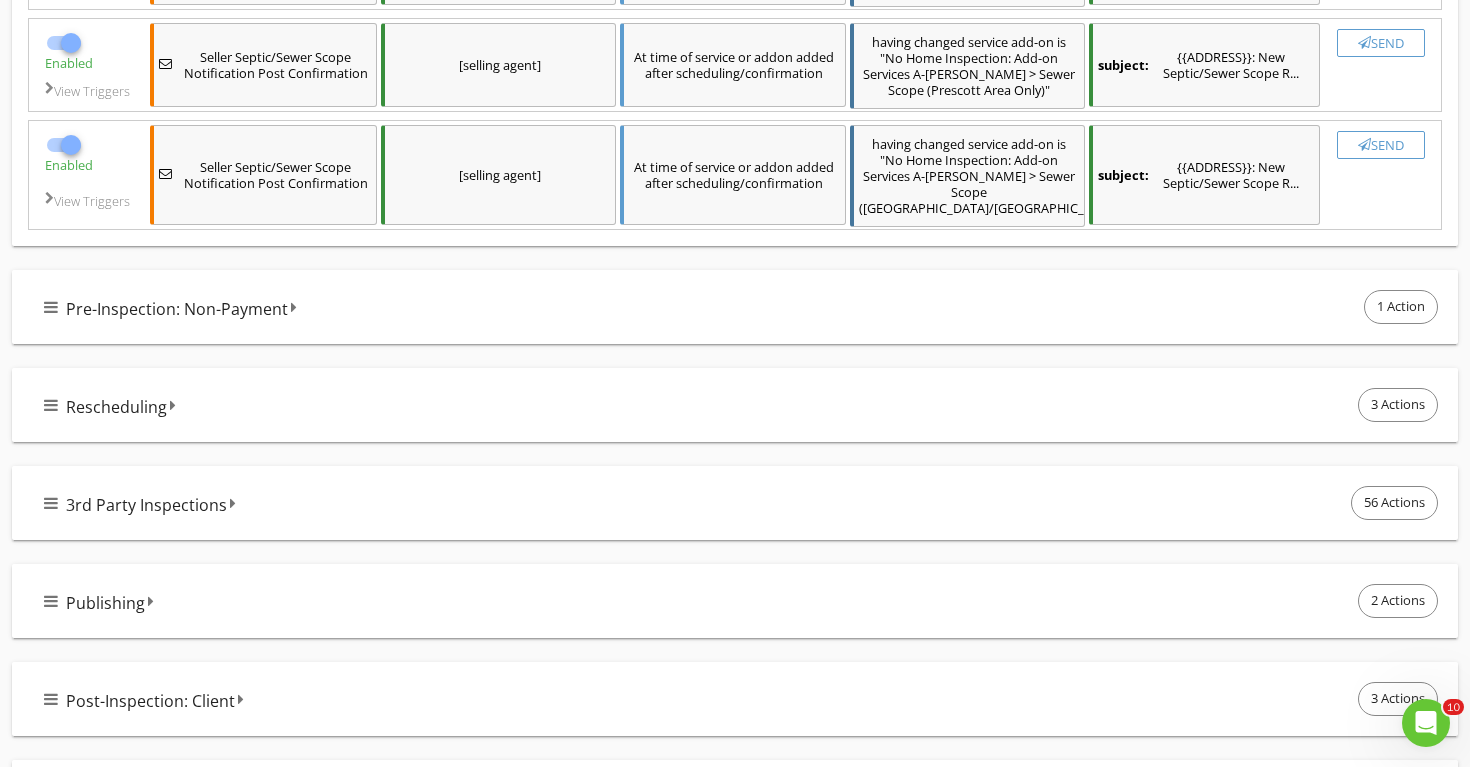scroll, scrollTop: 5809, scrollLeft: 1, axis: both 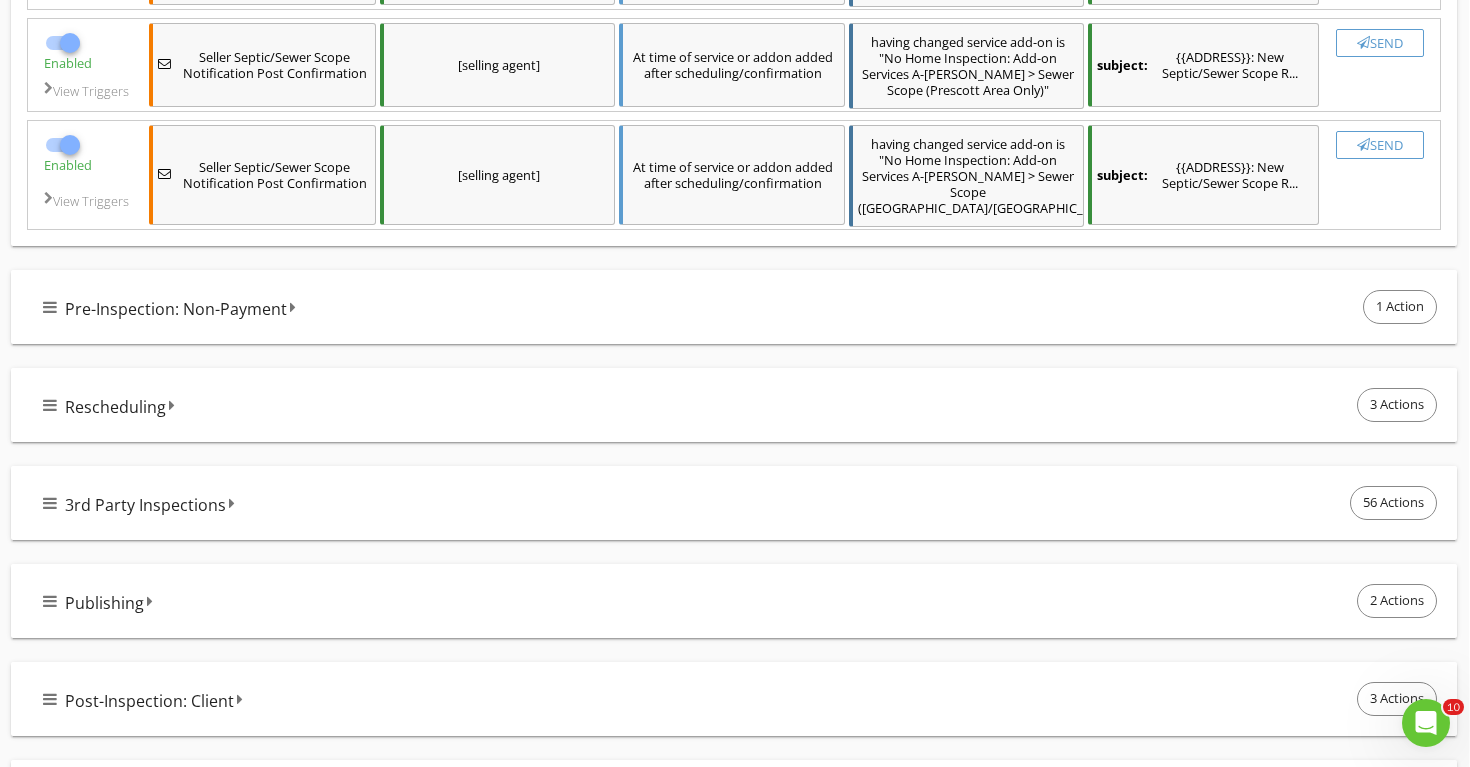 click at bounding box center [70, -75] 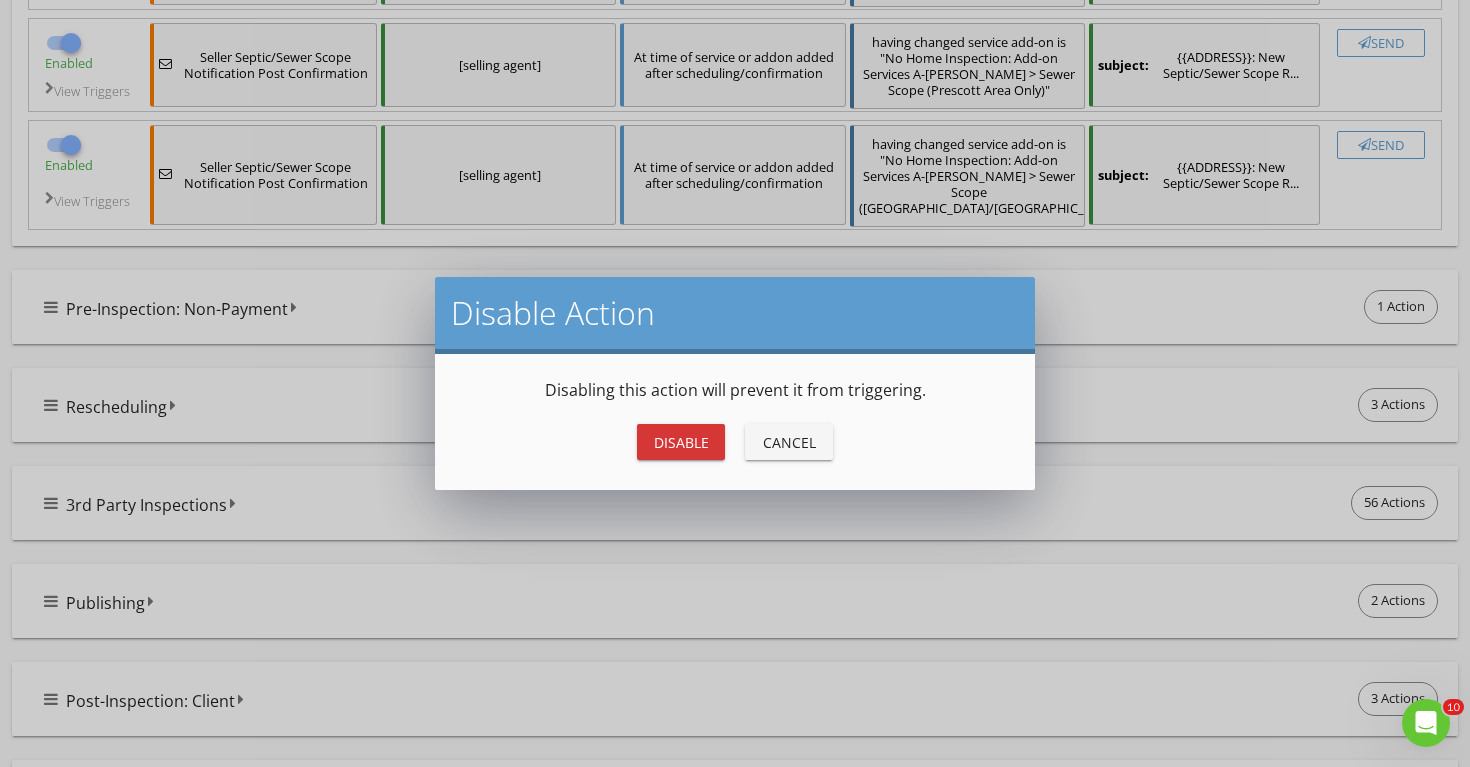 click on "Disable" at bounding box center (681, 442) 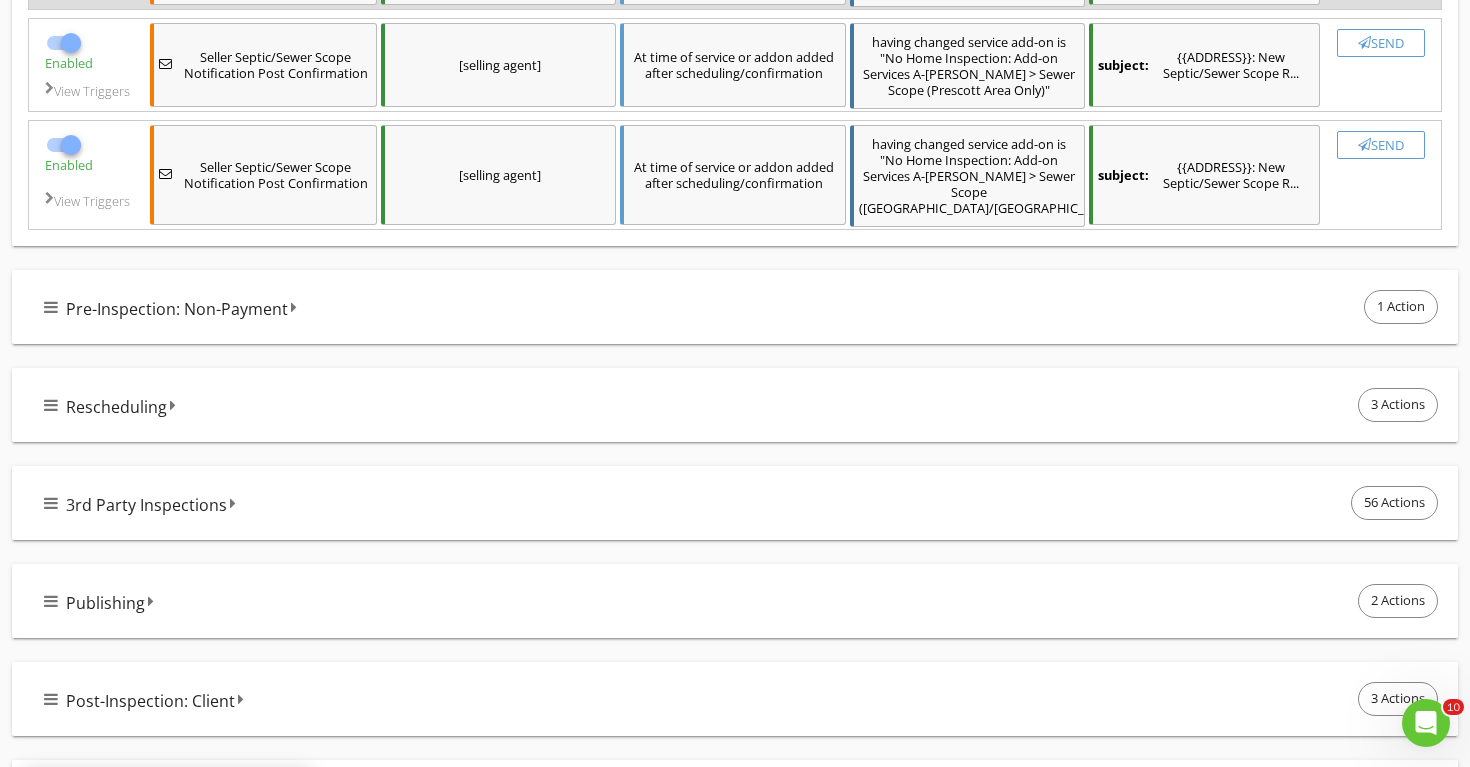 checkbox on "false" 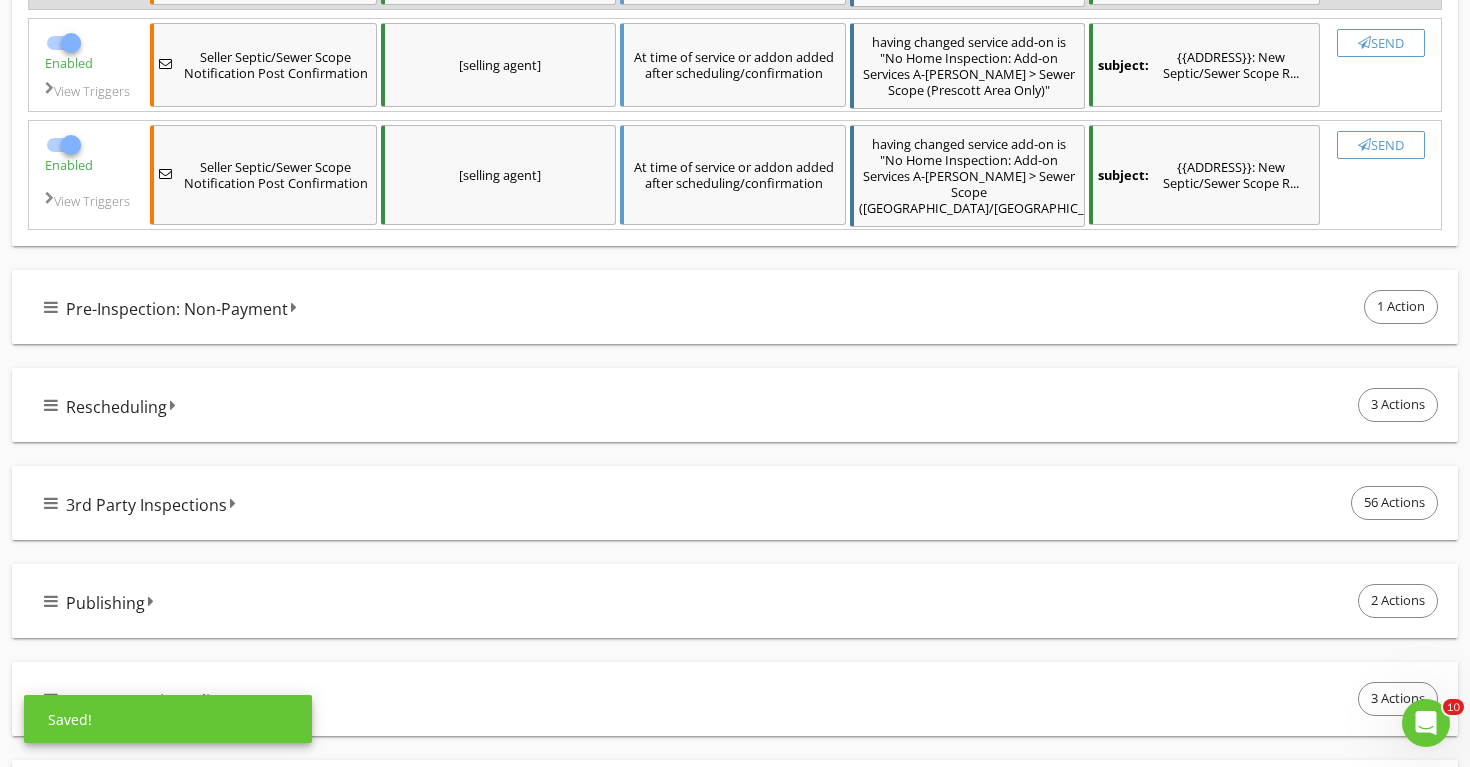 click at bounding box center [71, 43] 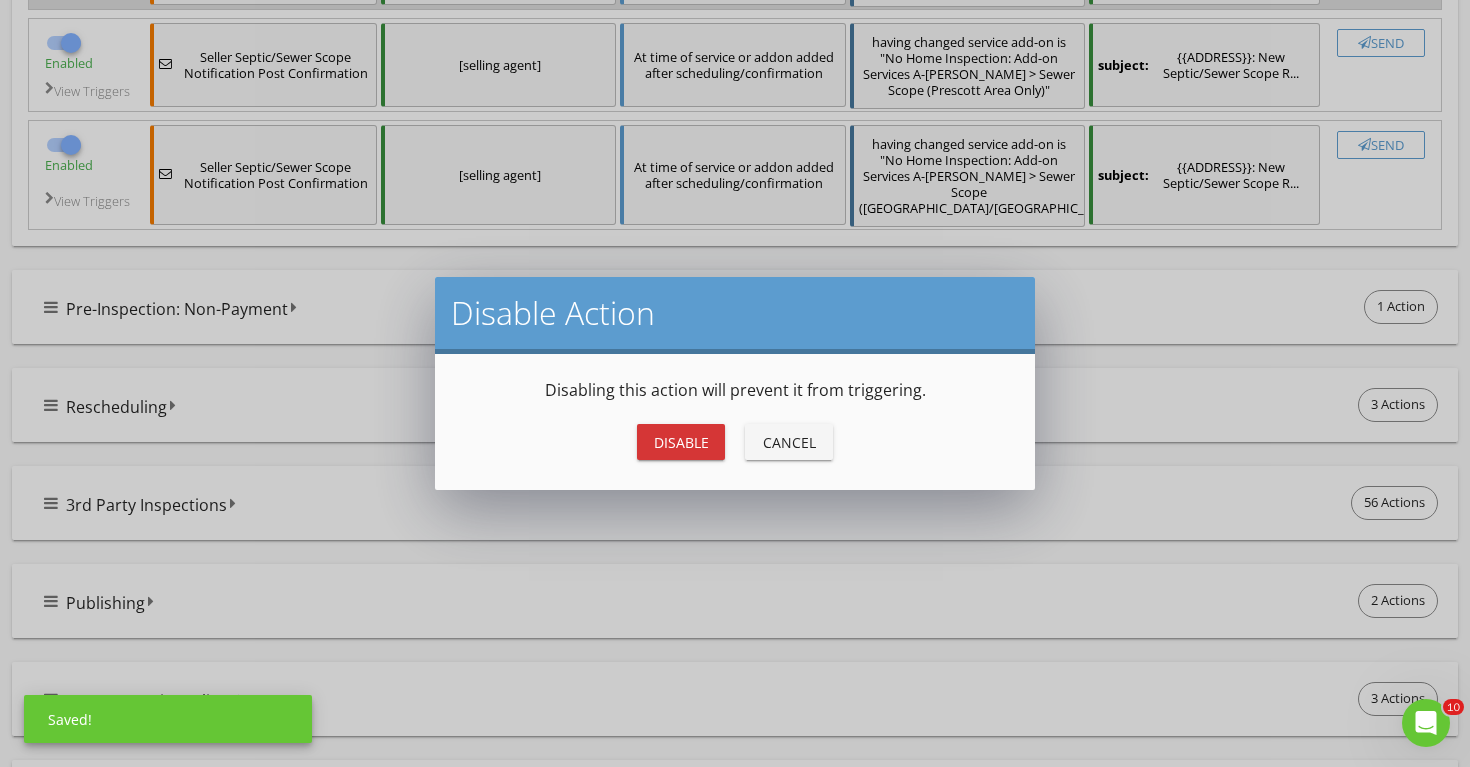 click on "Disable" at bounding box center (681, 442) 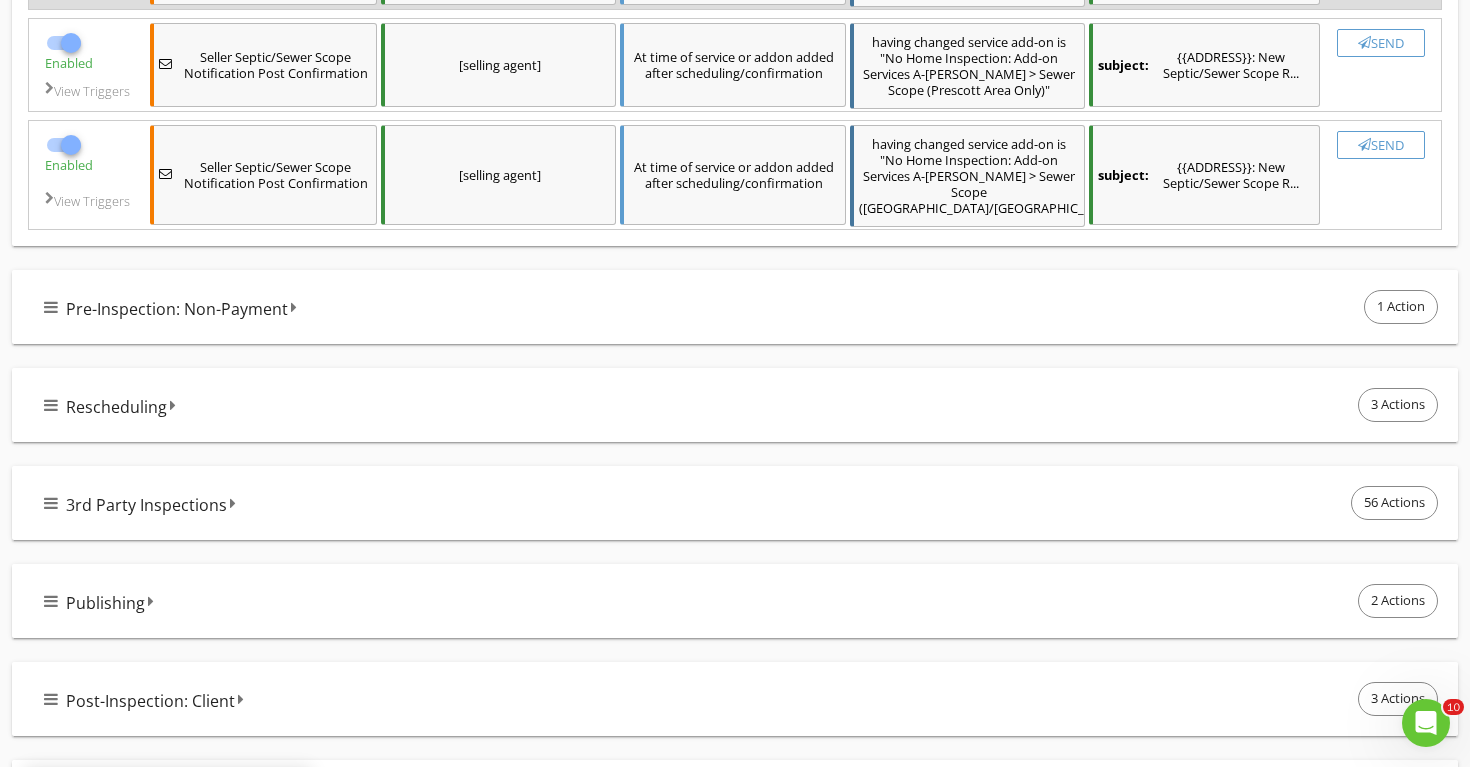 checkbox on "false" 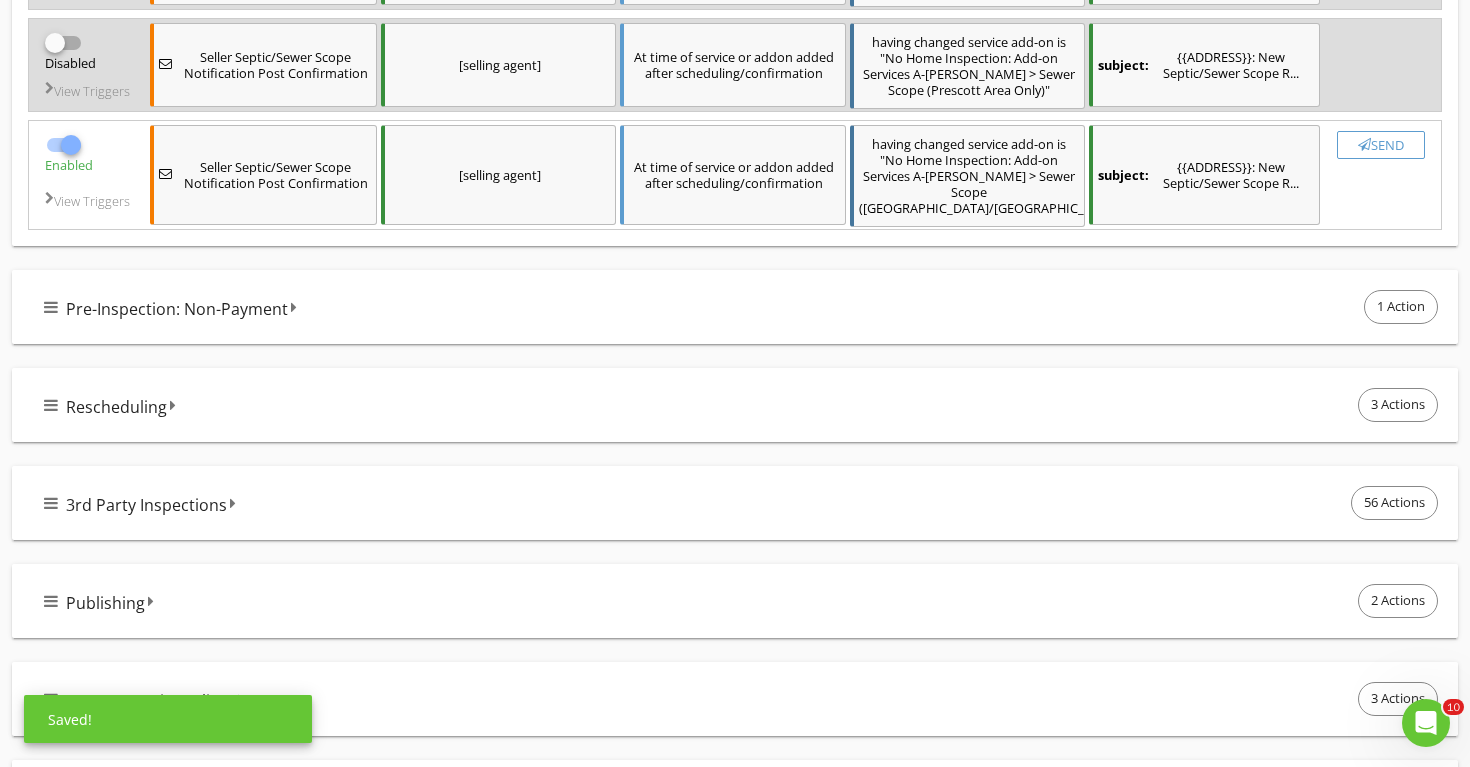 click at bounding box center [71, 145] 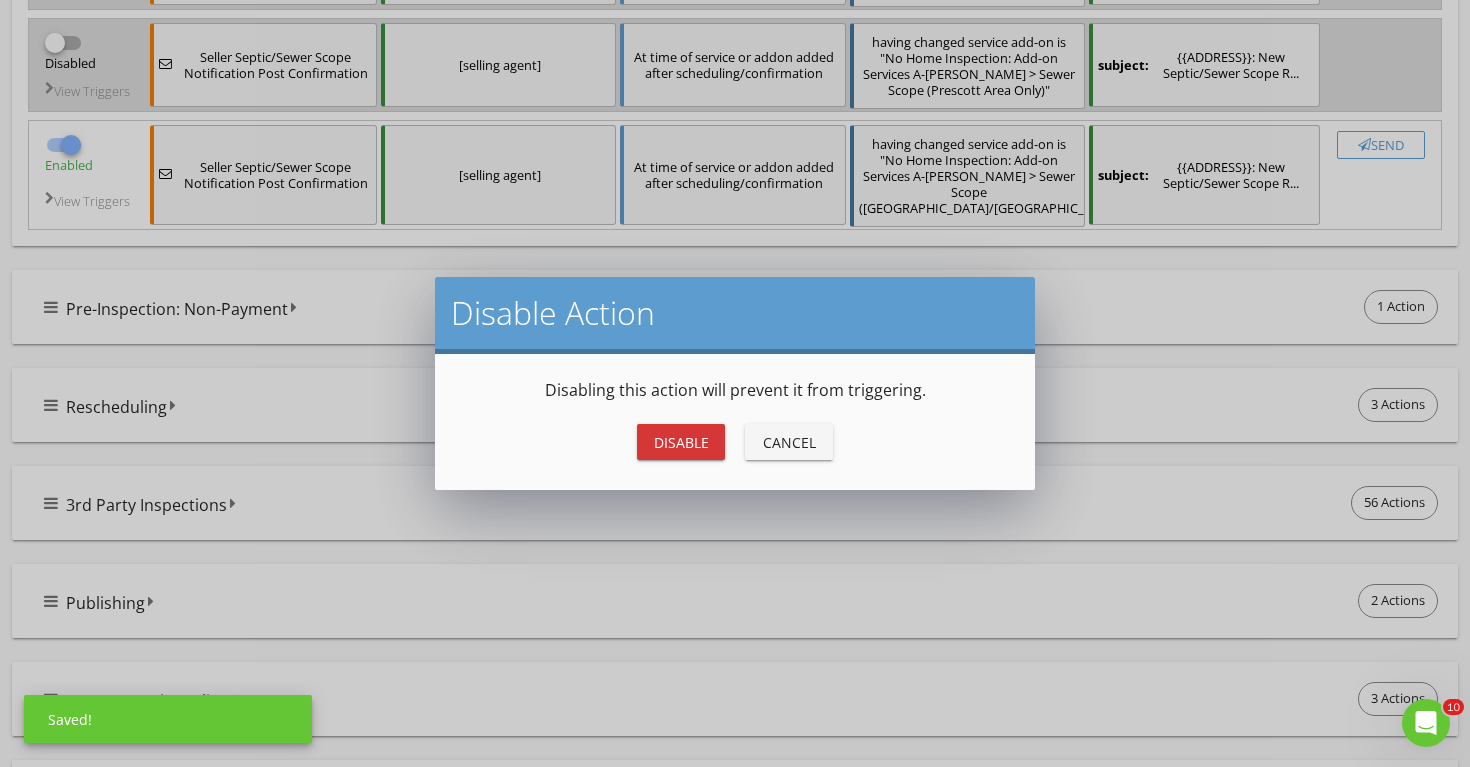 click on "Disable" at bounding box center [681, 442] 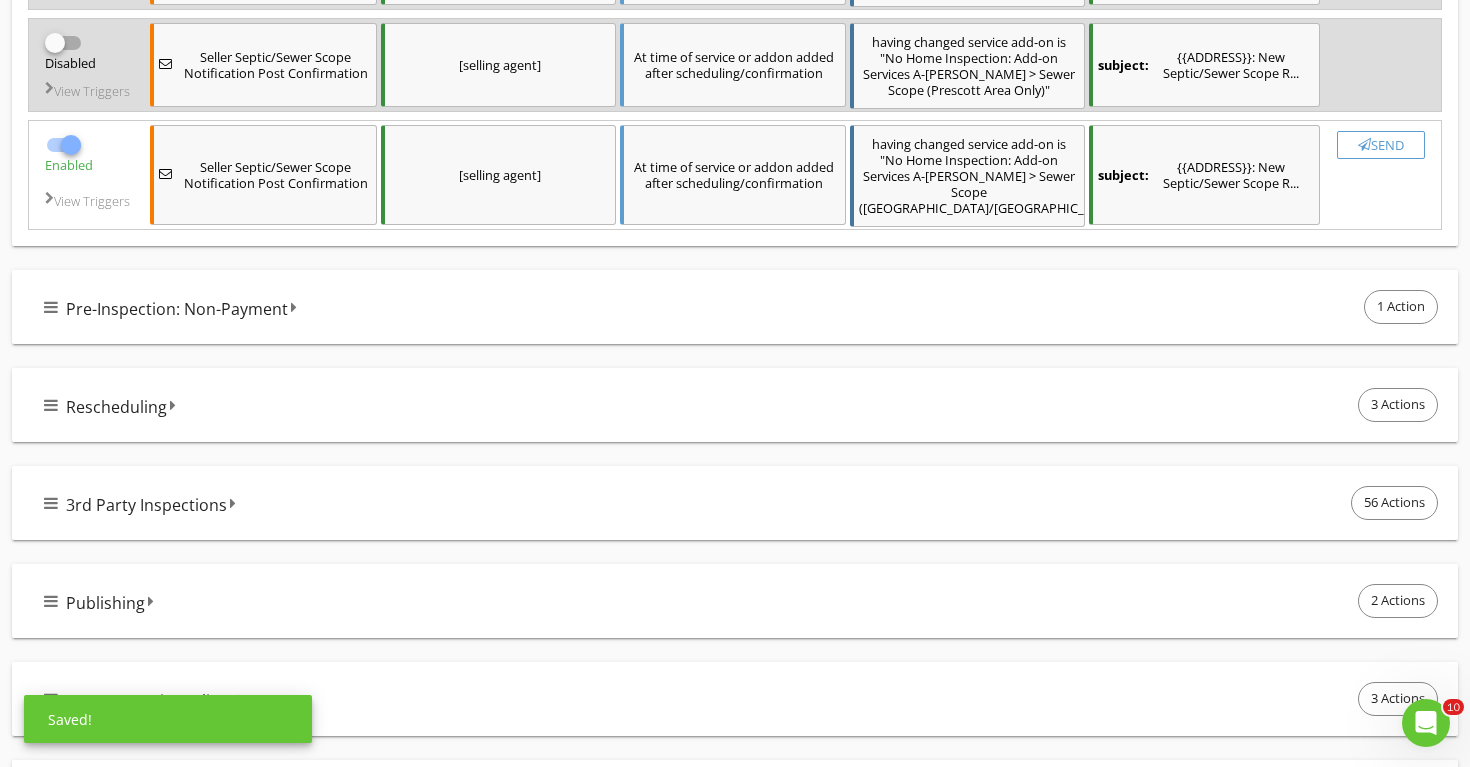 checkbox on "false" 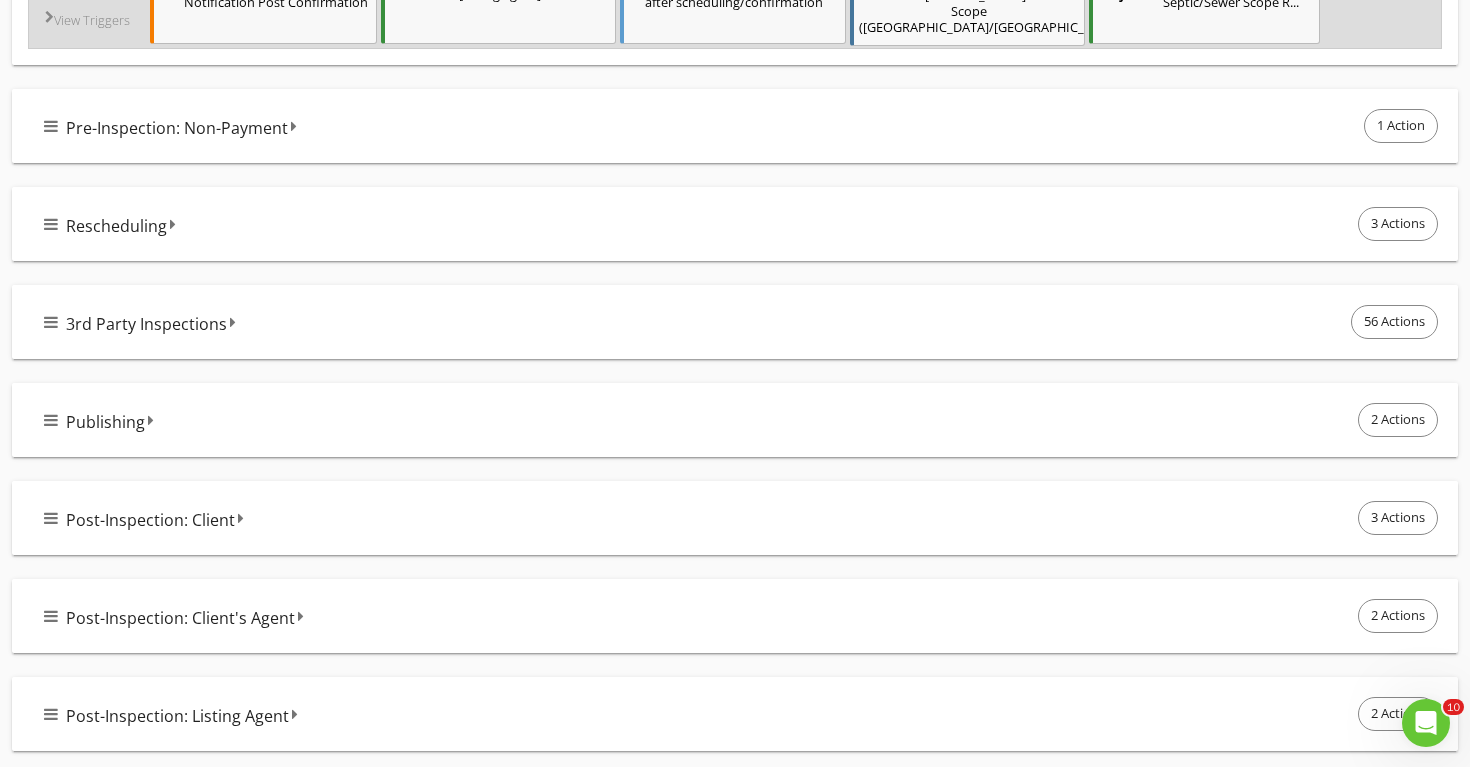 scroll, scrollTop: 6150, scrollLeft: 0, axis: vertical 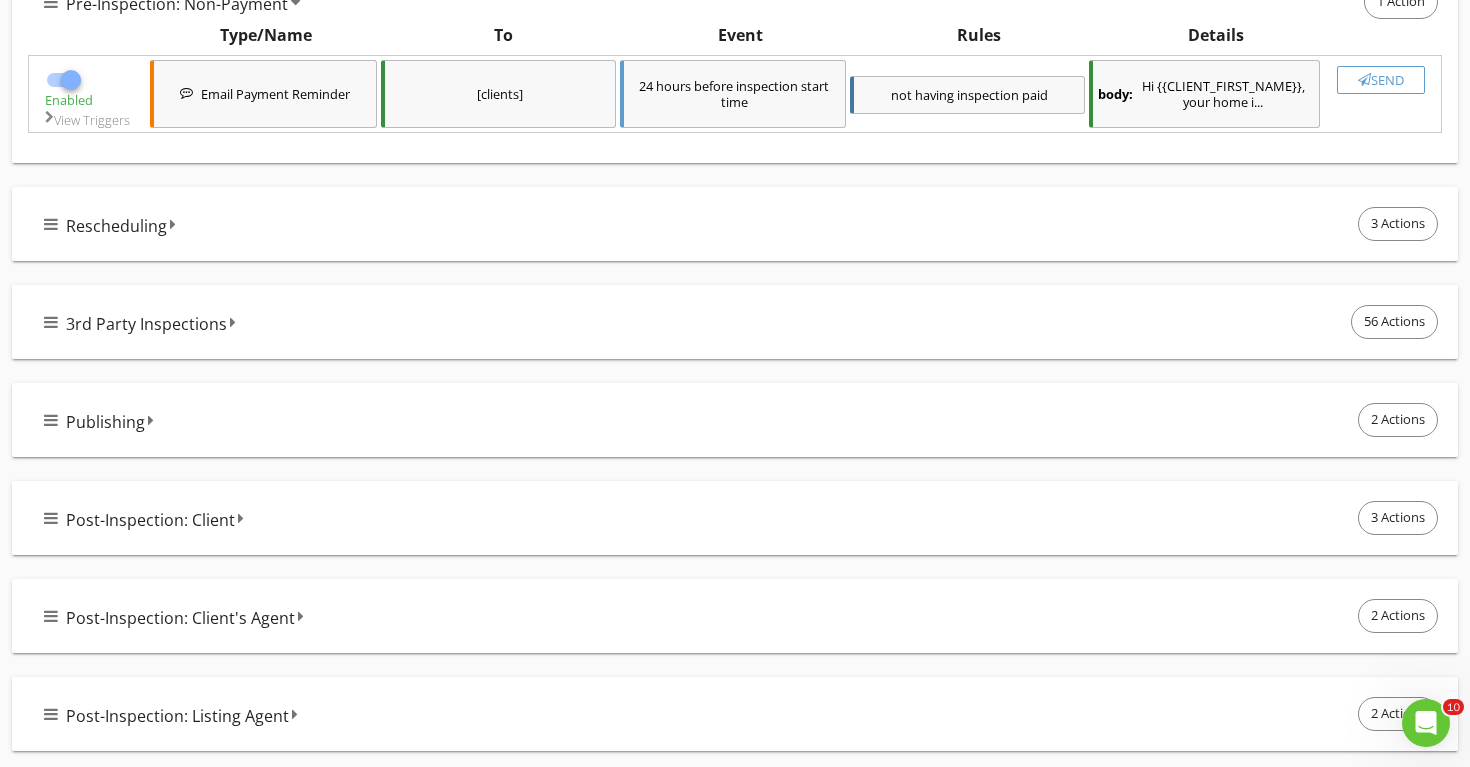 click at bounding box center (71, 80) 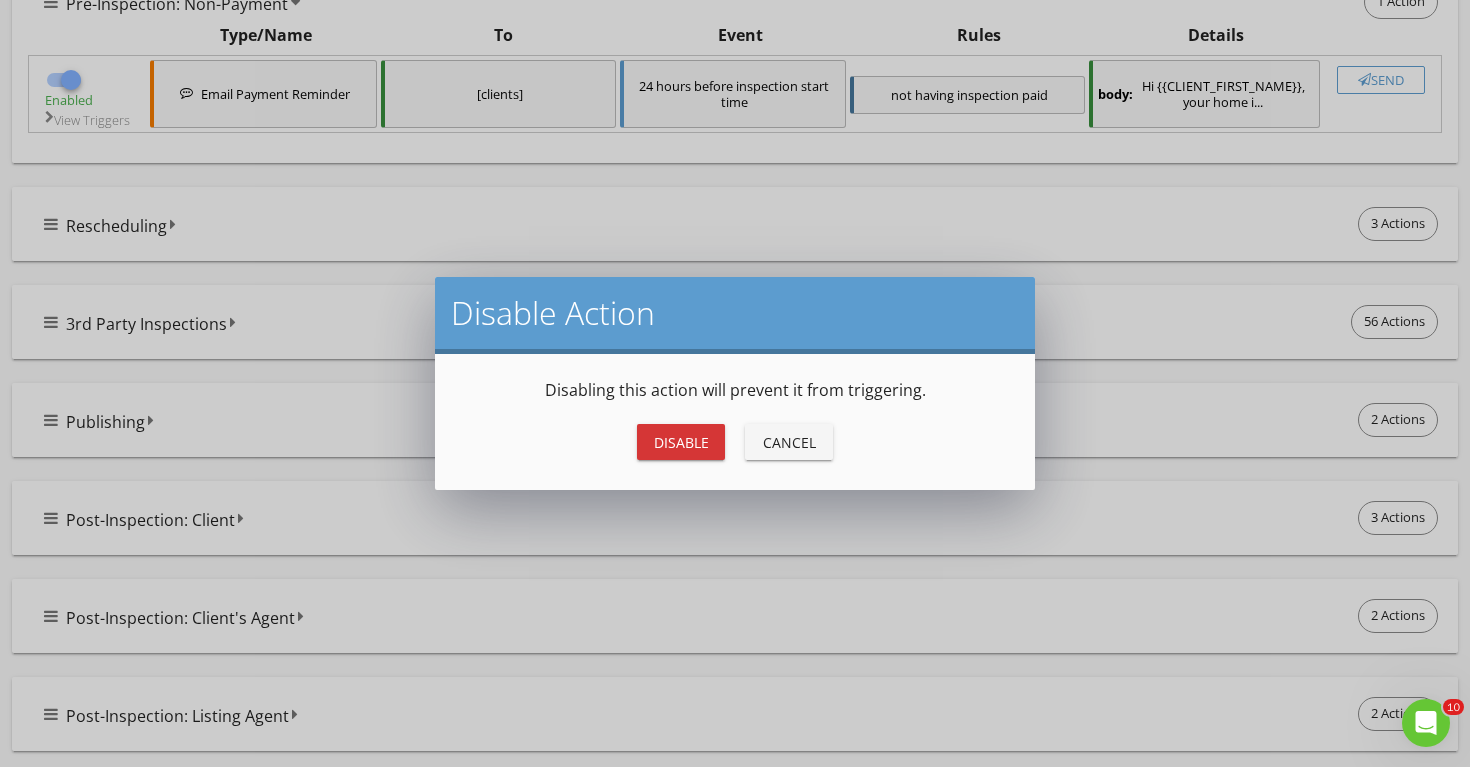 click on "Disable" at bounding box center (681, 442) 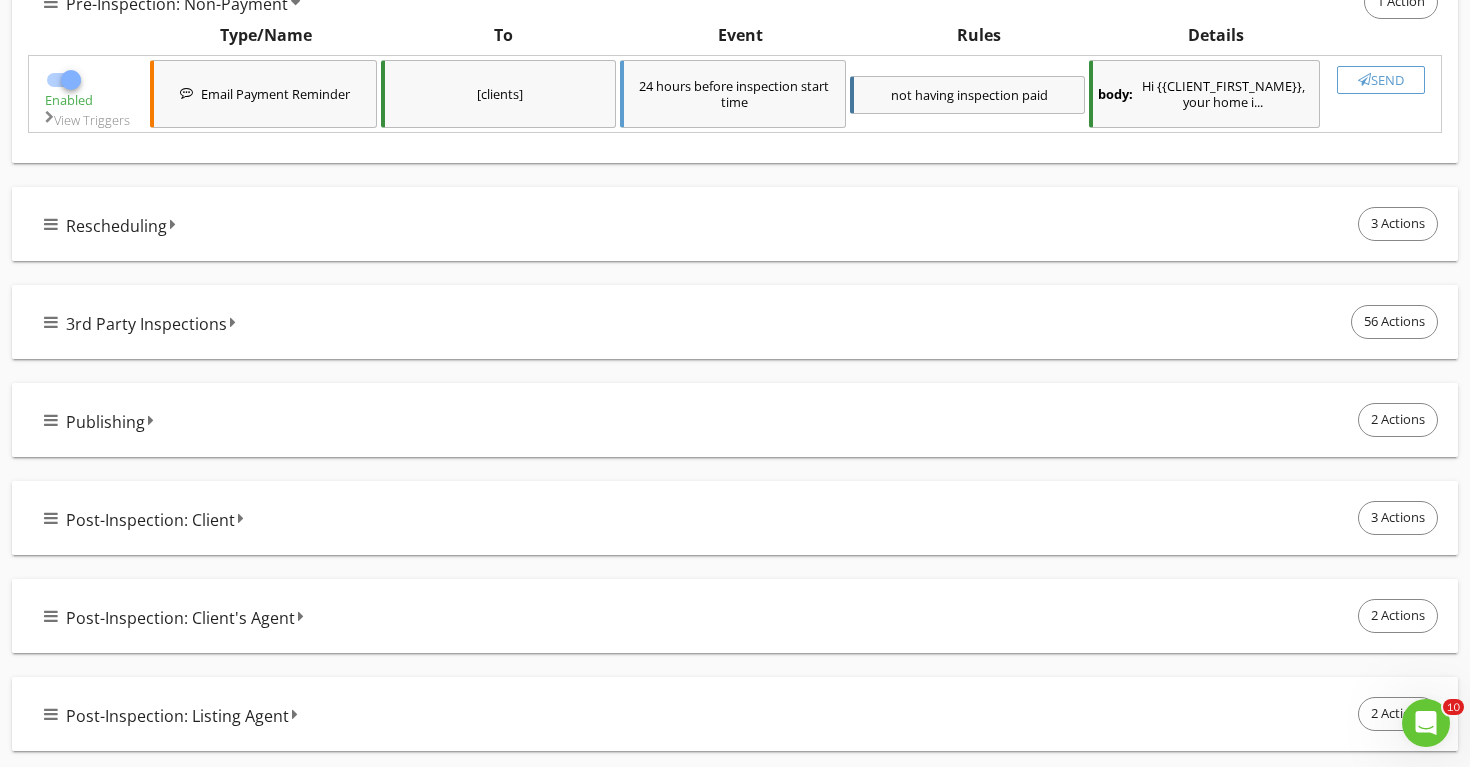 checkbox on "false" 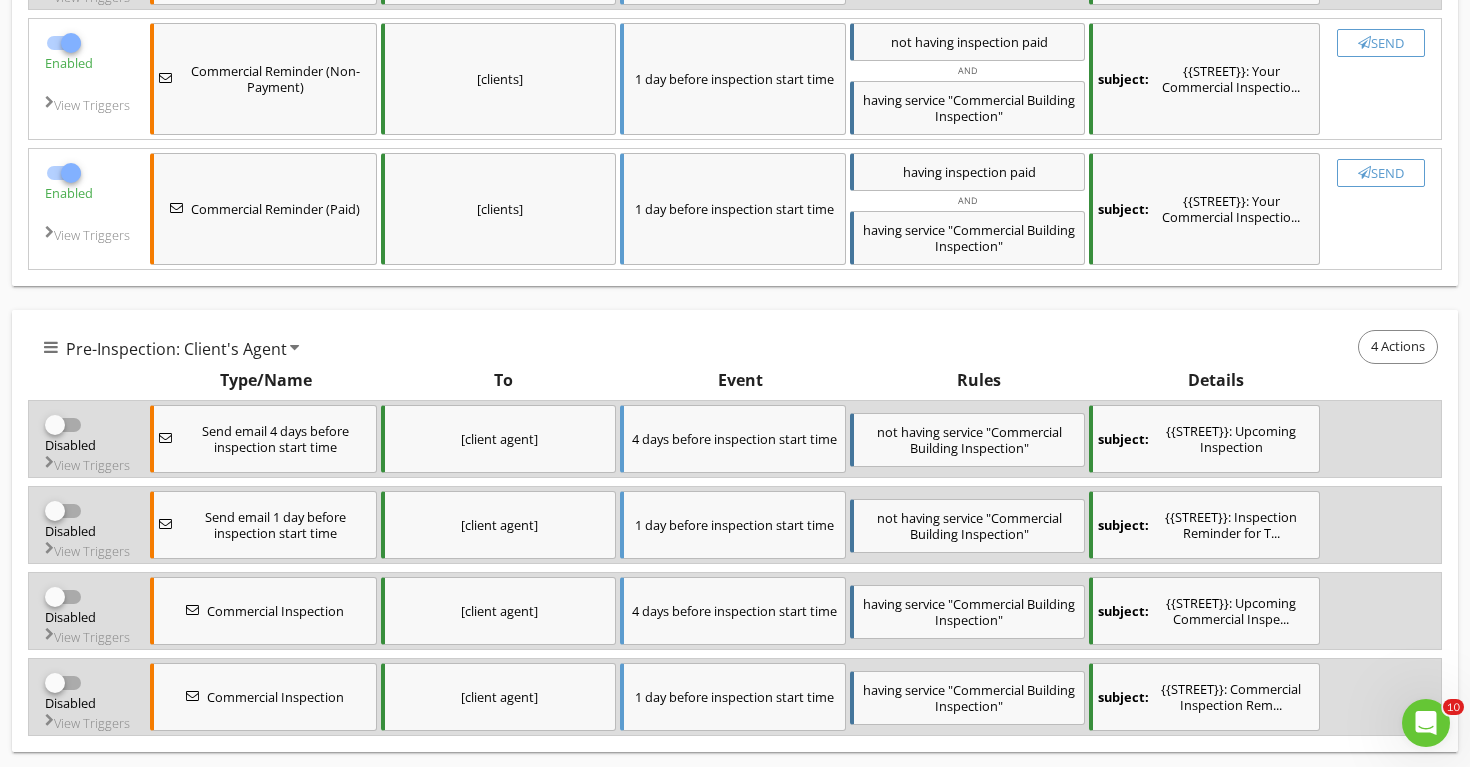 scroll, scrollTop: 969, scrollLeft: 0, axis: vertical 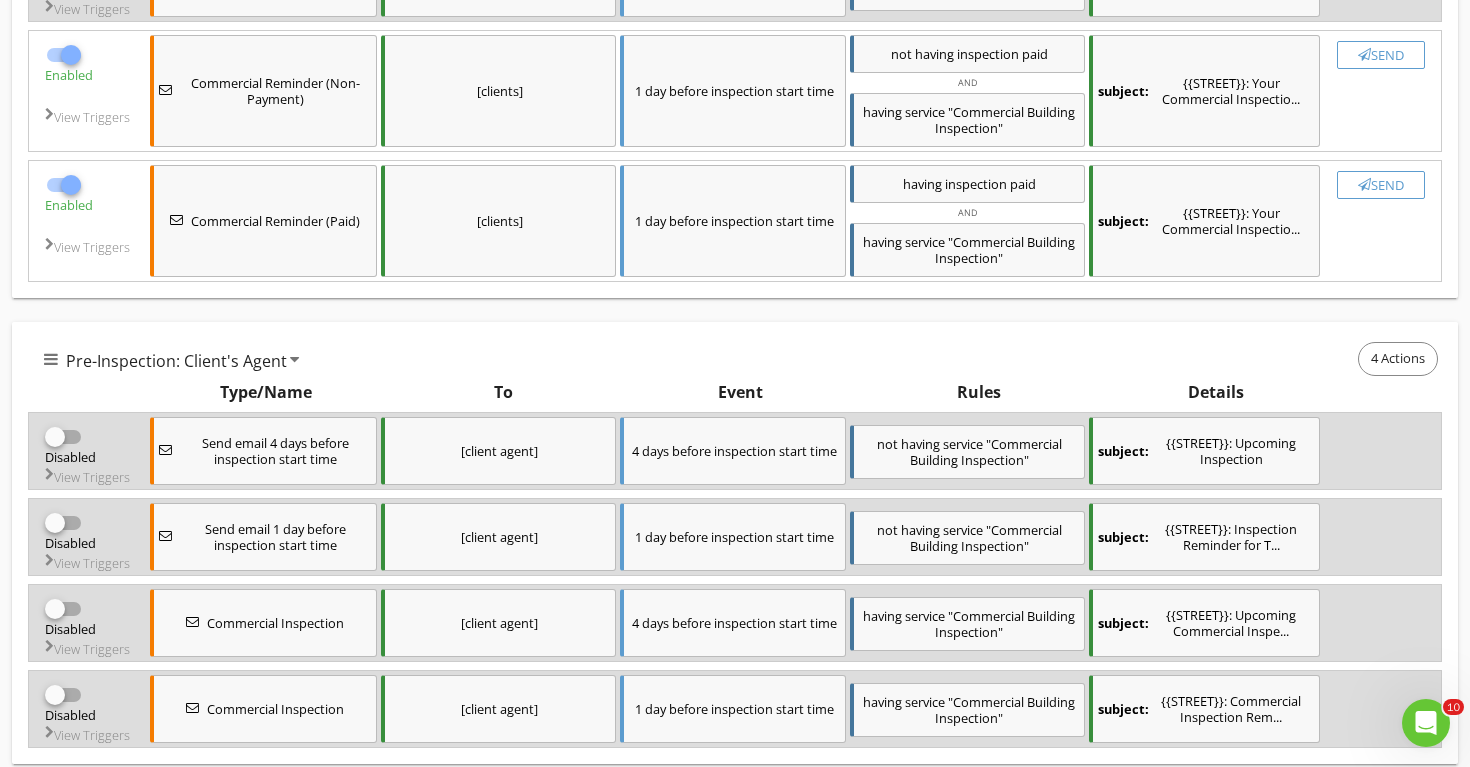 click at bounding box center [71, 55] 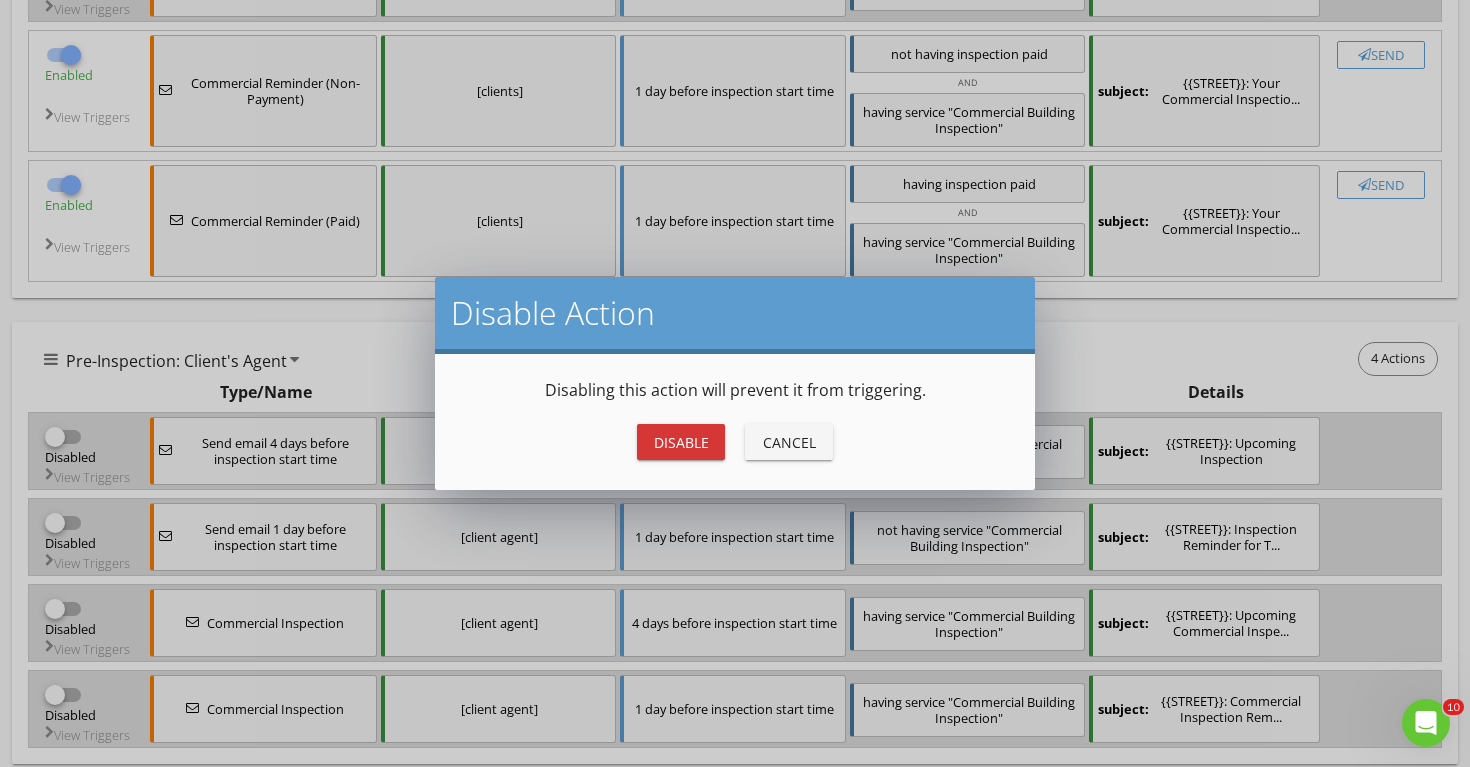 click on "Disable" at bounding box center (681, 442) 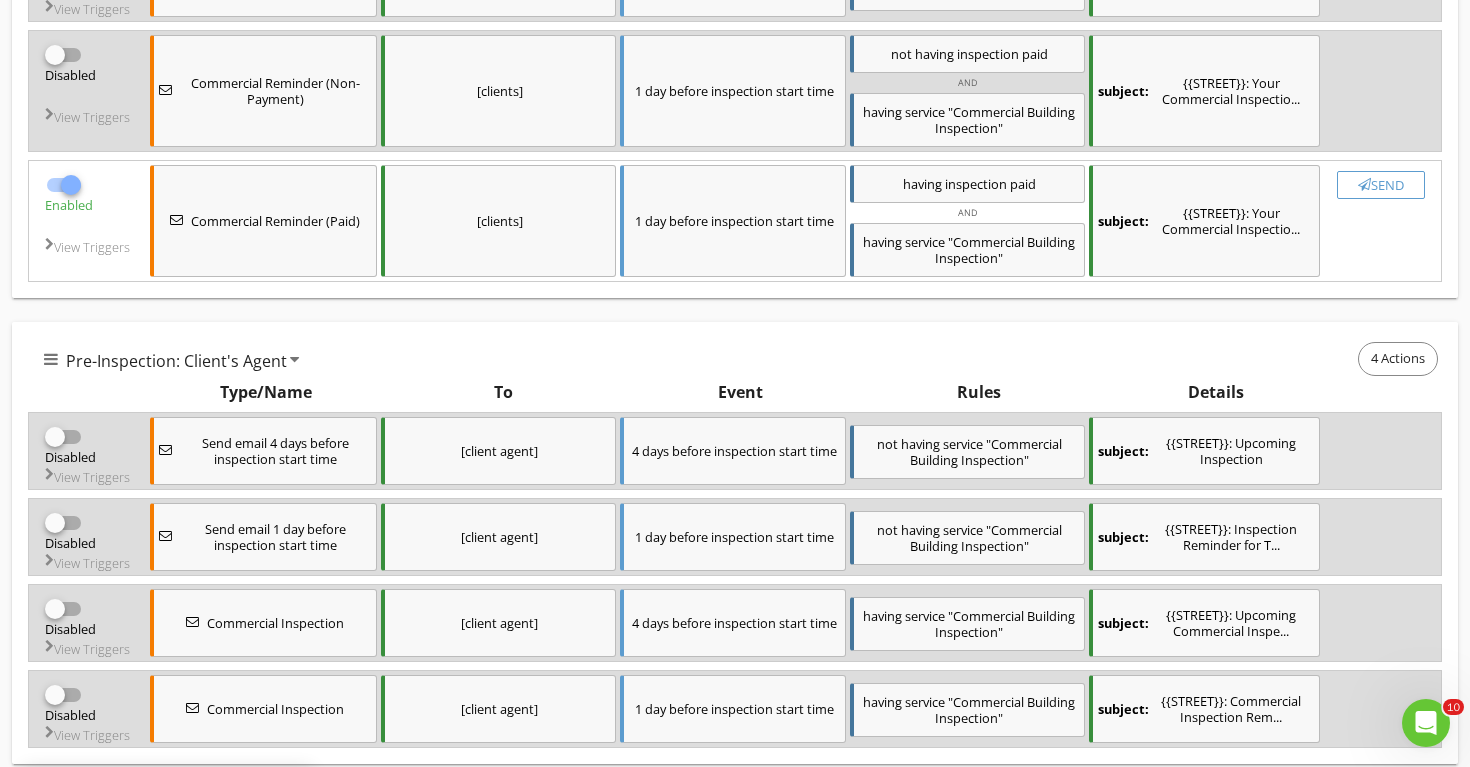 checkbox on "false" 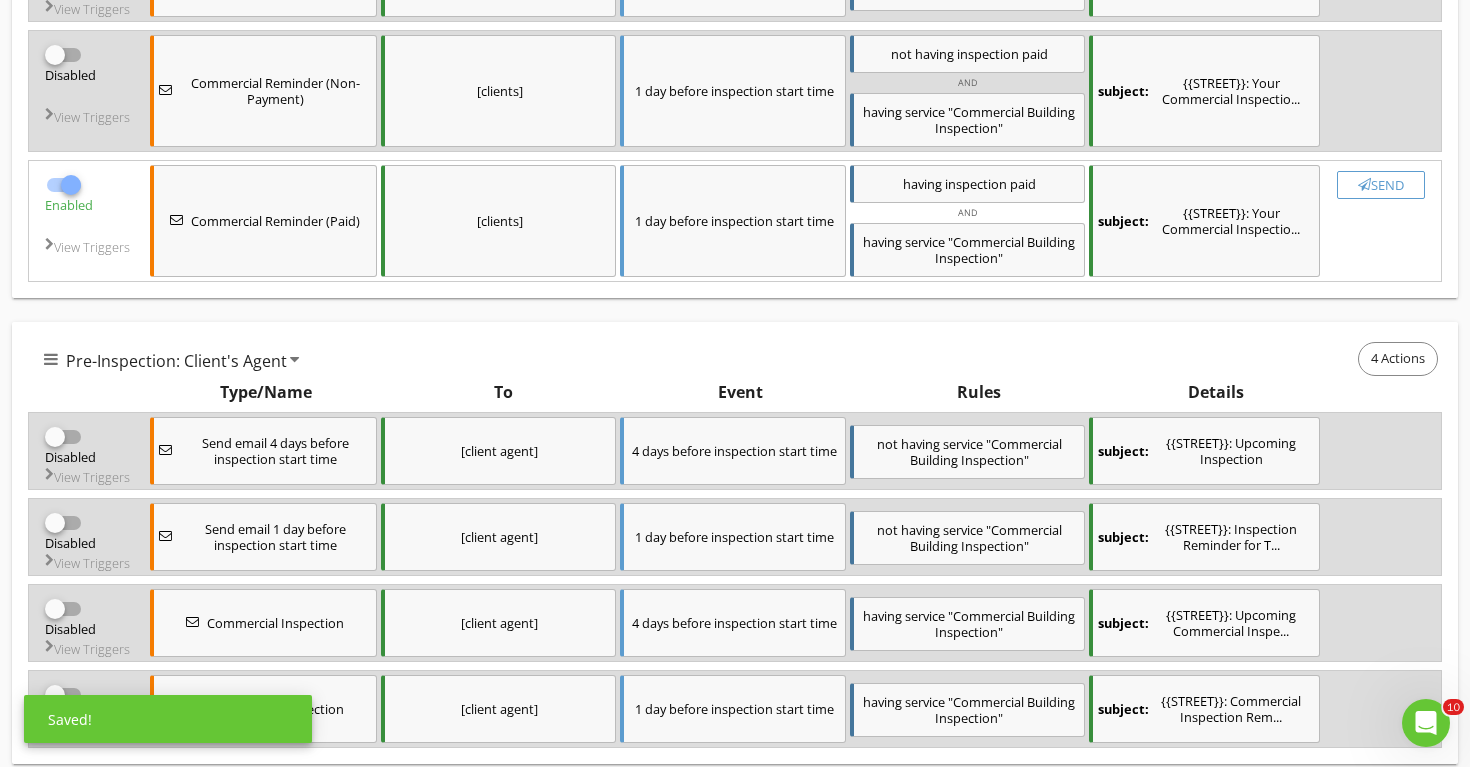 click at bounding box center (71, 185) 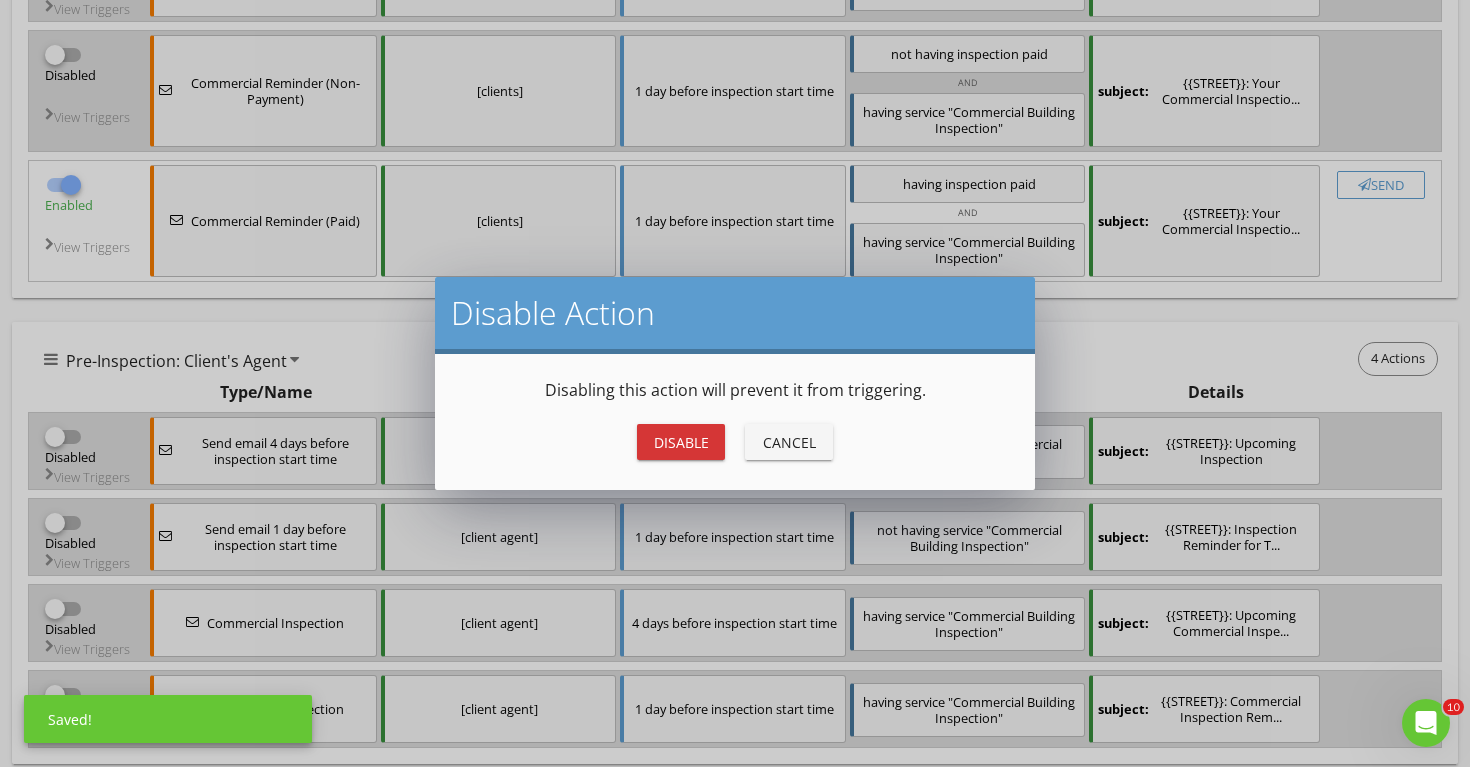 click on "Disable" at bounding box center [681, 442] 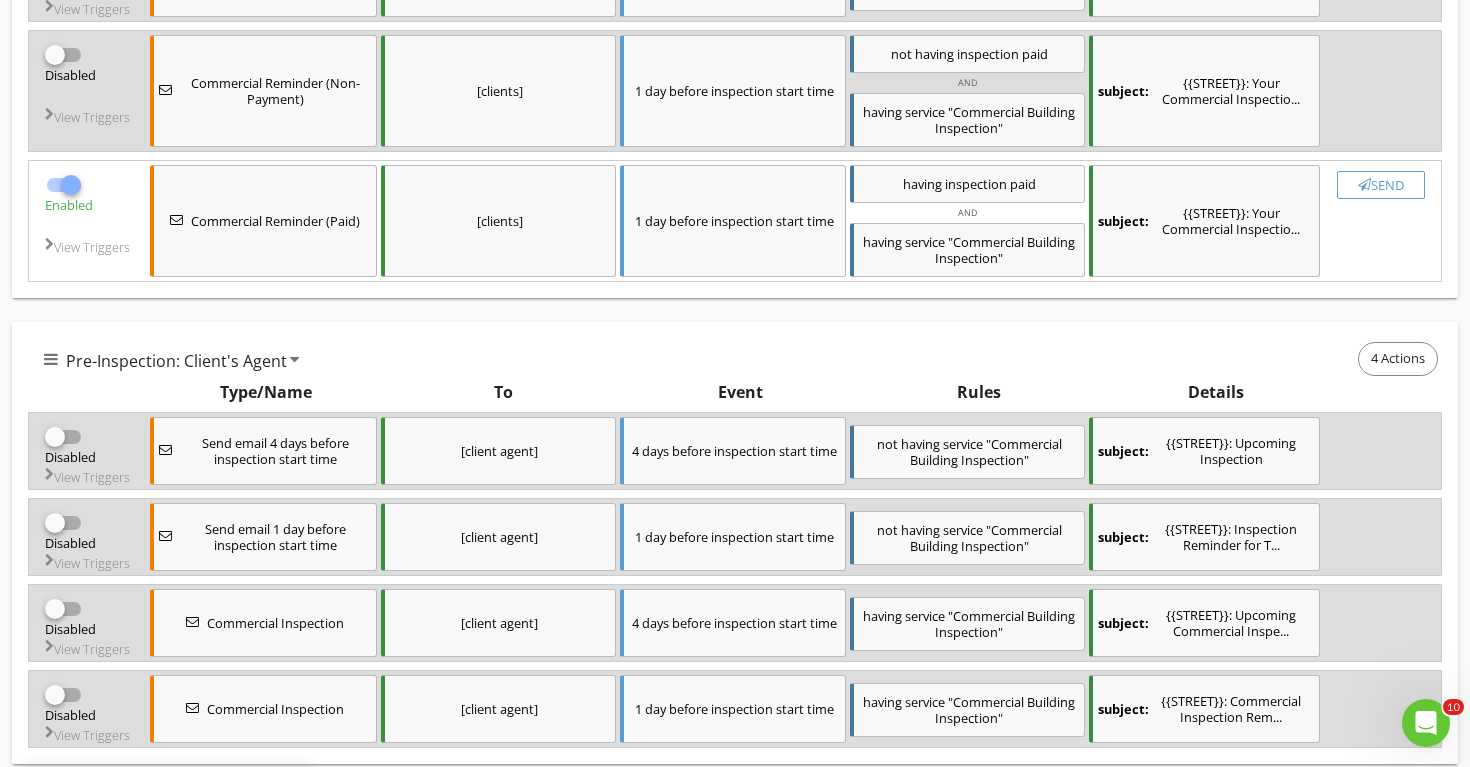 checkbox on "false" 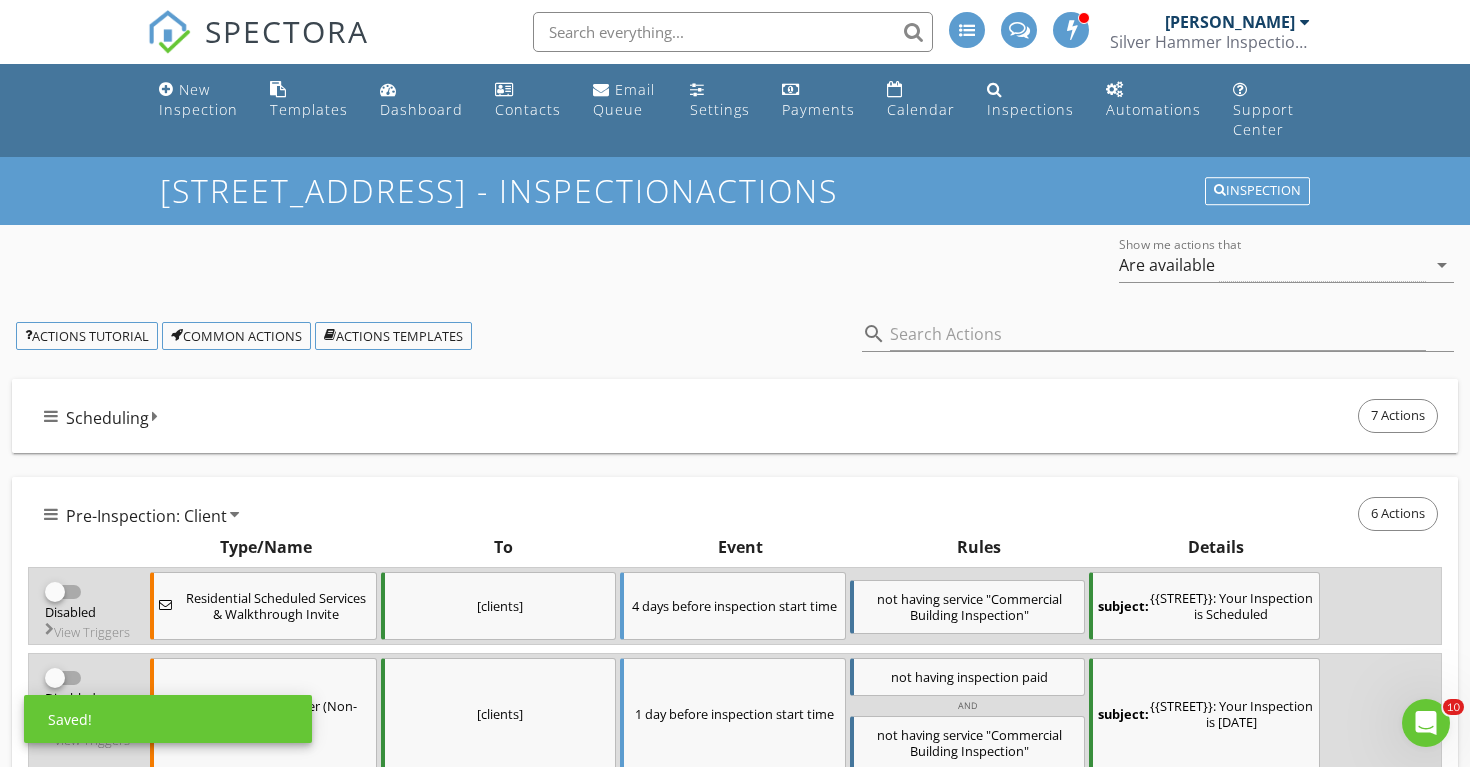 scroll, scrollTop: 0, scrollLeft: 0, axis: both 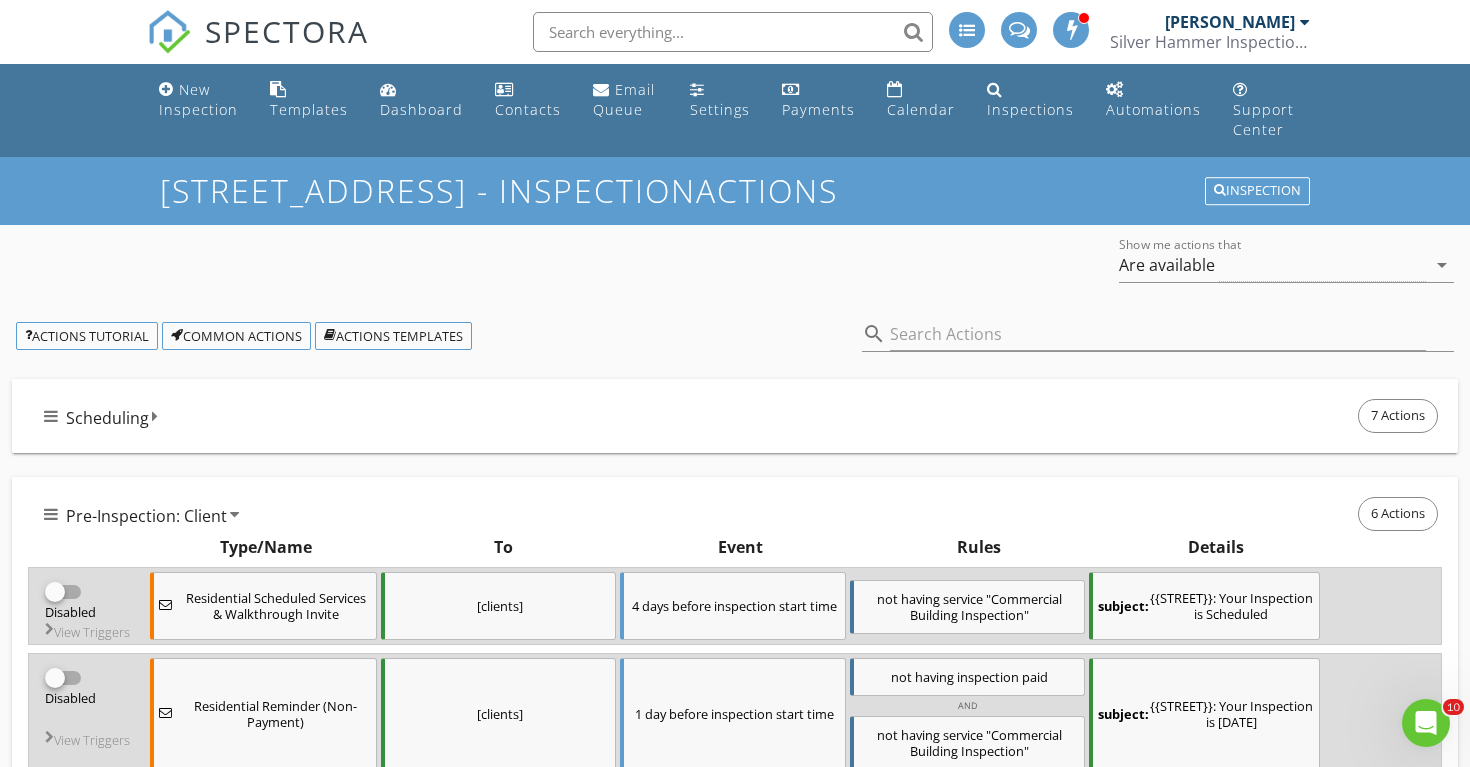 click at bounding box center [51, 416] 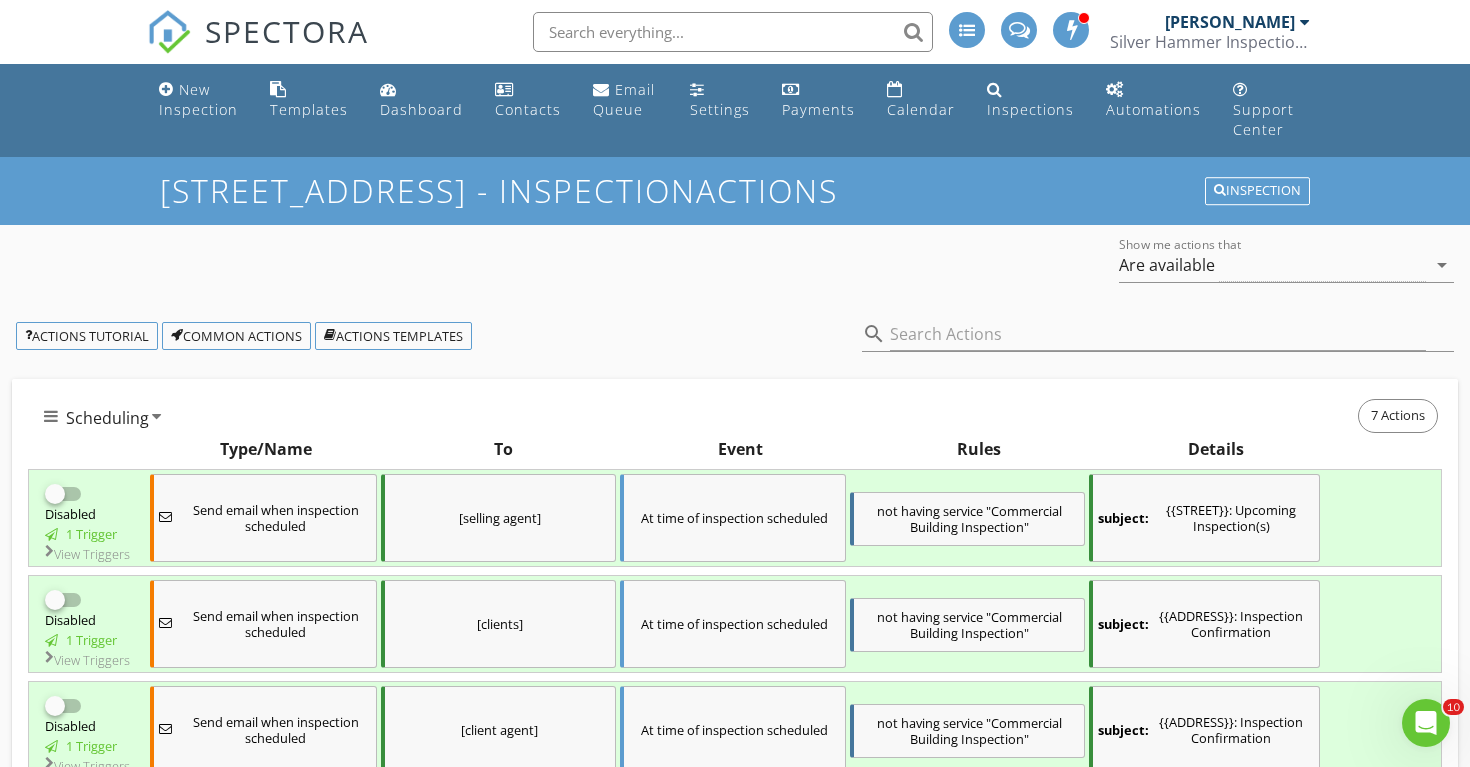scroll, scrollTop: 0, scrollLeft: 0, axis: both 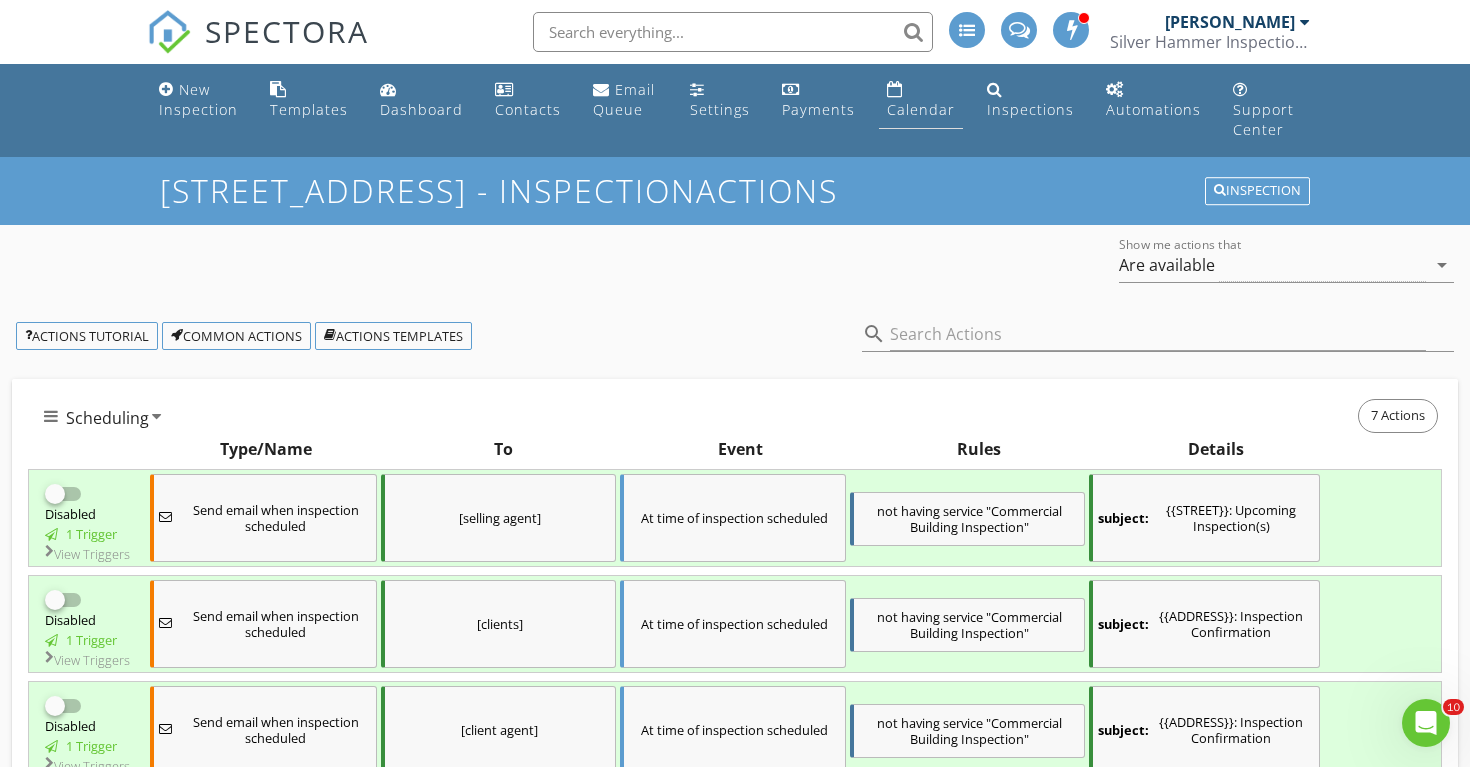 click on "Calendar" at bounding box center (921, 109) 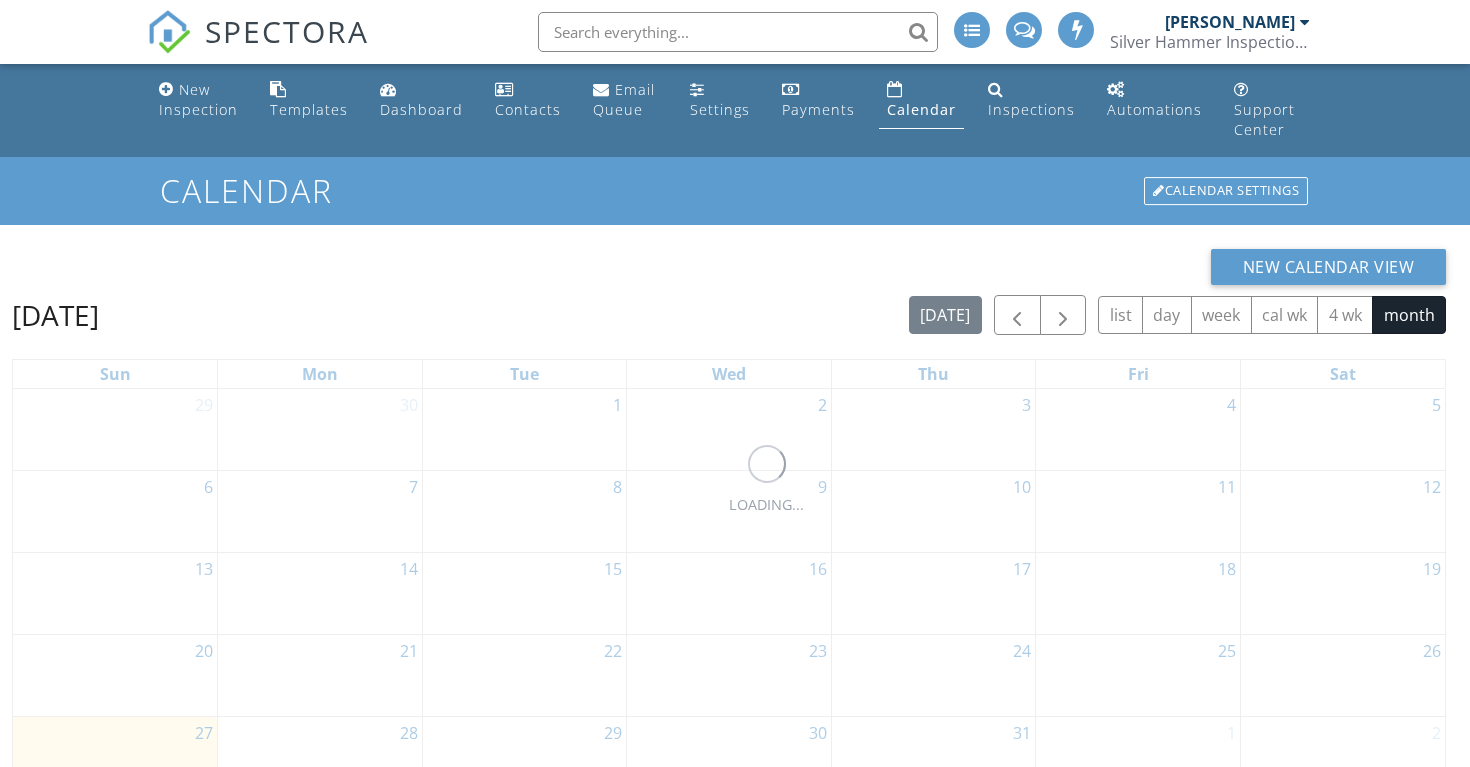 scroll, scrollTop: 0, scrollLeft: 0, axis: both 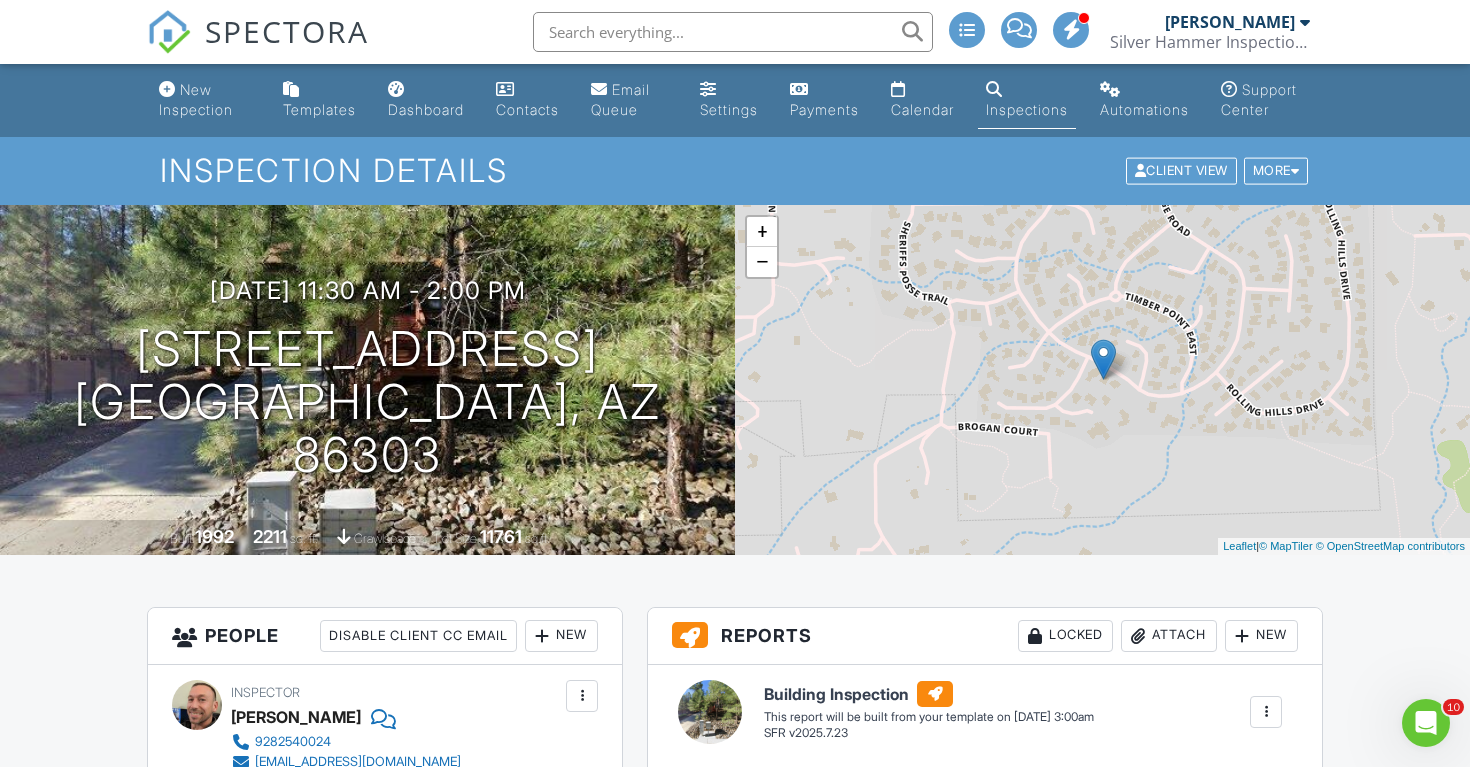 click on "[PERSON_NAME]" at bounding box center (1237, 22) 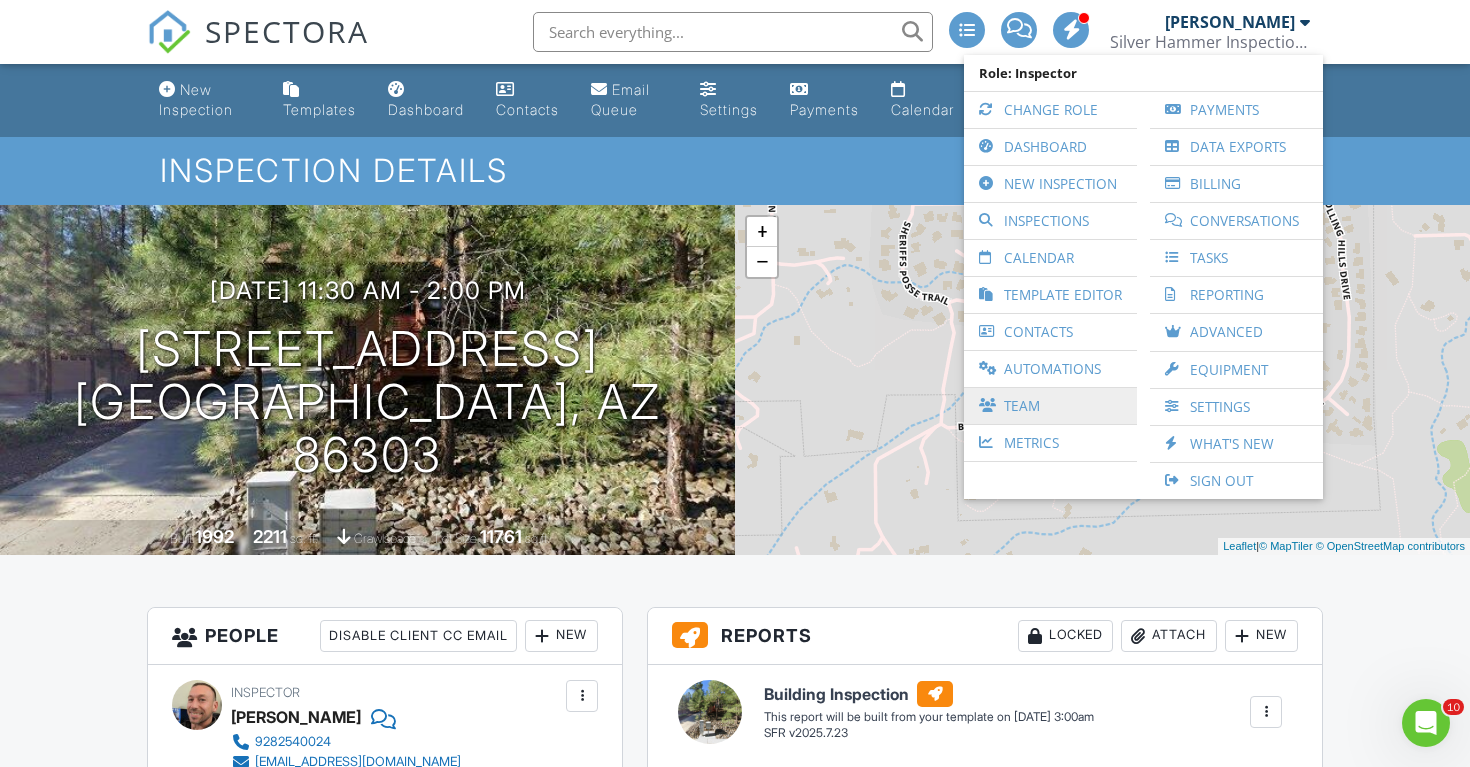 click on "Team" at bounding box center [1050, 406] 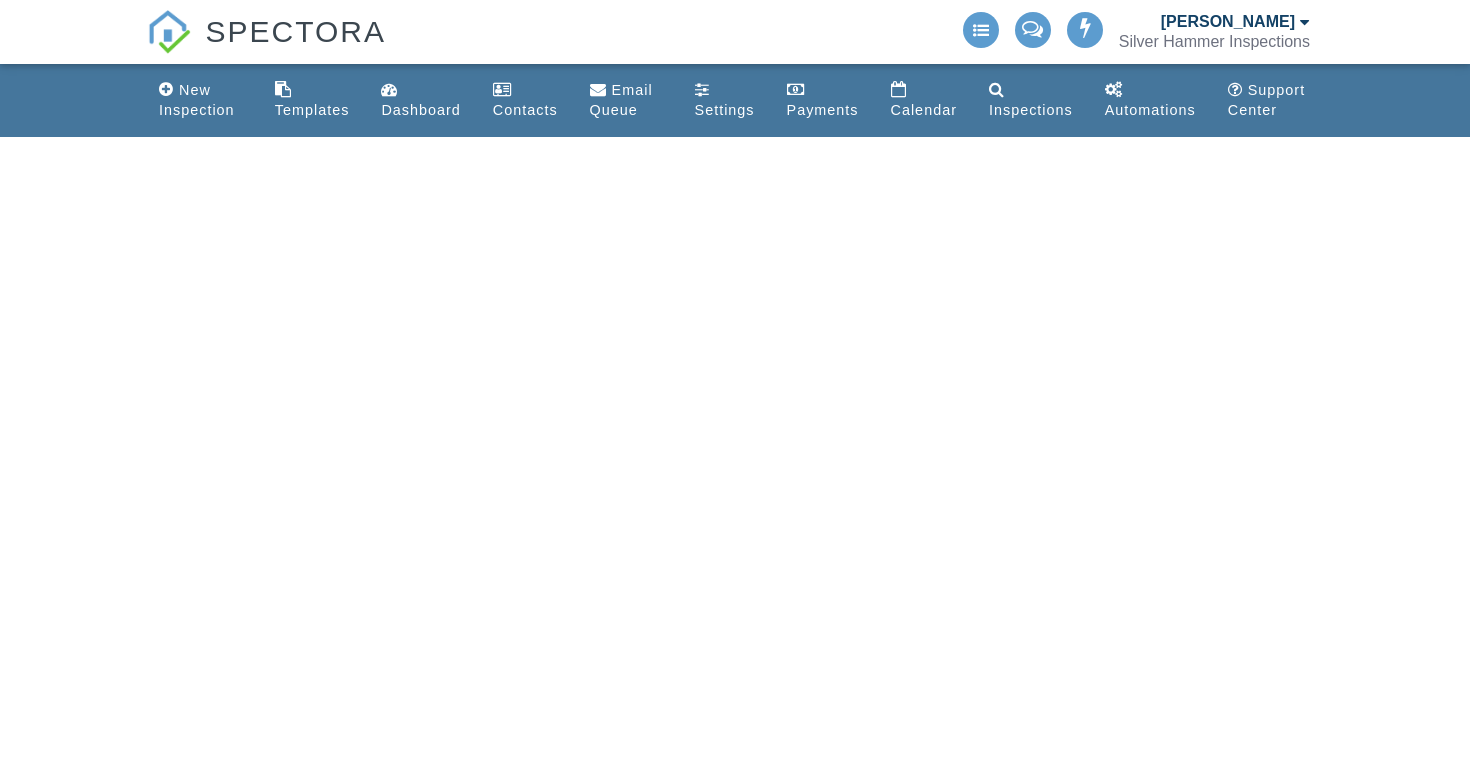 scroll, scrollTop: 0, scrollLeft: 0, axis: both 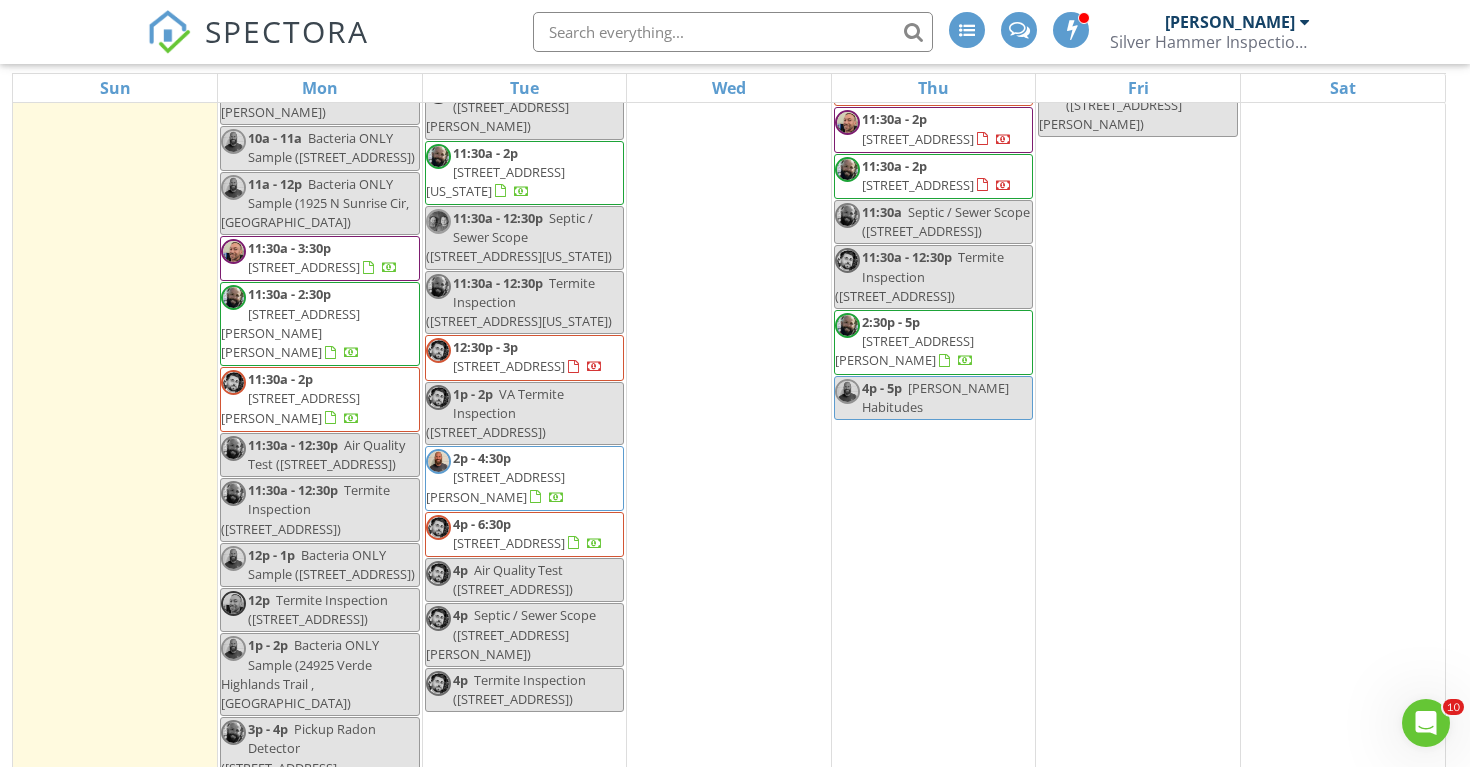 click at bounding box center (438, 221) 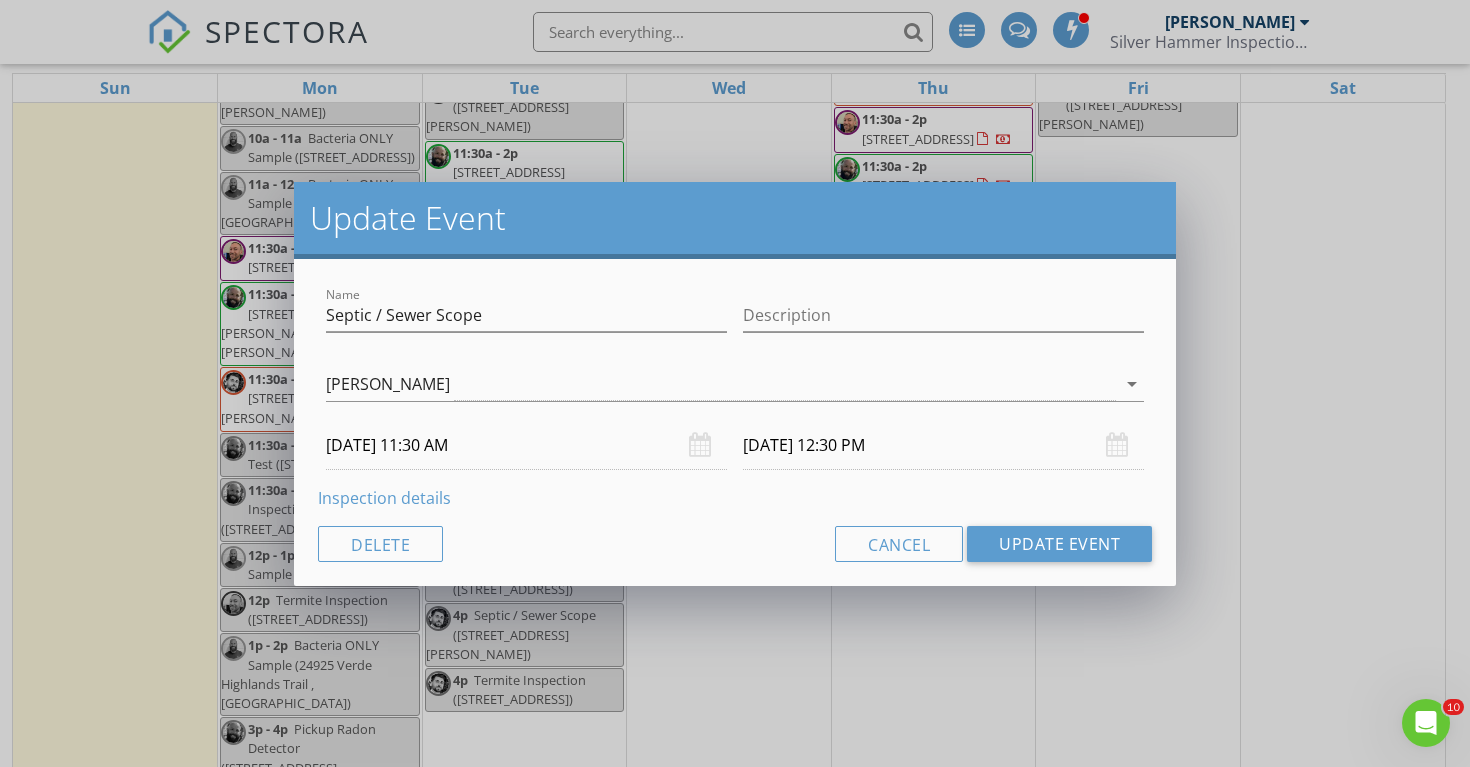 click on "Update Event   Name Septic / Sewer Scope   Description     Dylan Aringdale   Paul Fike   Elijah Wherley   Matt Maxwell   Tim Armenta   Martin Craven Elijah Wherley arrow_drop_down     07/29/2025 11:30 AM   07/29/2025 12:30 PM     Inspection details   Delete   Cancel   Update Event" at bounding box center (735, 383) 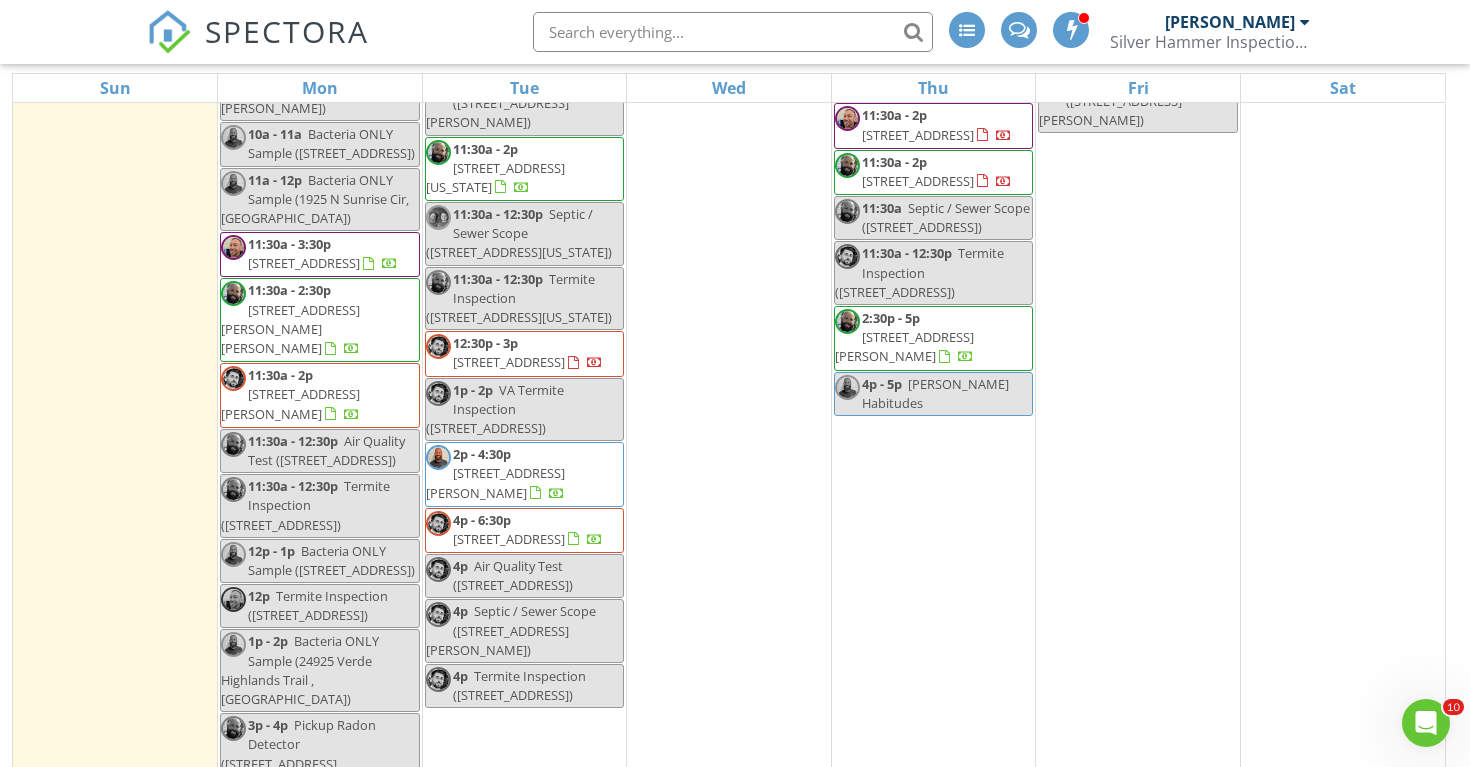 scroll, scrollTop: 5776, scrollLeft: 0, axis: vertical 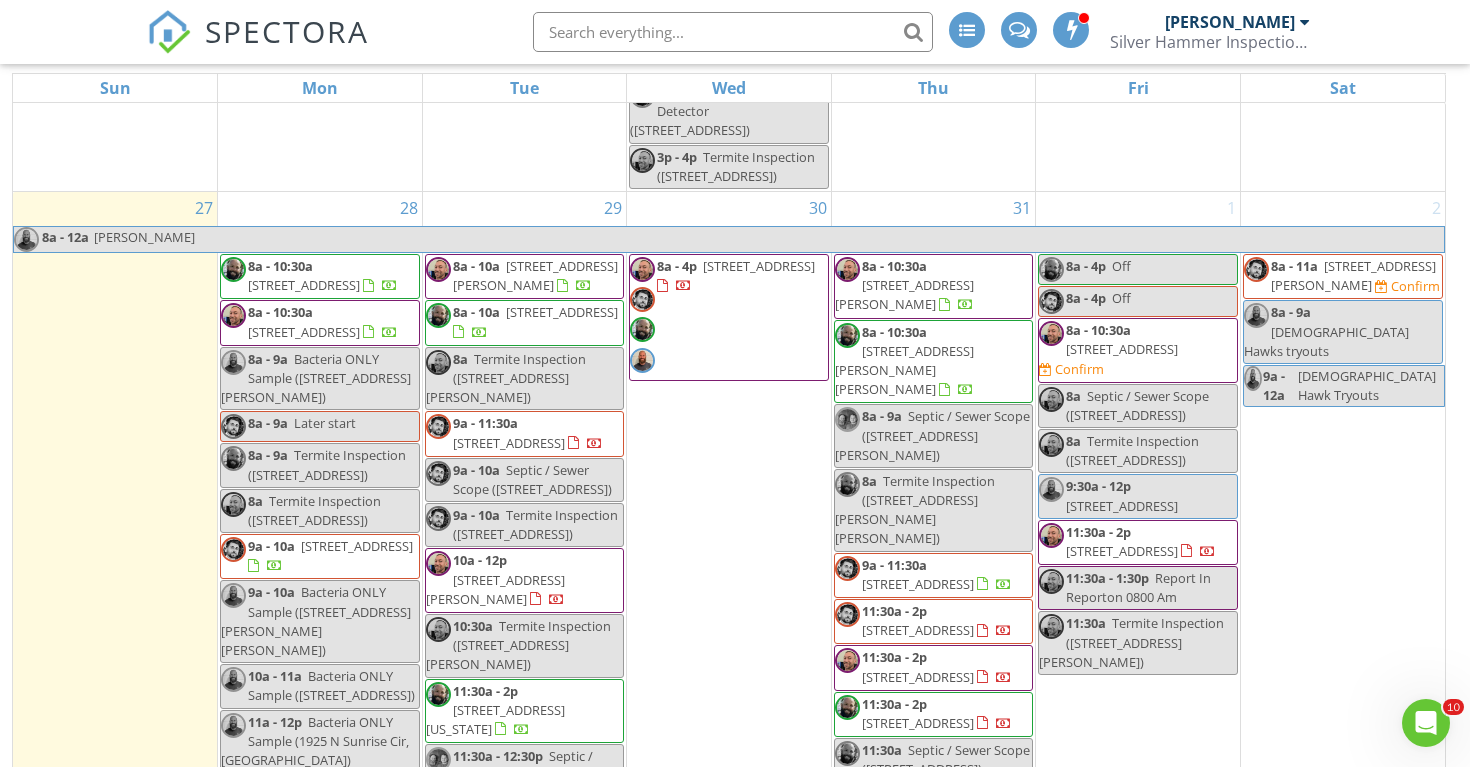 click on "[STREET_ADDRESS]" at bounding box center [357, 546] 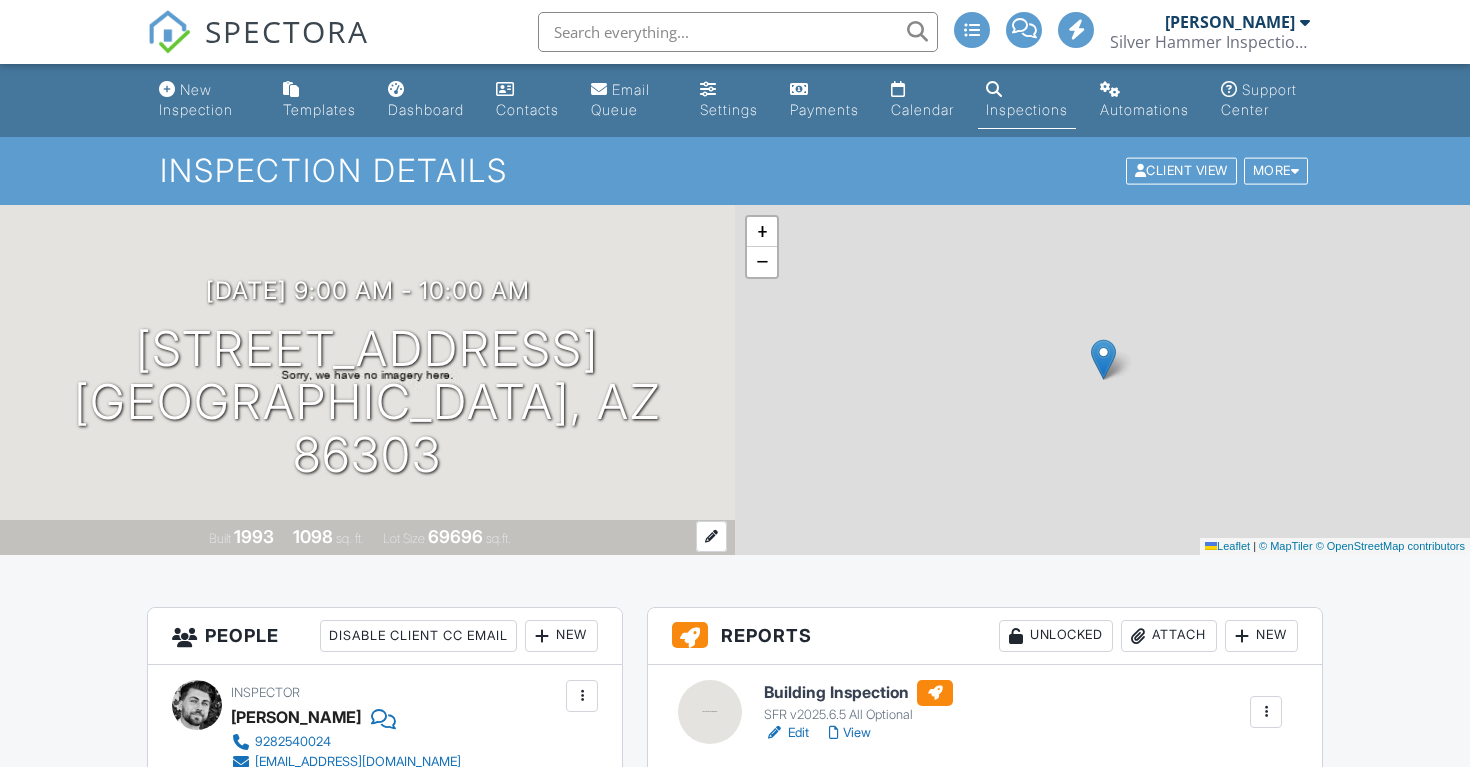 scroll, scrollTop: 1, scrollLeft: 0, axis: vertical 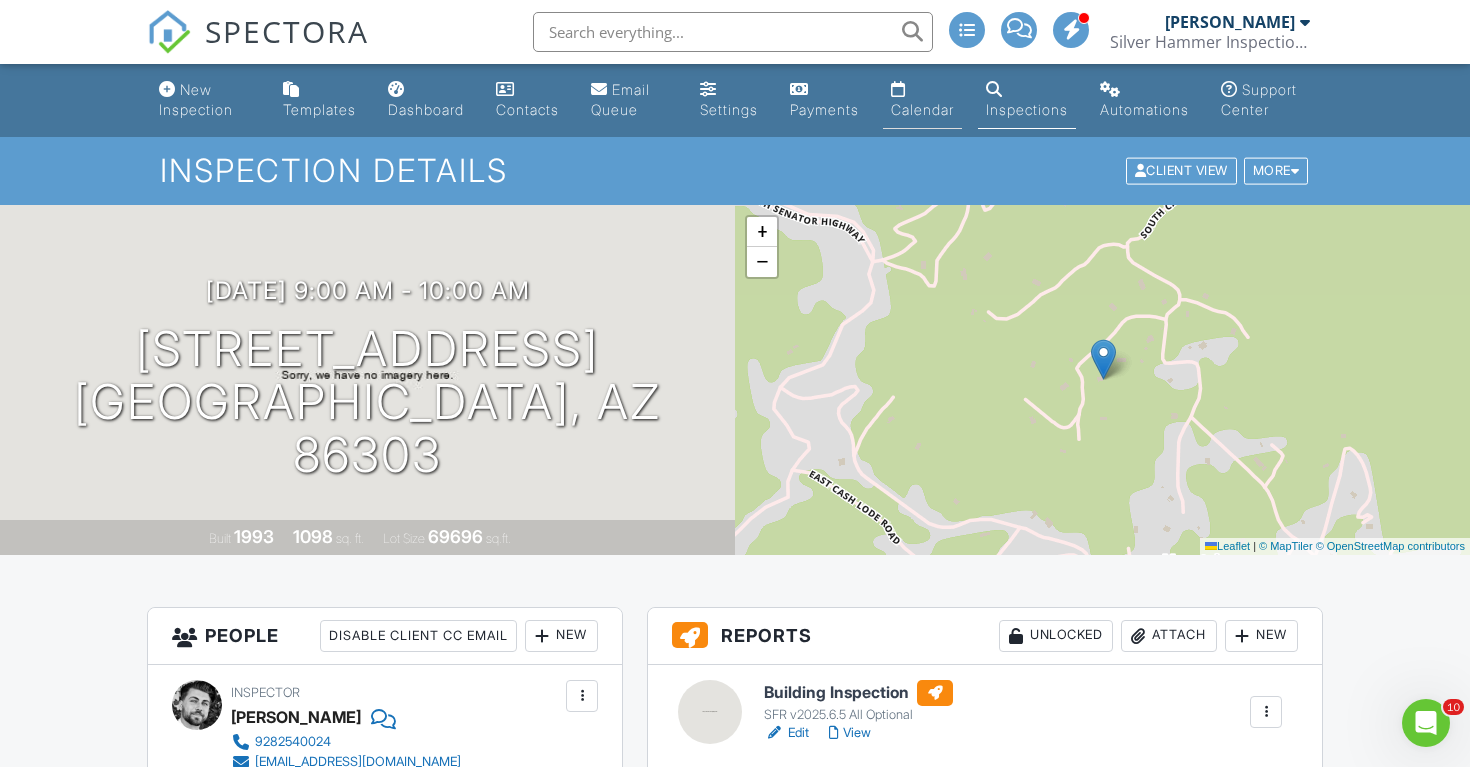 click on "Calendar" at bounding box center [922, 100] 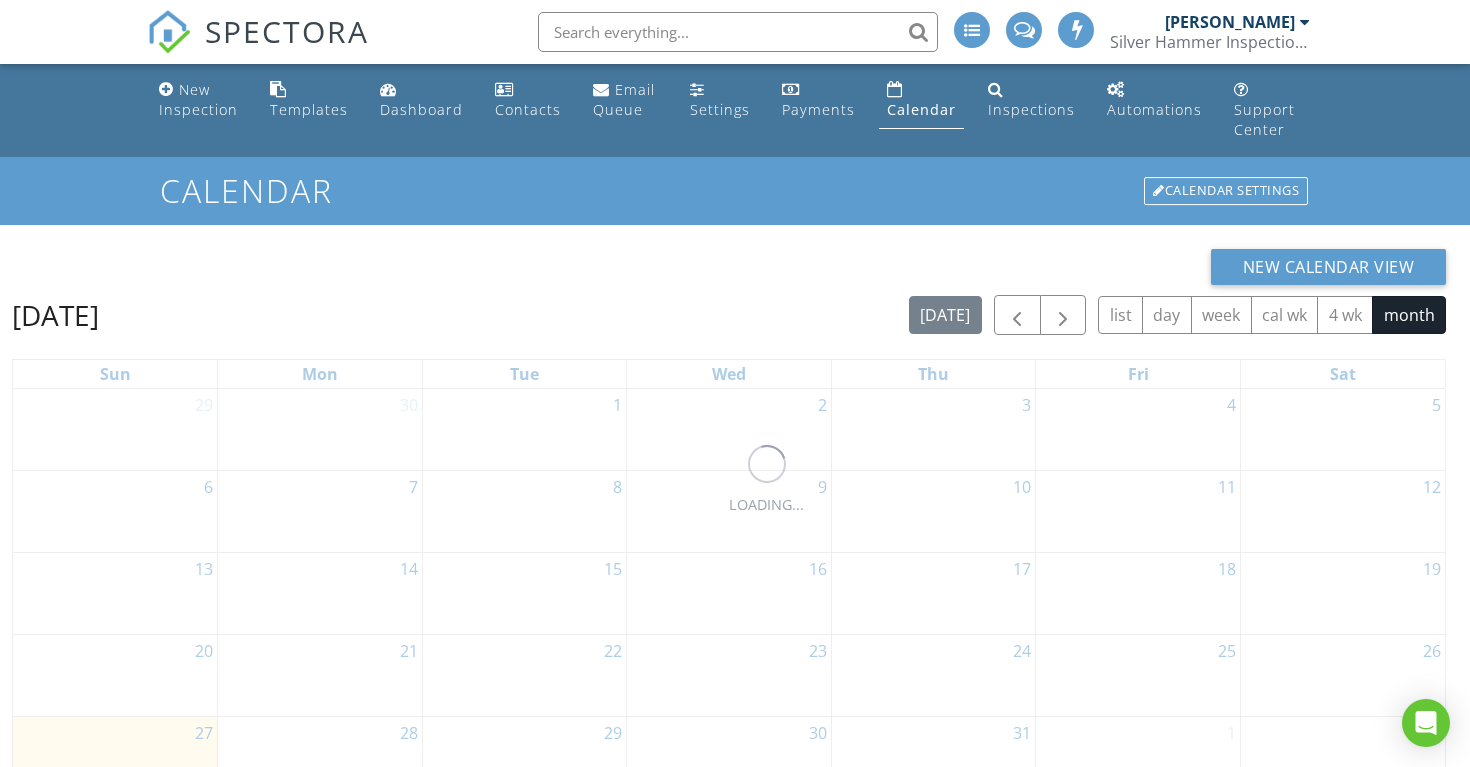 scroll, scrollTop: 0, scrollLeft: 0, axis: both 